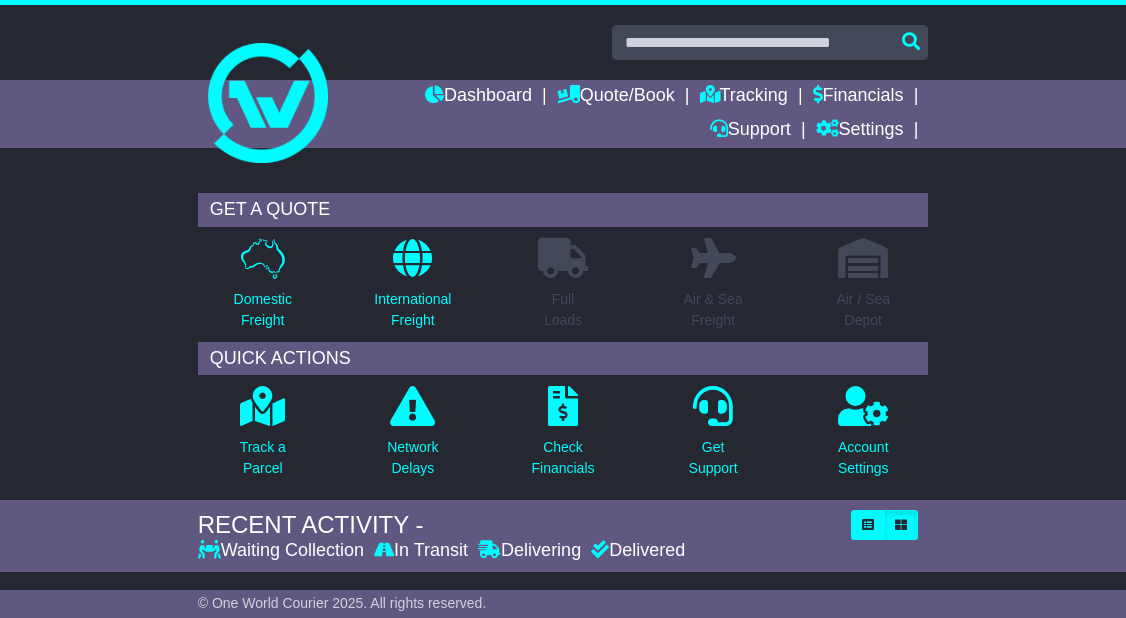 scroll, scrollTop: 0, scrollLeft: 0, axis: both 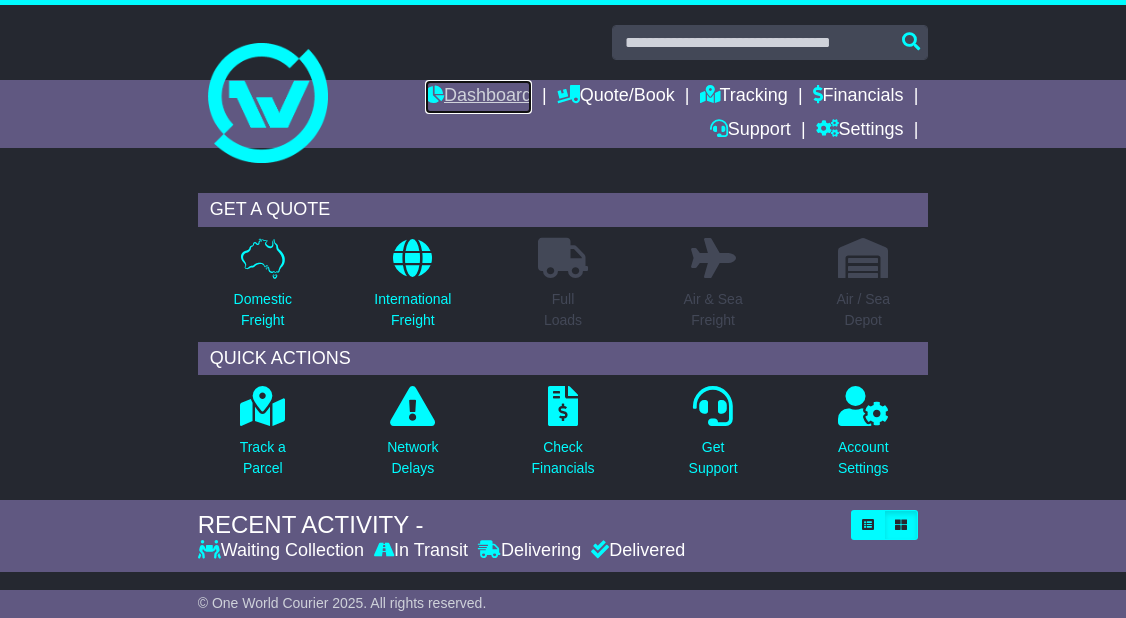 click on "Dashboard" at bounding box center [478, 97] 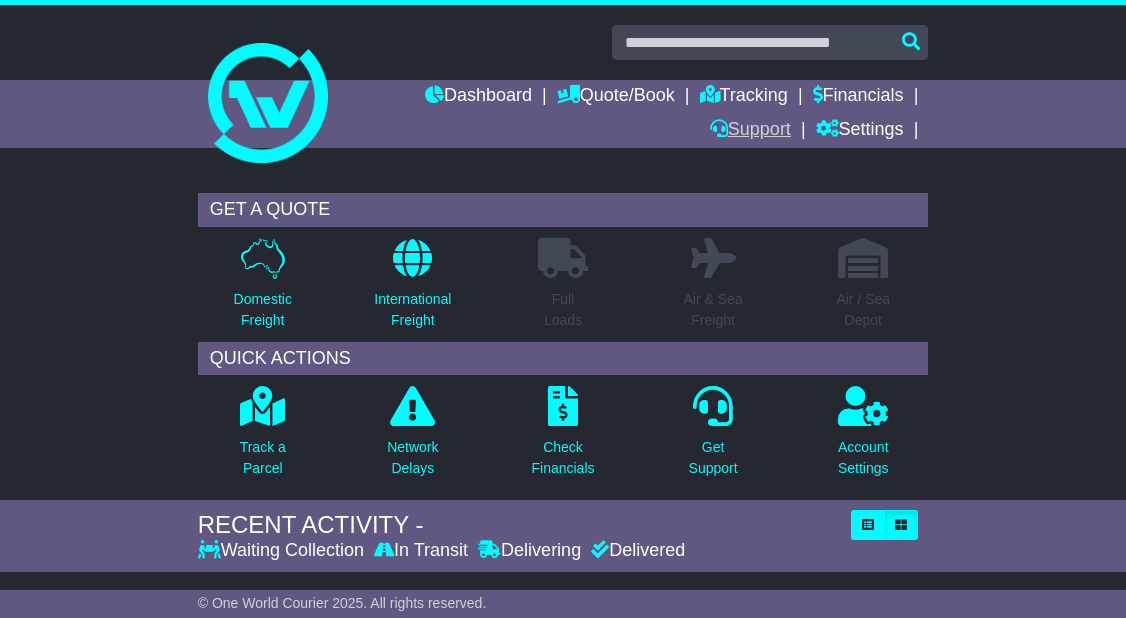 scroll, scrollTop: 0, scrollLeft: 0, axis: both 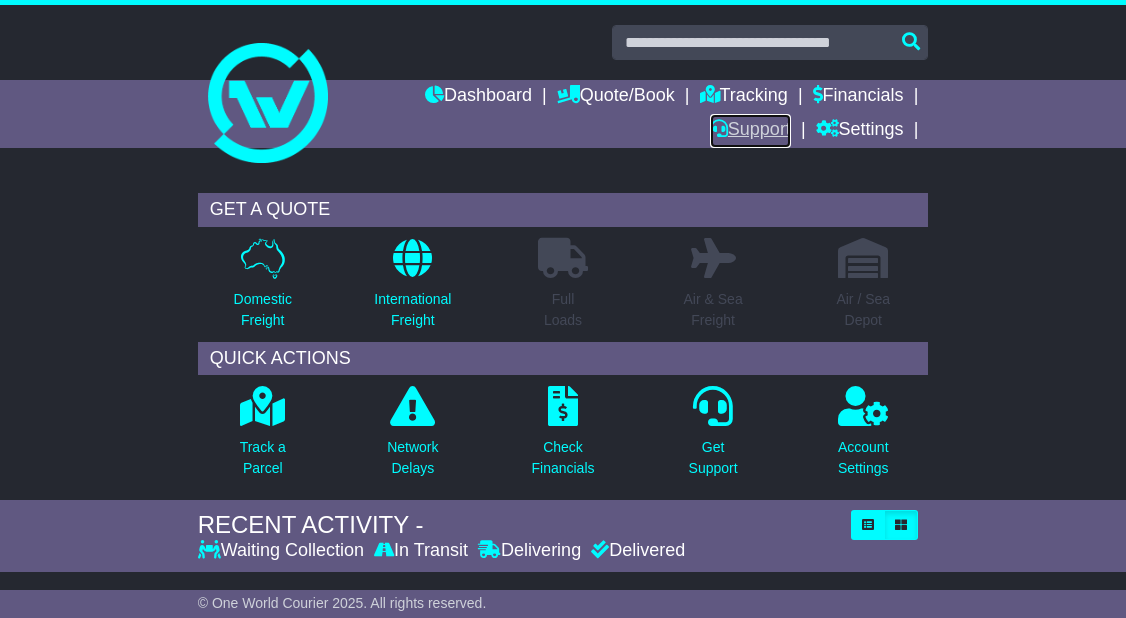 click on "Support" at bounding box center (750, 131) 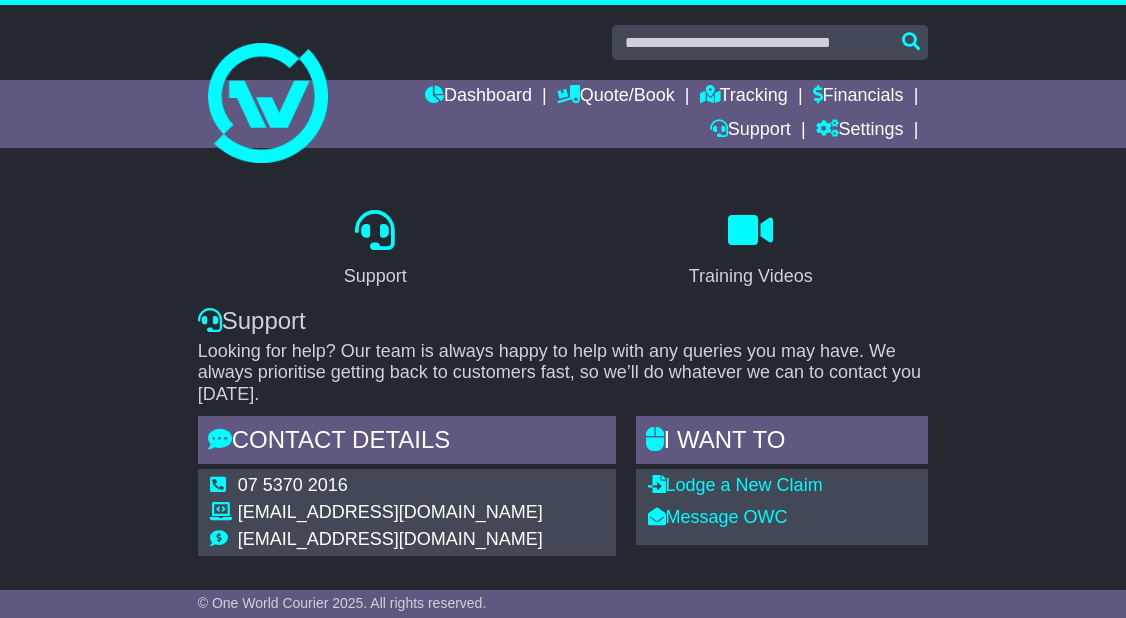 scroll, scrollTop: 0, scrollLeft: 0, axis: both 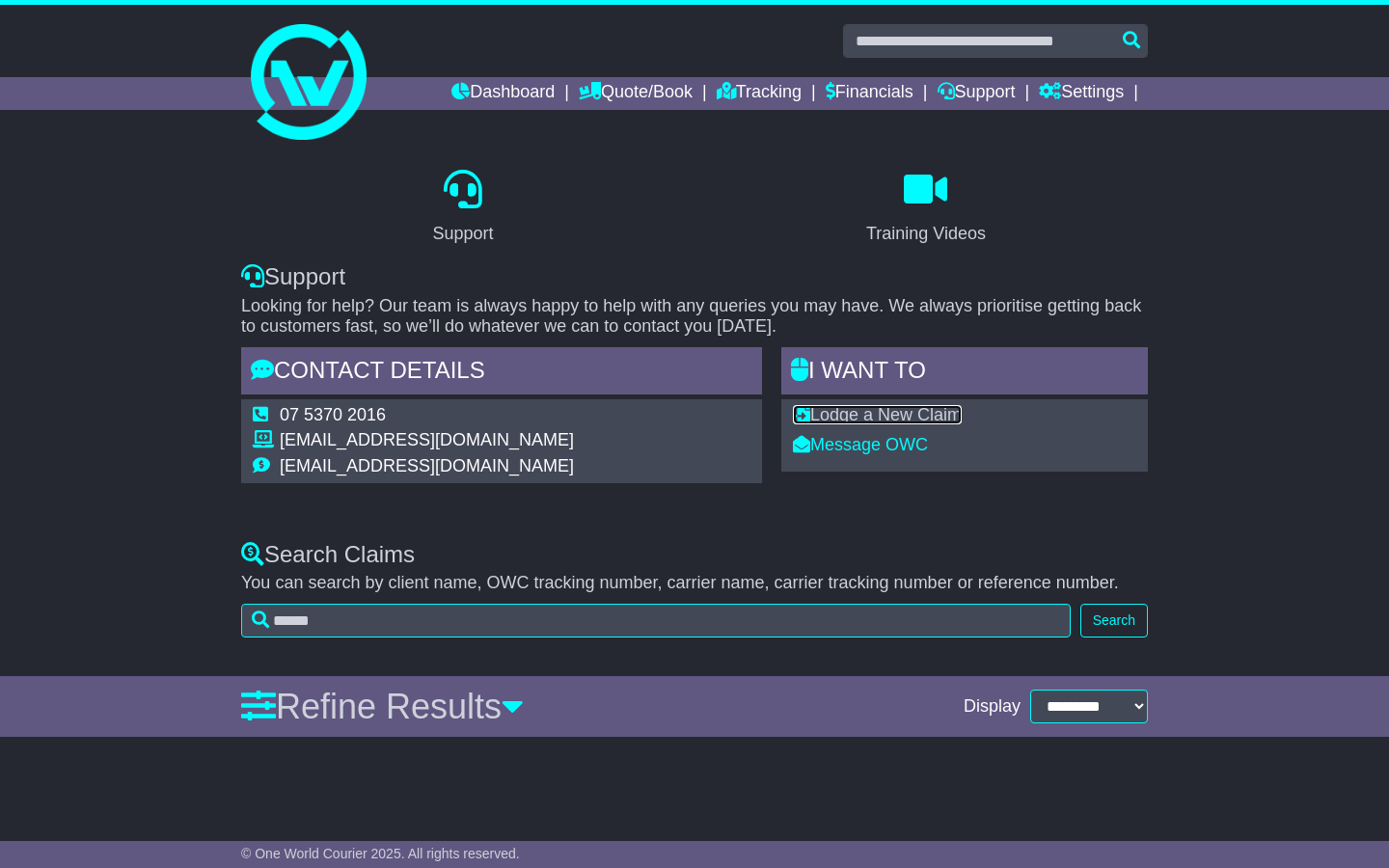click on "Lodge a New Claim" at bounding box center [877, 415] 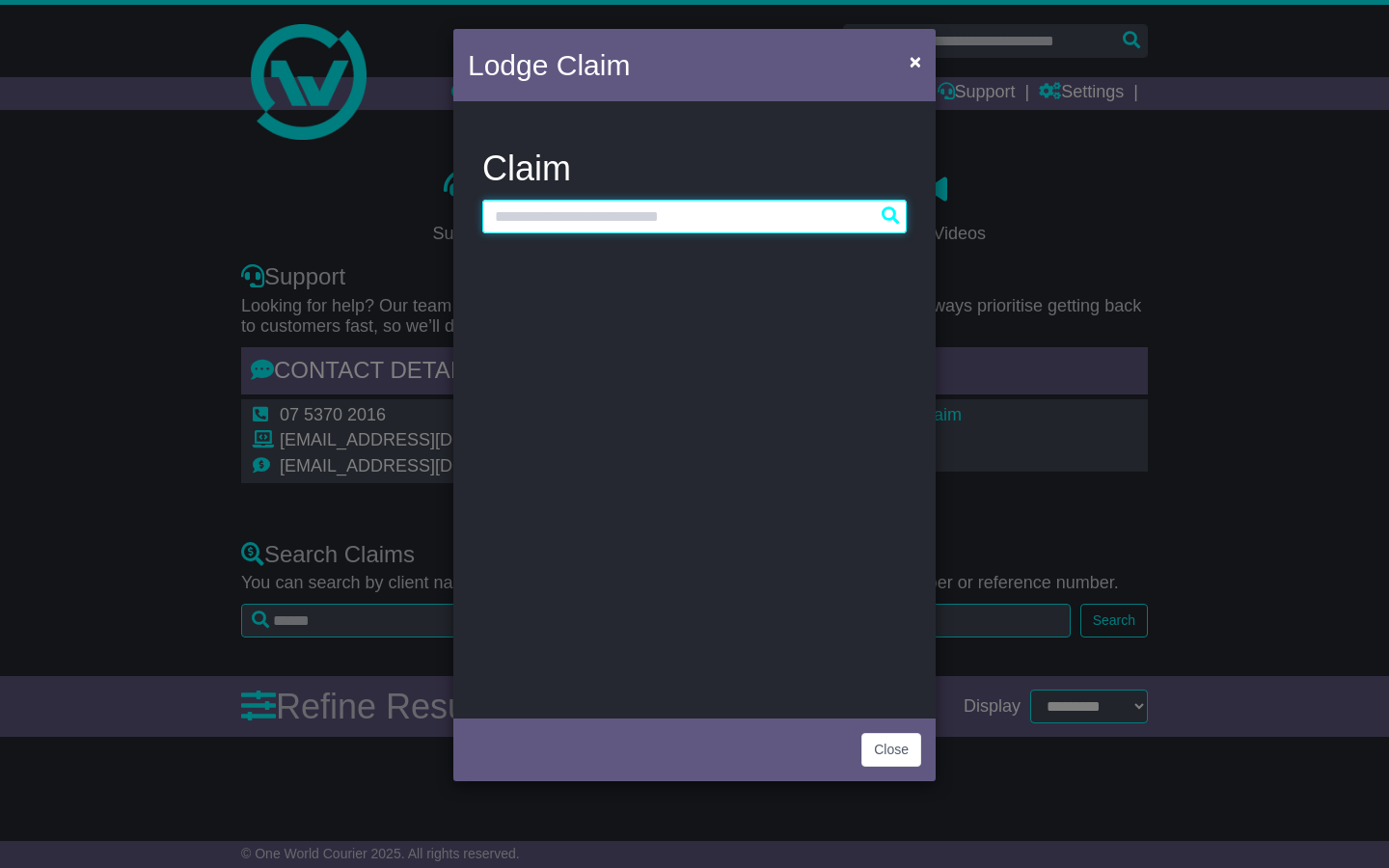 click at bounding box center (694, 216) 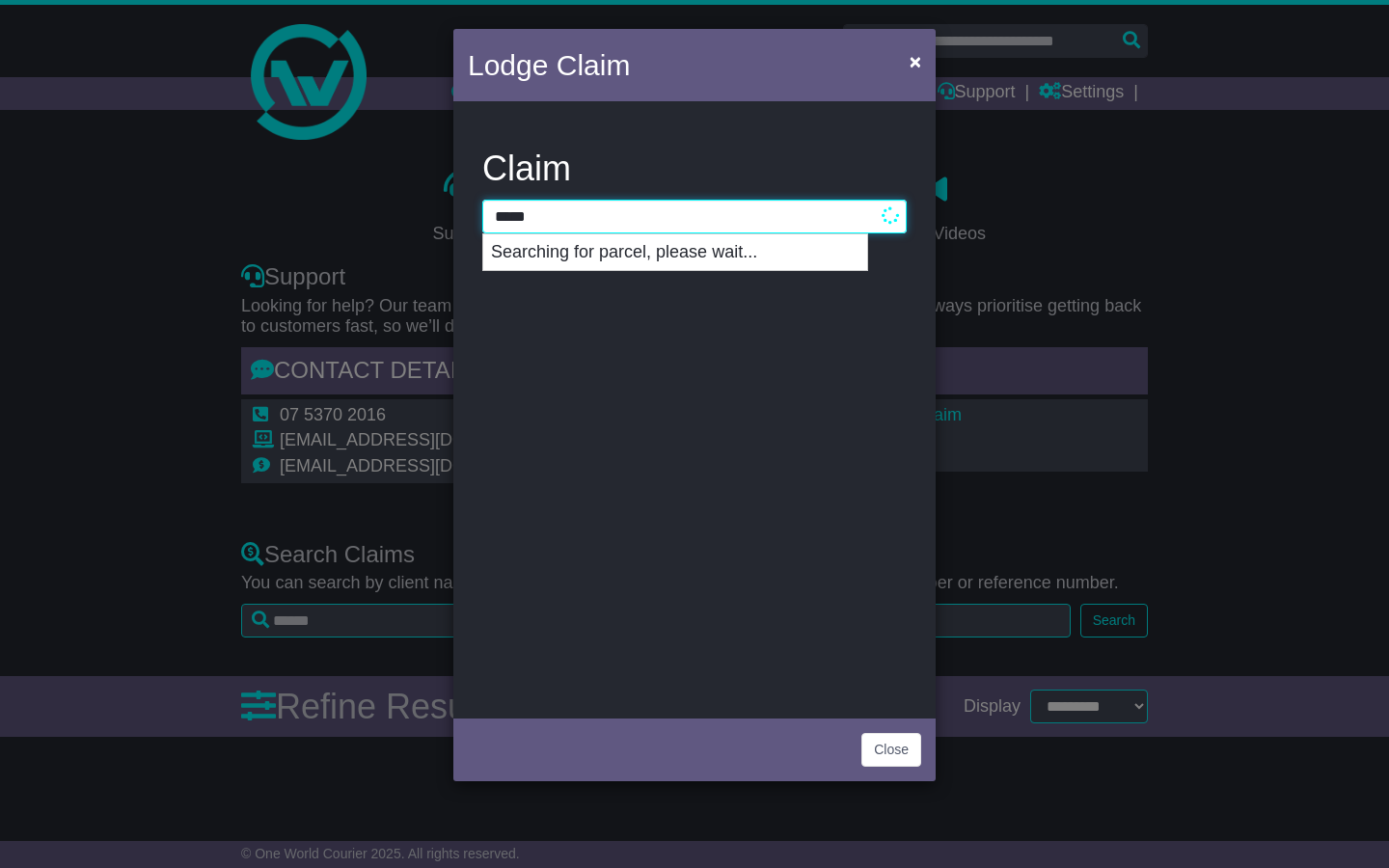 type on "******" 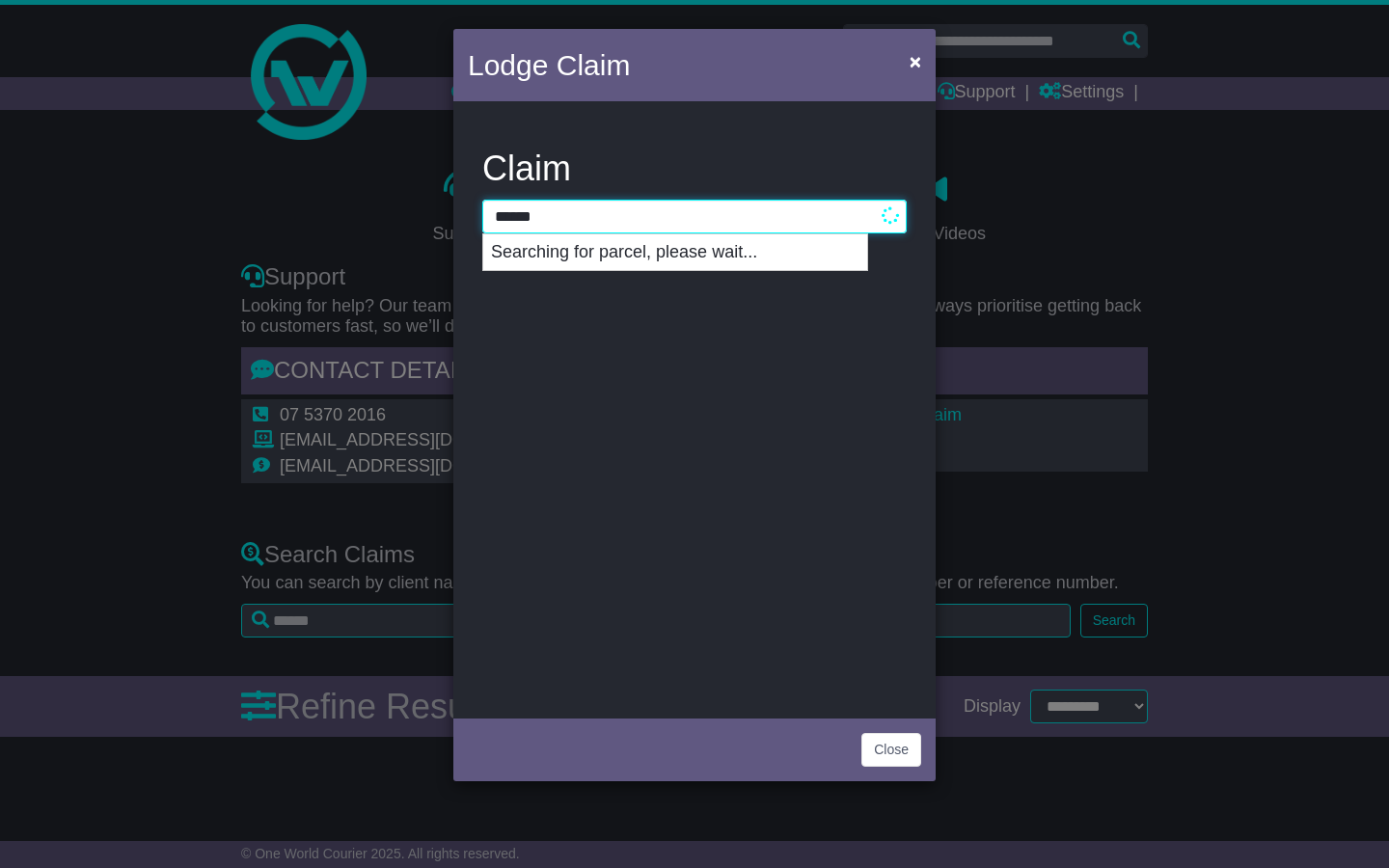 type on "**********" 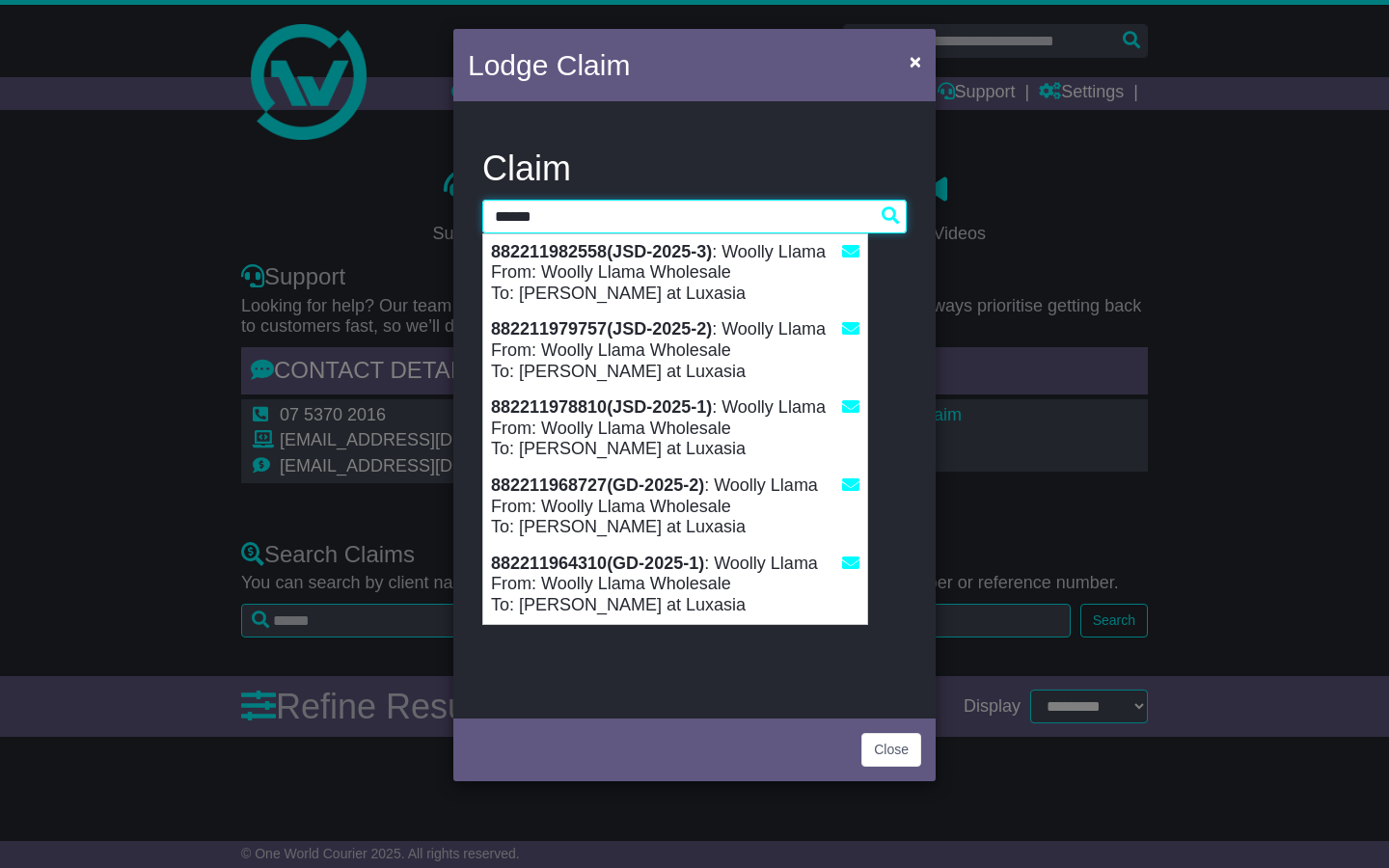 type 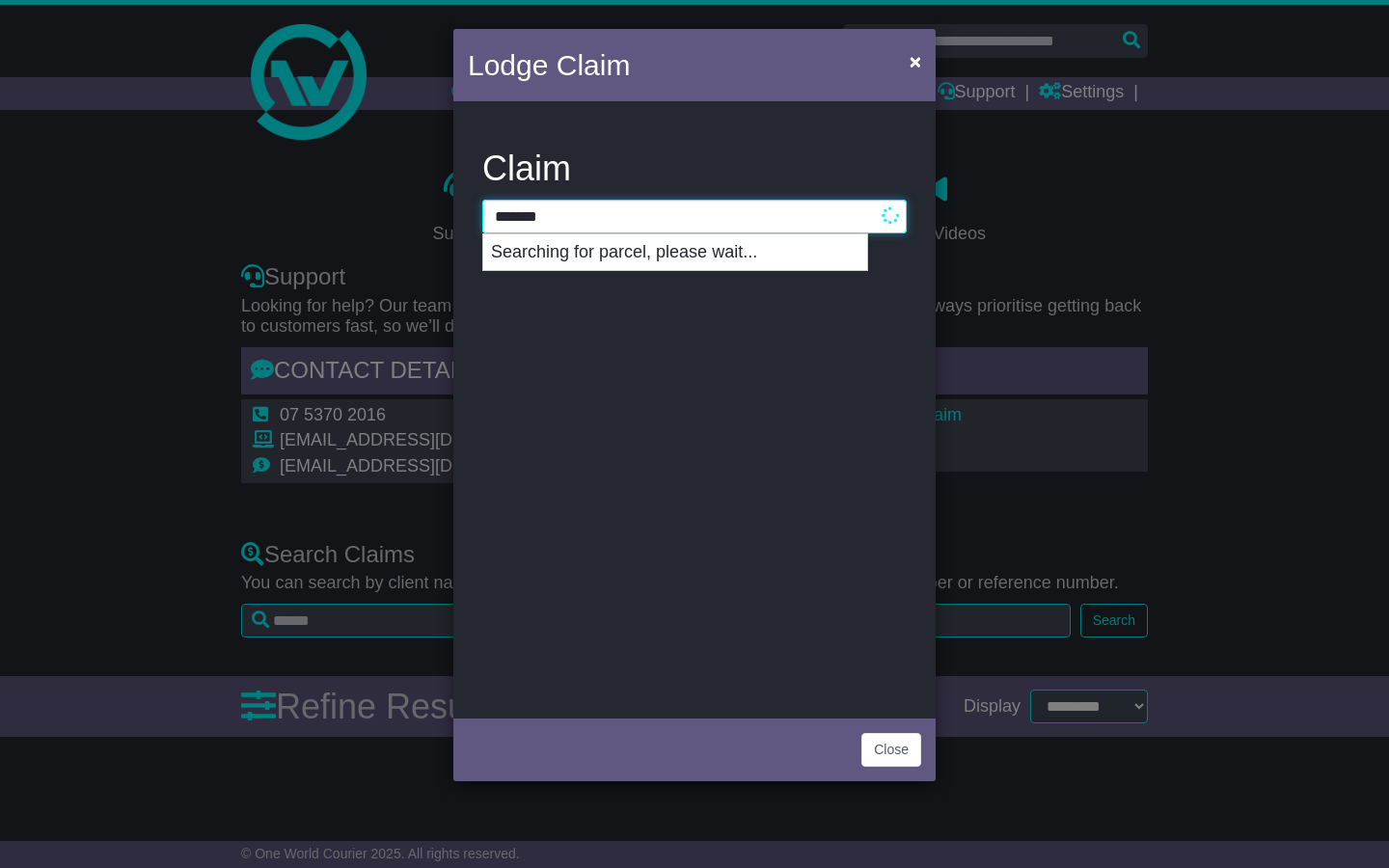 type on "********" 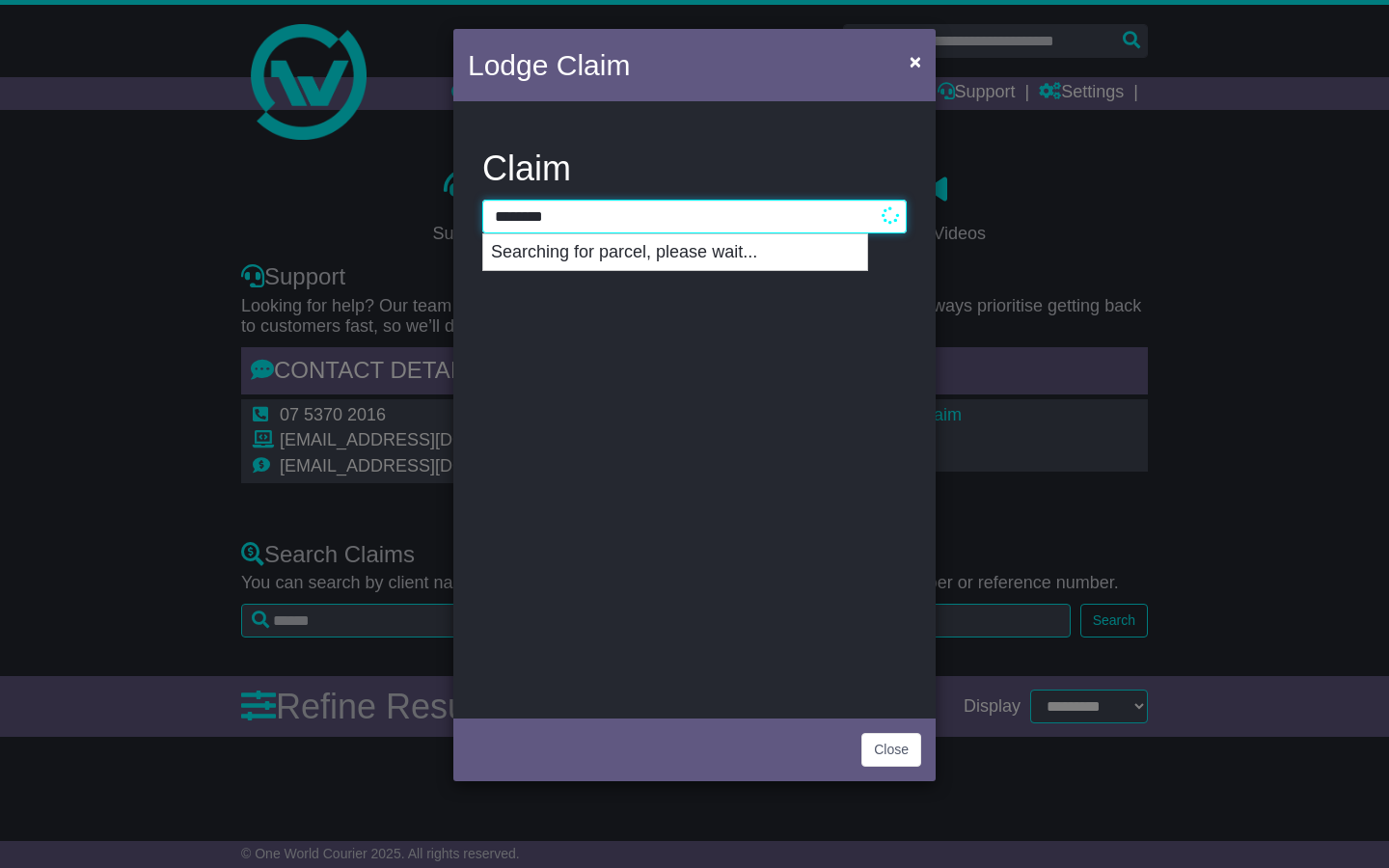 type on "**********" 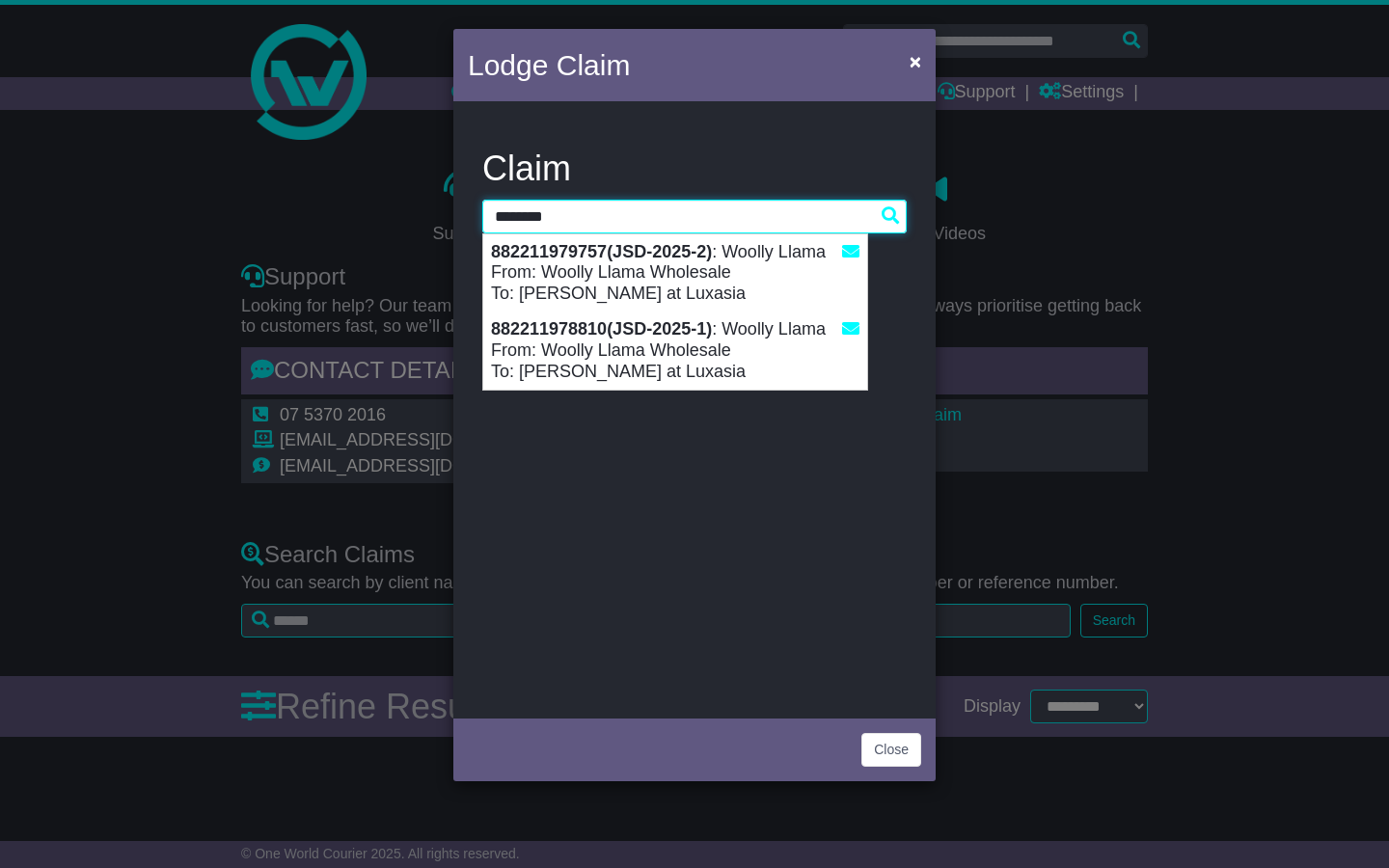 type 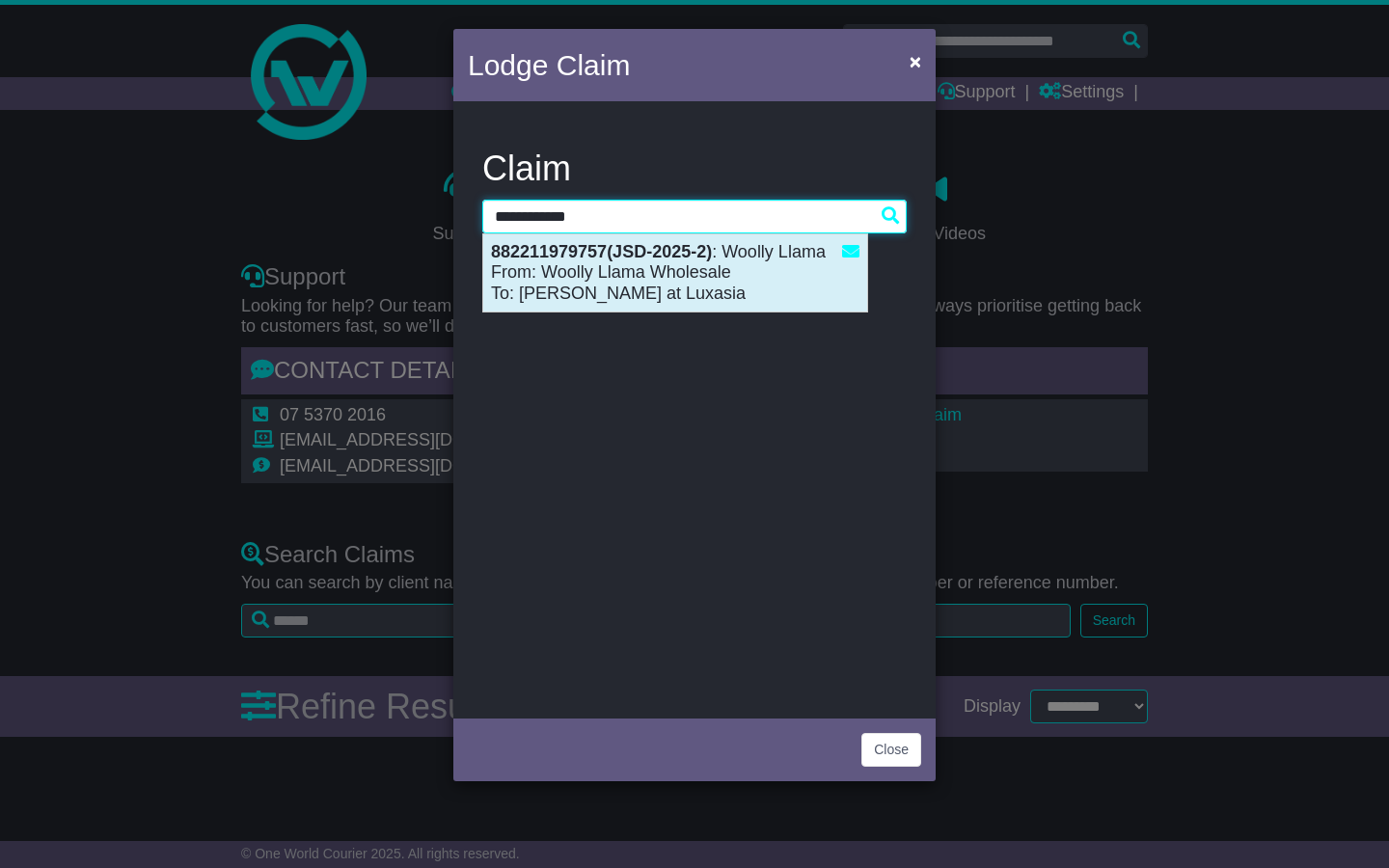 click on "882211979757(JSD-2025-2) : Woolly Llama From: Woolly Llama Wholesale To: Judith Duijn at Luxasia" at bounding box center [675, 273] 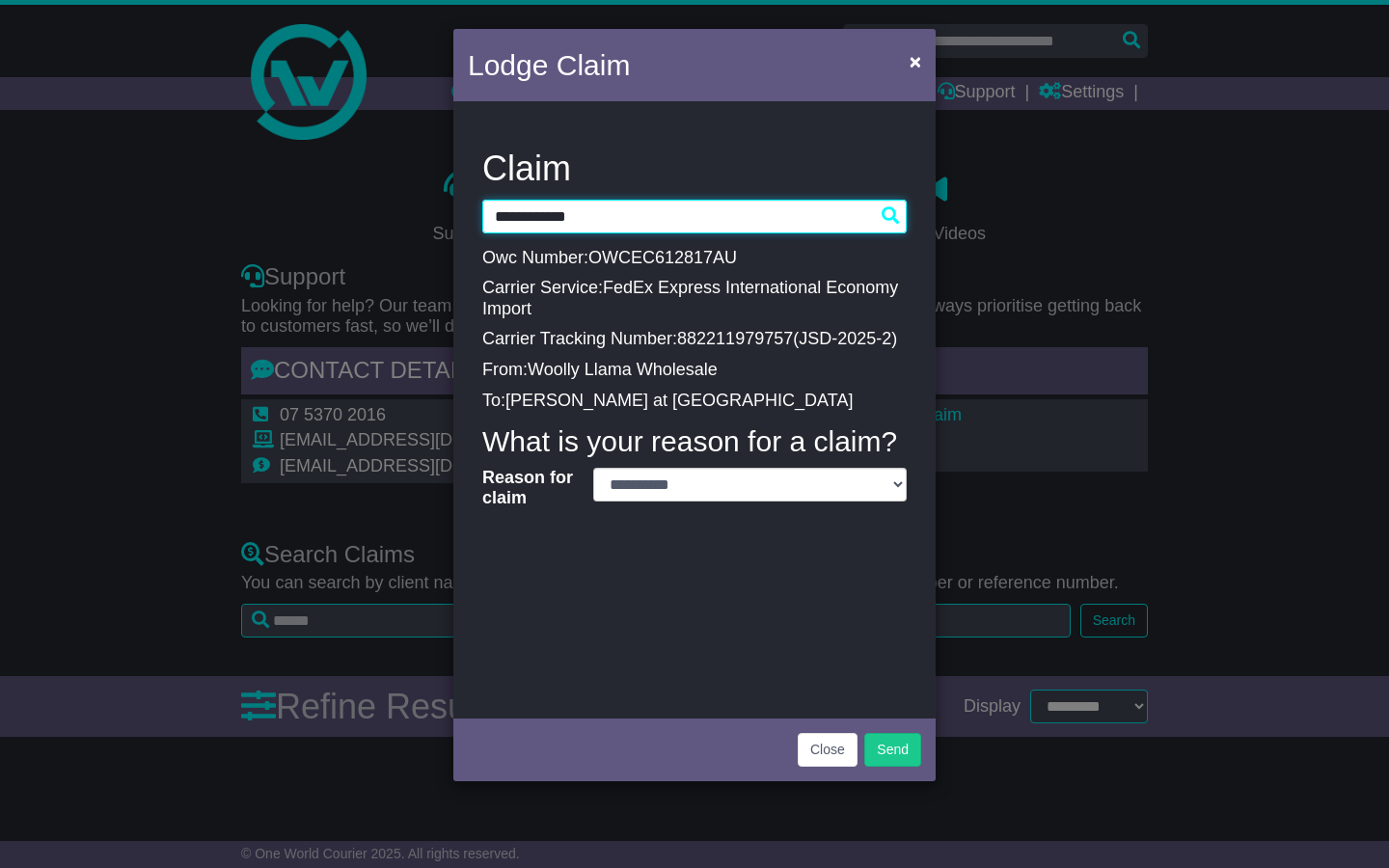 type on "**********" 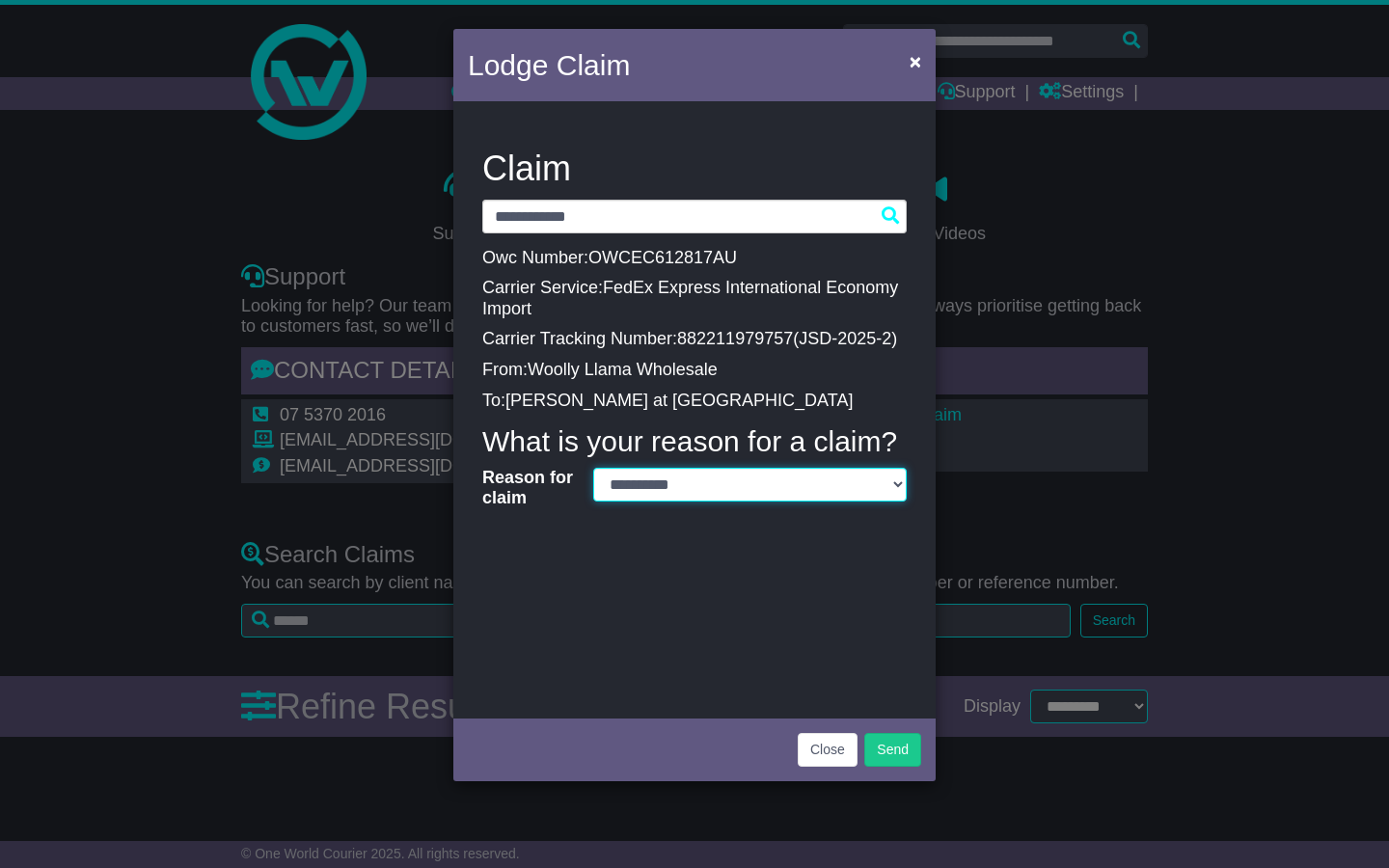 click on "**********" at bounding box center (749, 484) 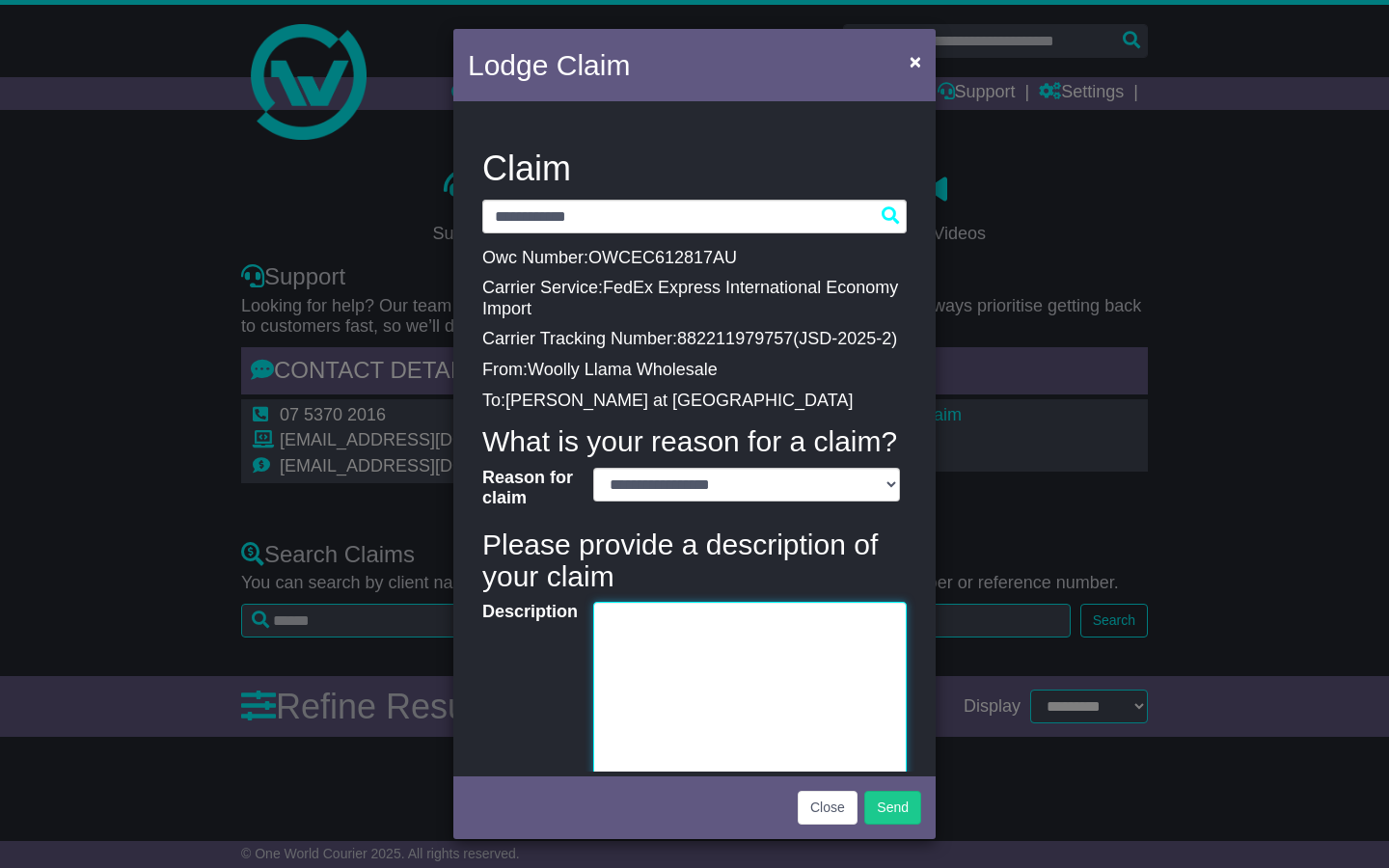 click on "Description" at bounding box center (749, 724) 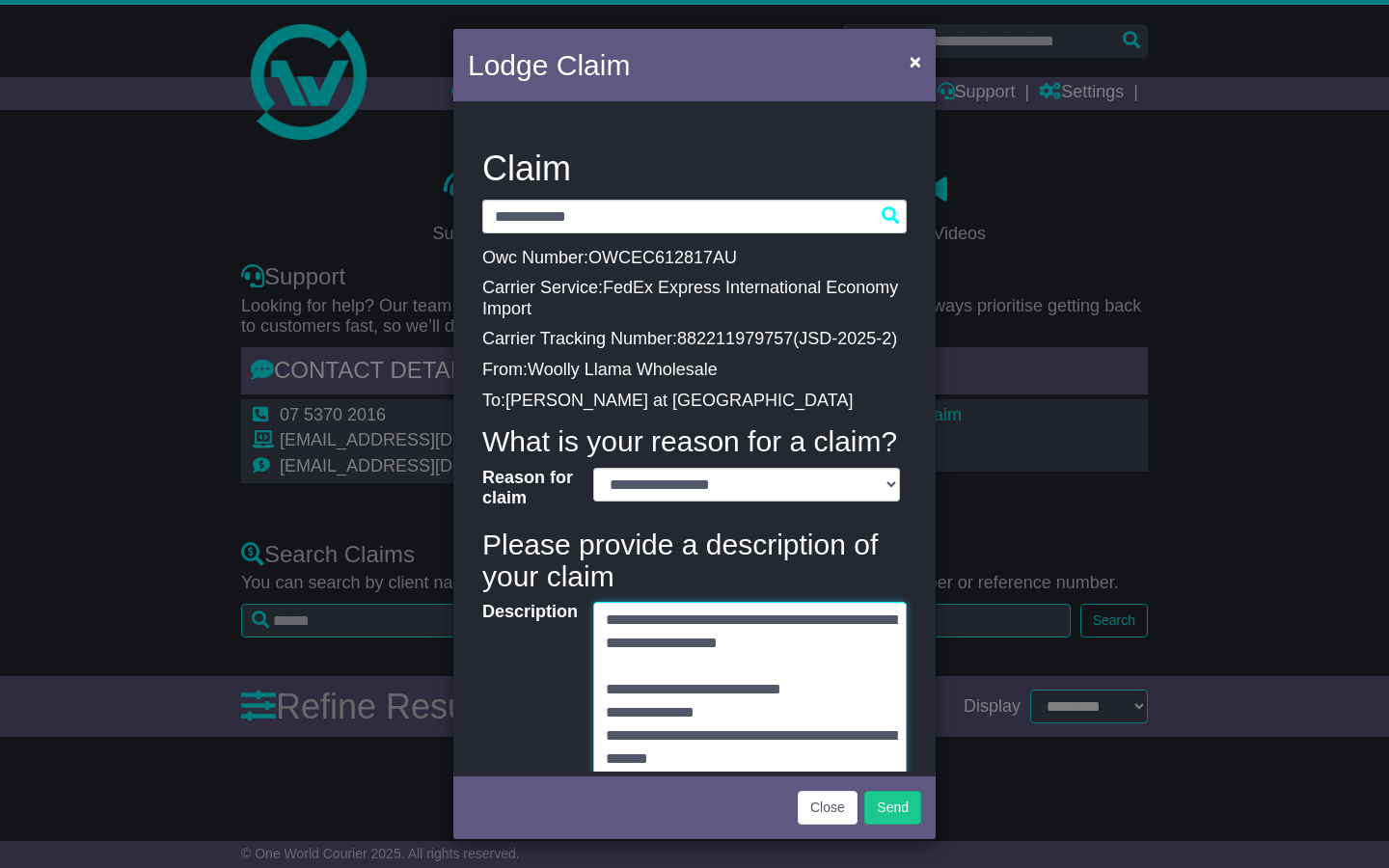 scroll, scrollTop: 3001, scrollLeft: 0, axis: vertical 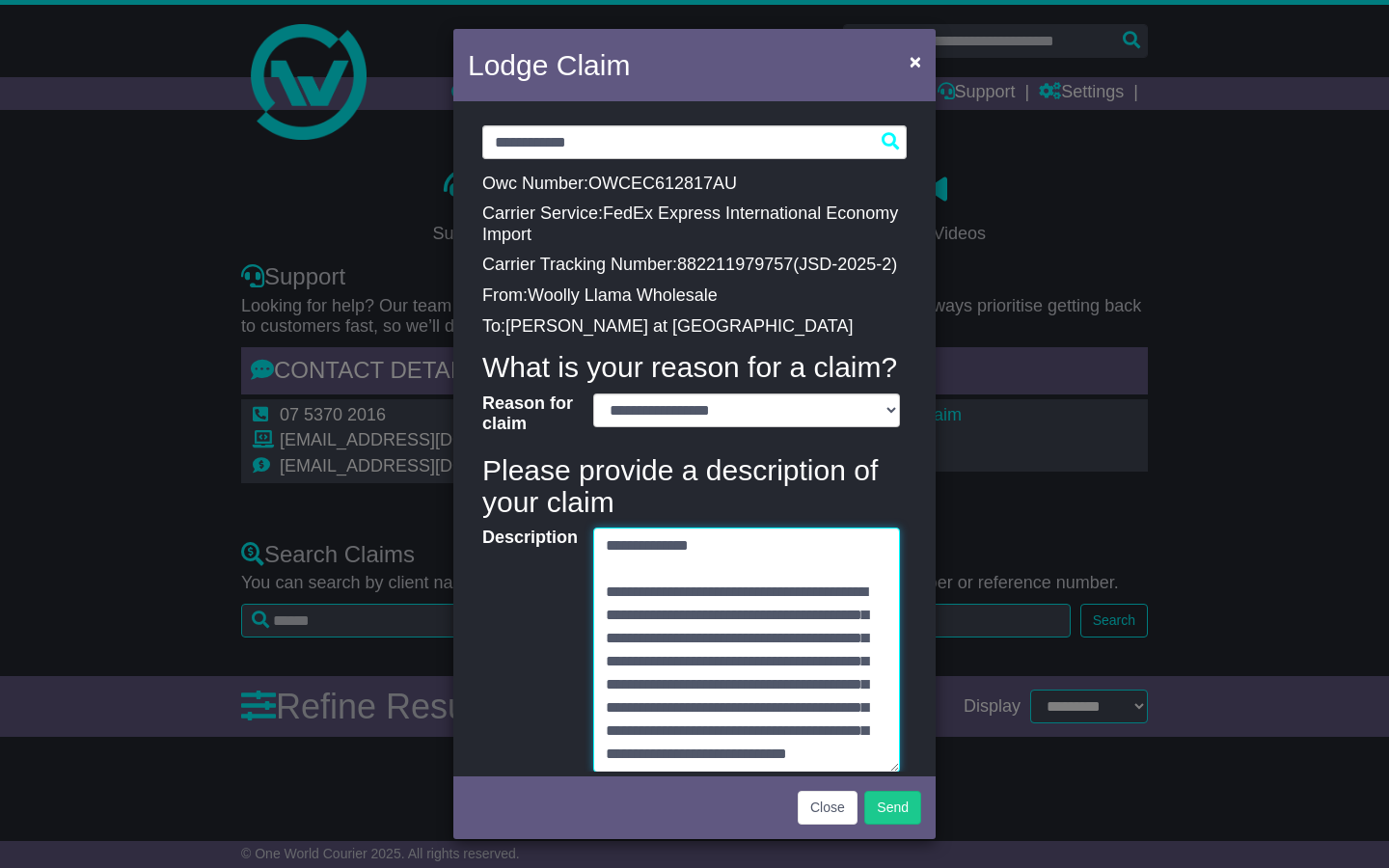 click on "Description" at bounding box center (747, 650) 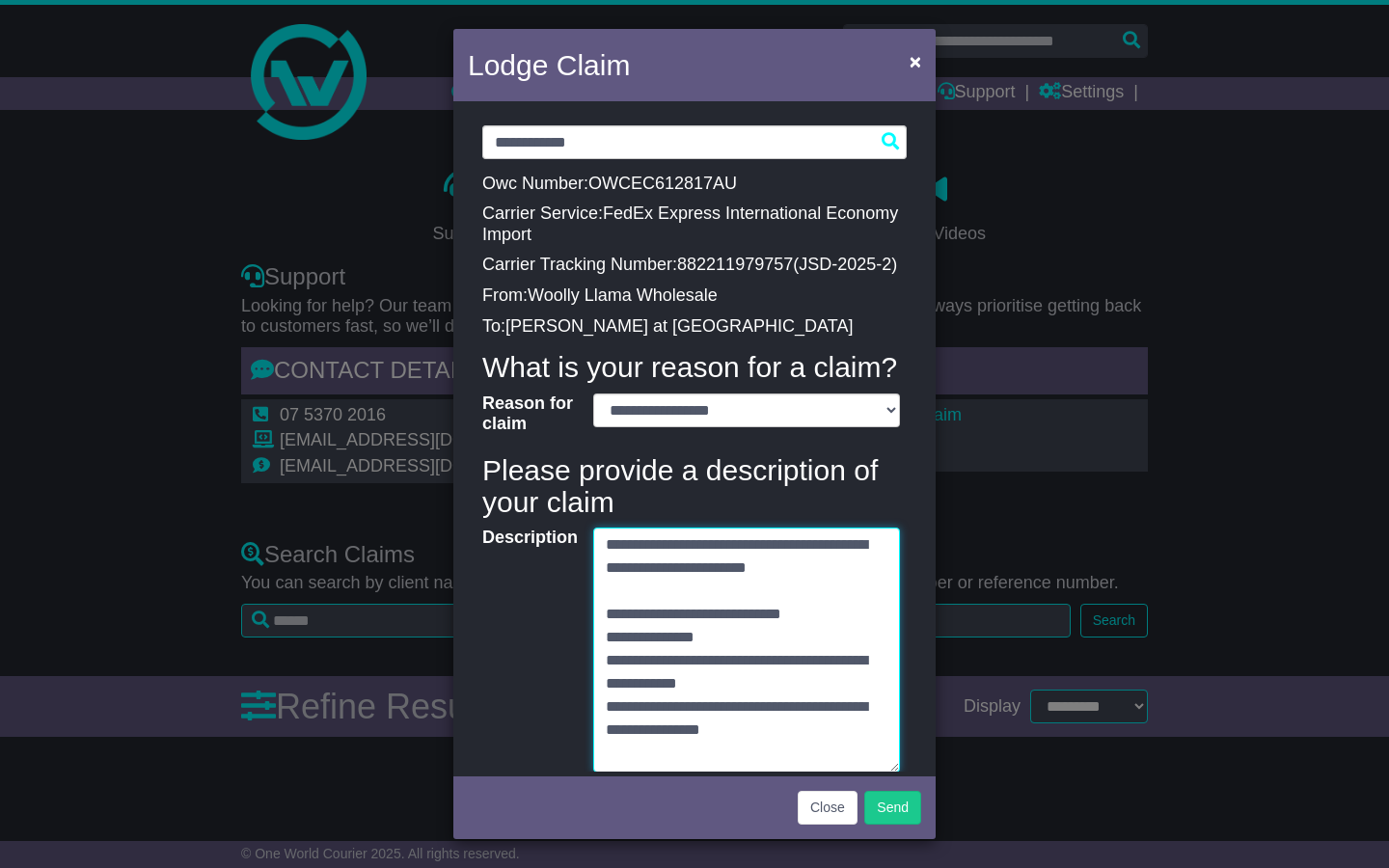 scroll, scrollTop: 0, scrollLeft: 0, axis: both 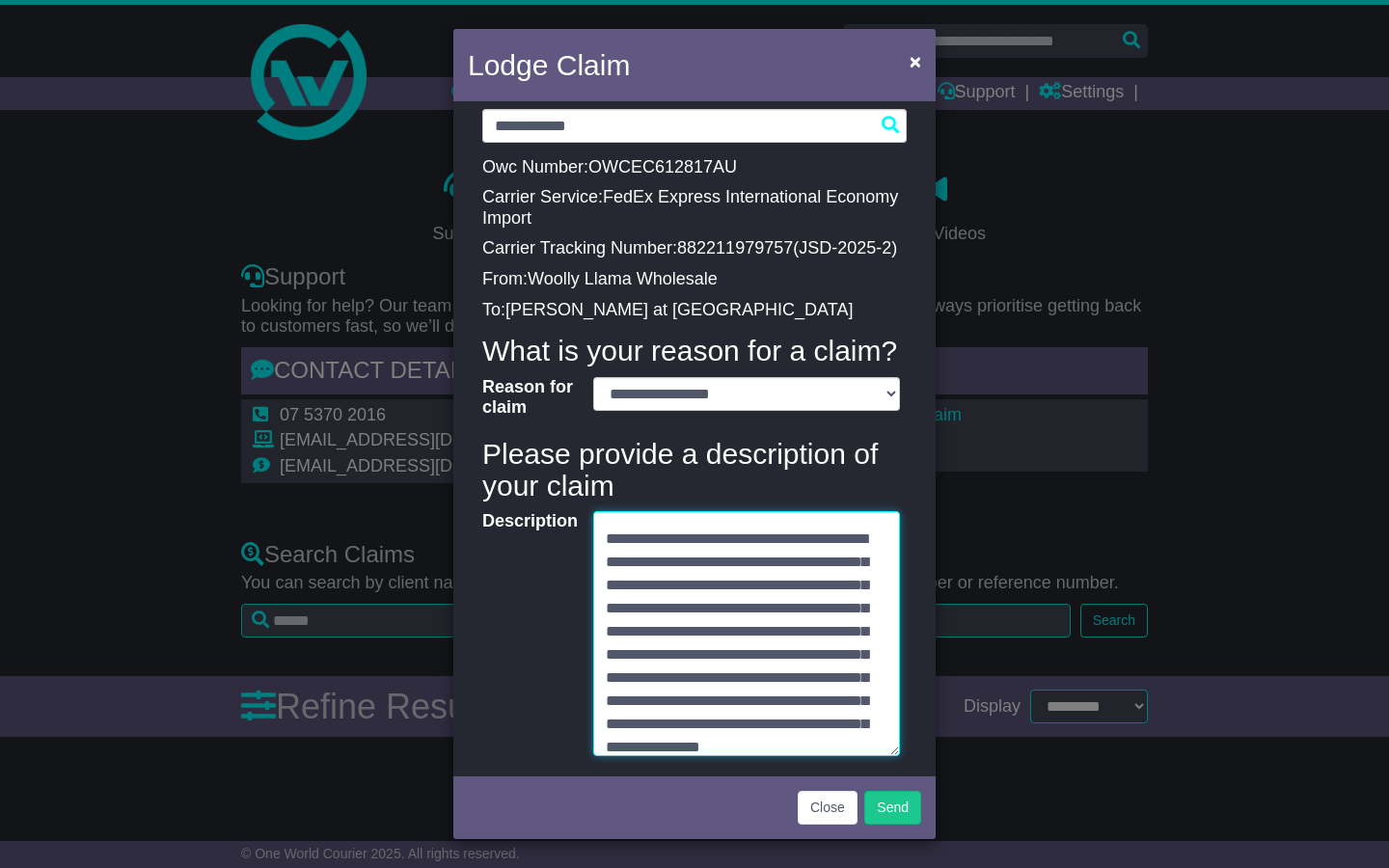 click on "Description" at bounding box center (747, 634) 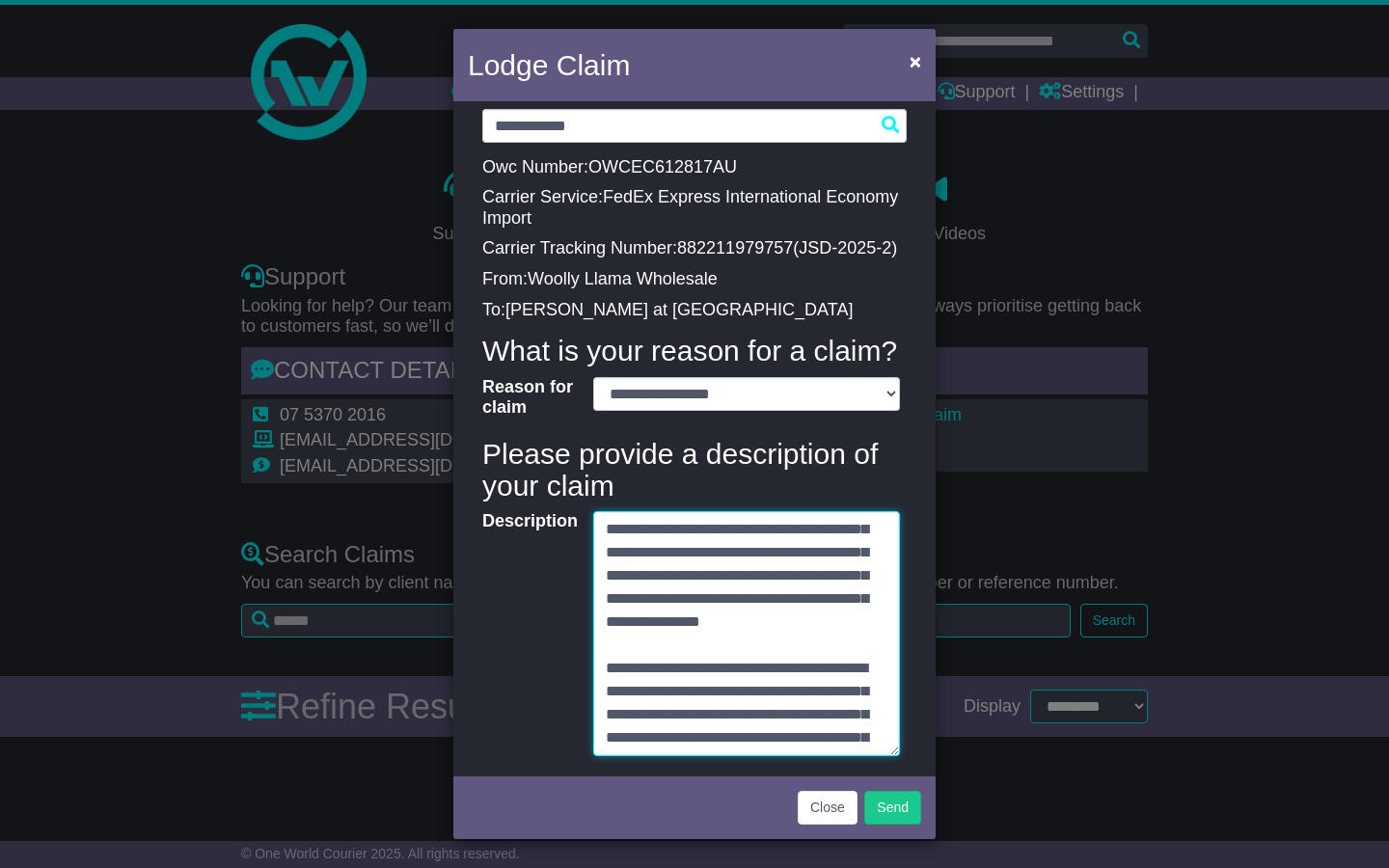 scroll, scrollTop: 1368, scrollLeft: 0, axis: vertical 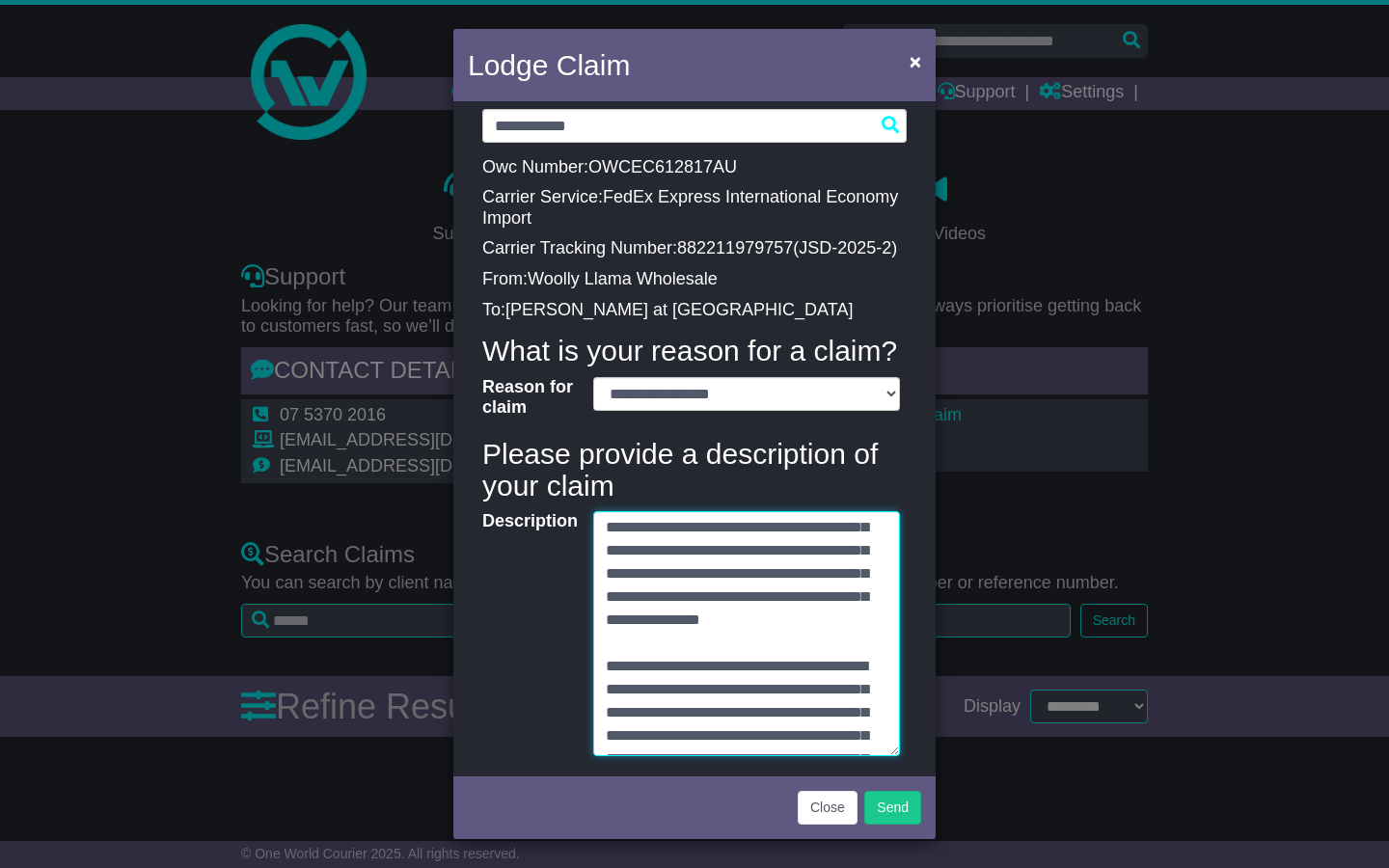 click on "Description" at bounding box center (747, 634) 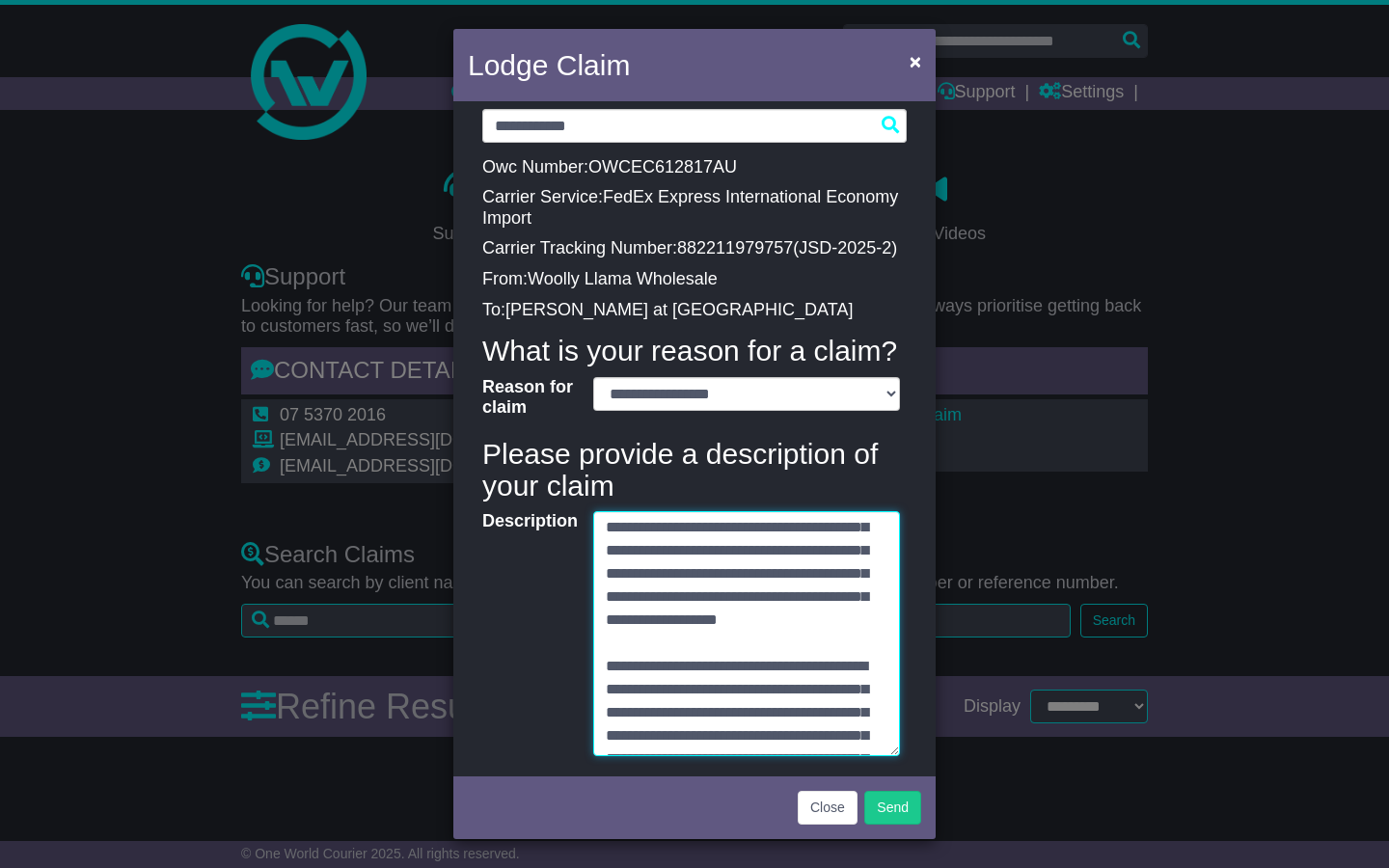 click on "Description" at bounding box center (747, 634) 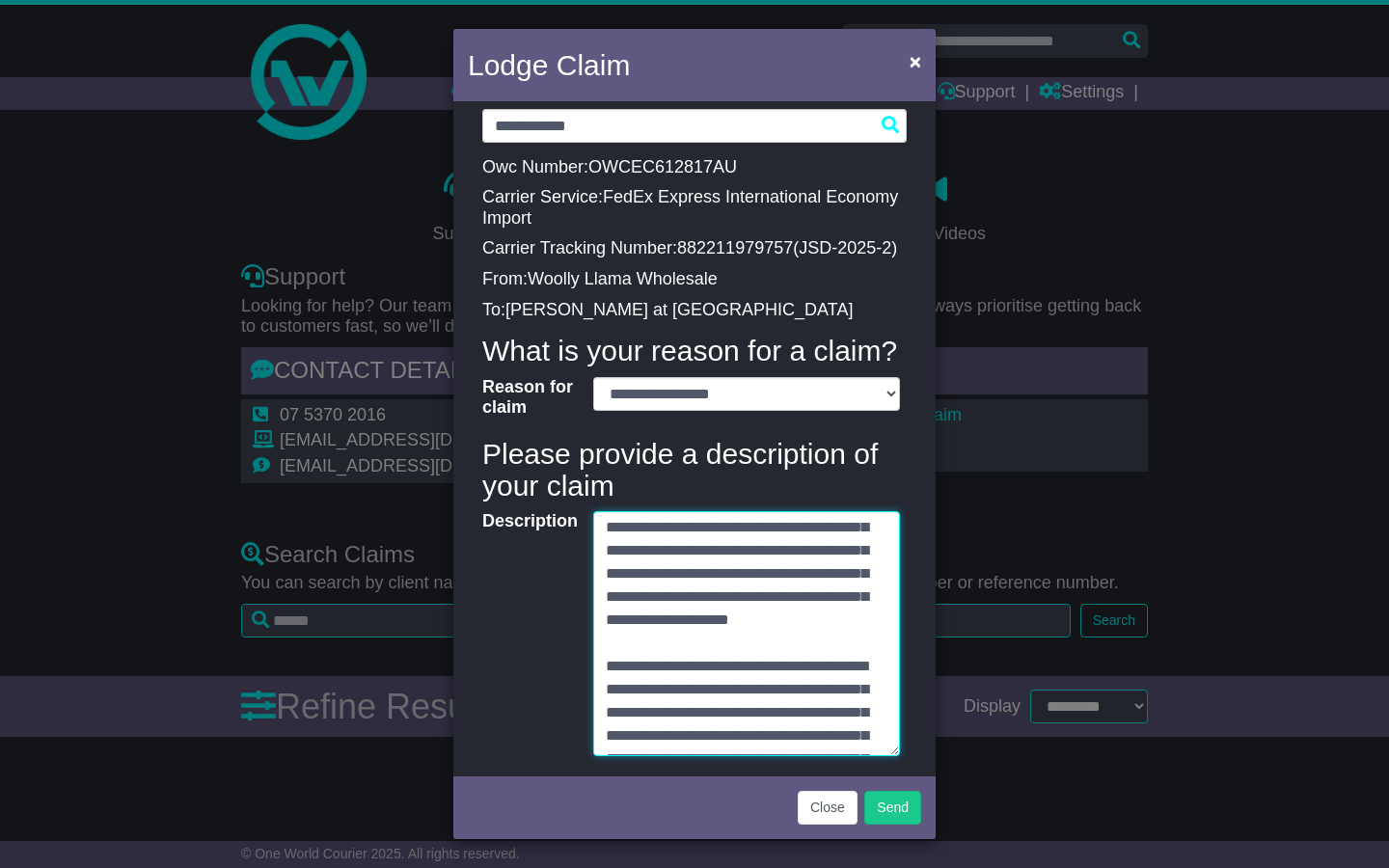 click on "Description" at bounding box center [747, 634] 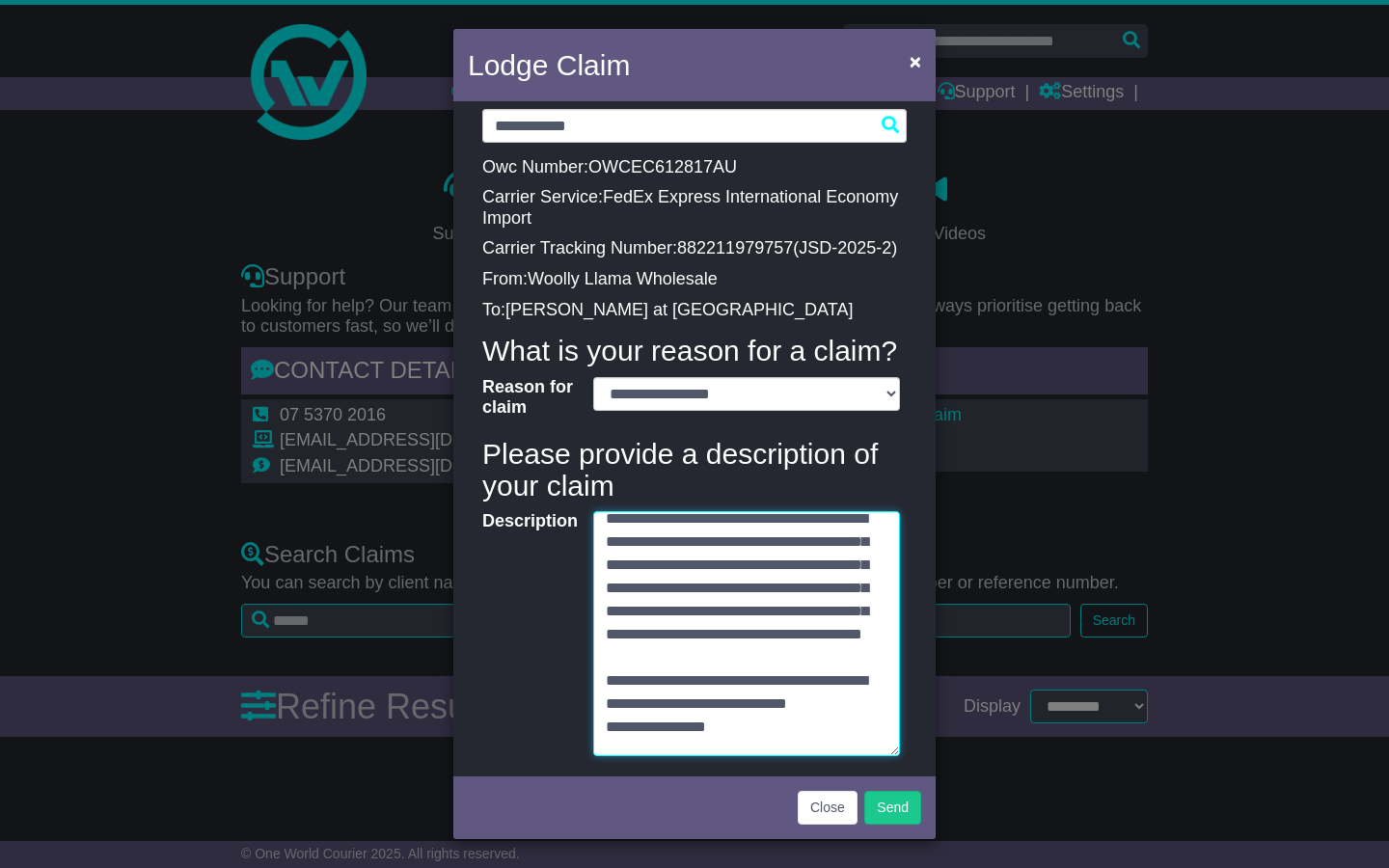 scroll, scrollTop: 2030, scrollLeft: 0, axis: vertical 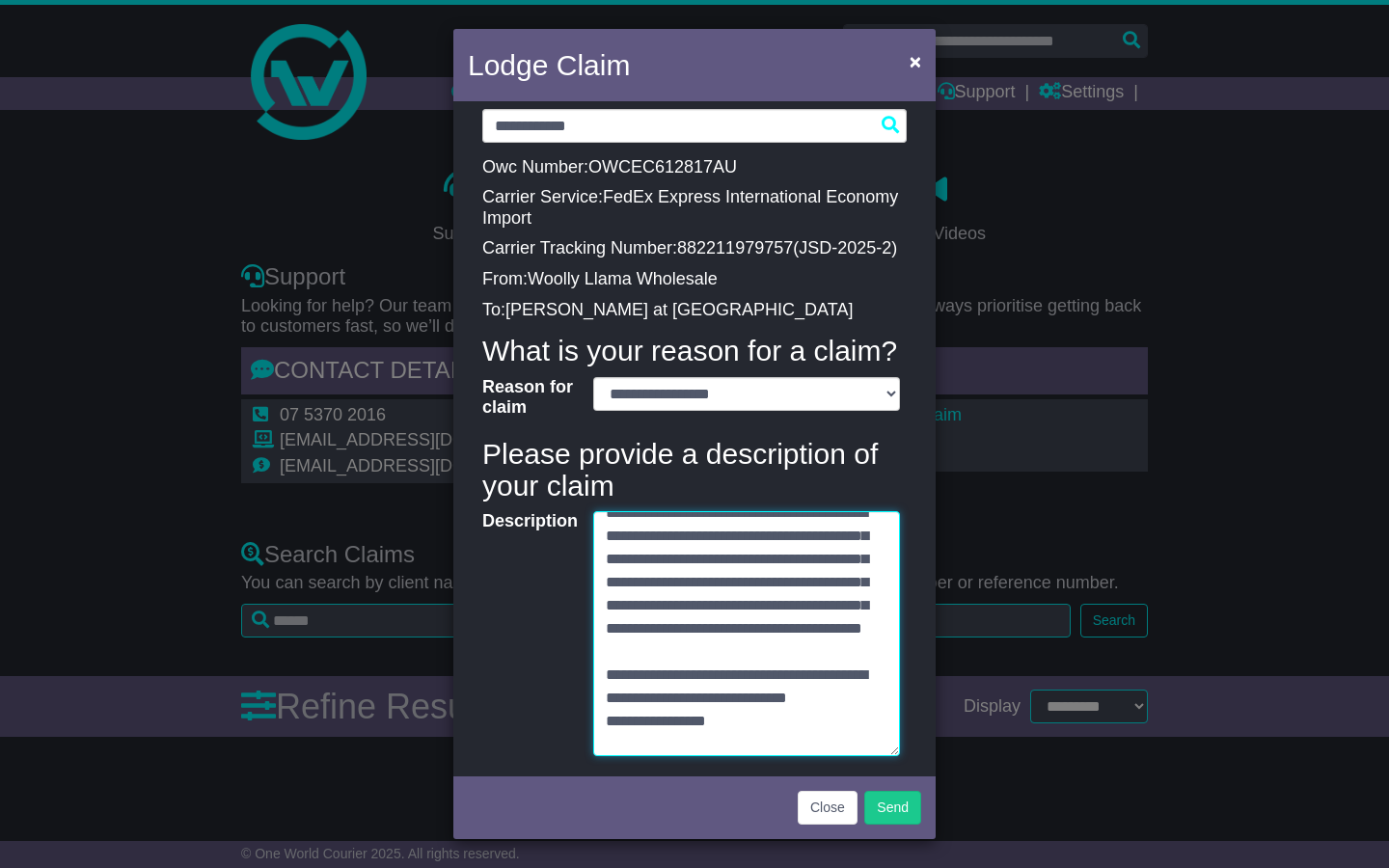 click on "Description" at bounding box center (747, 634) 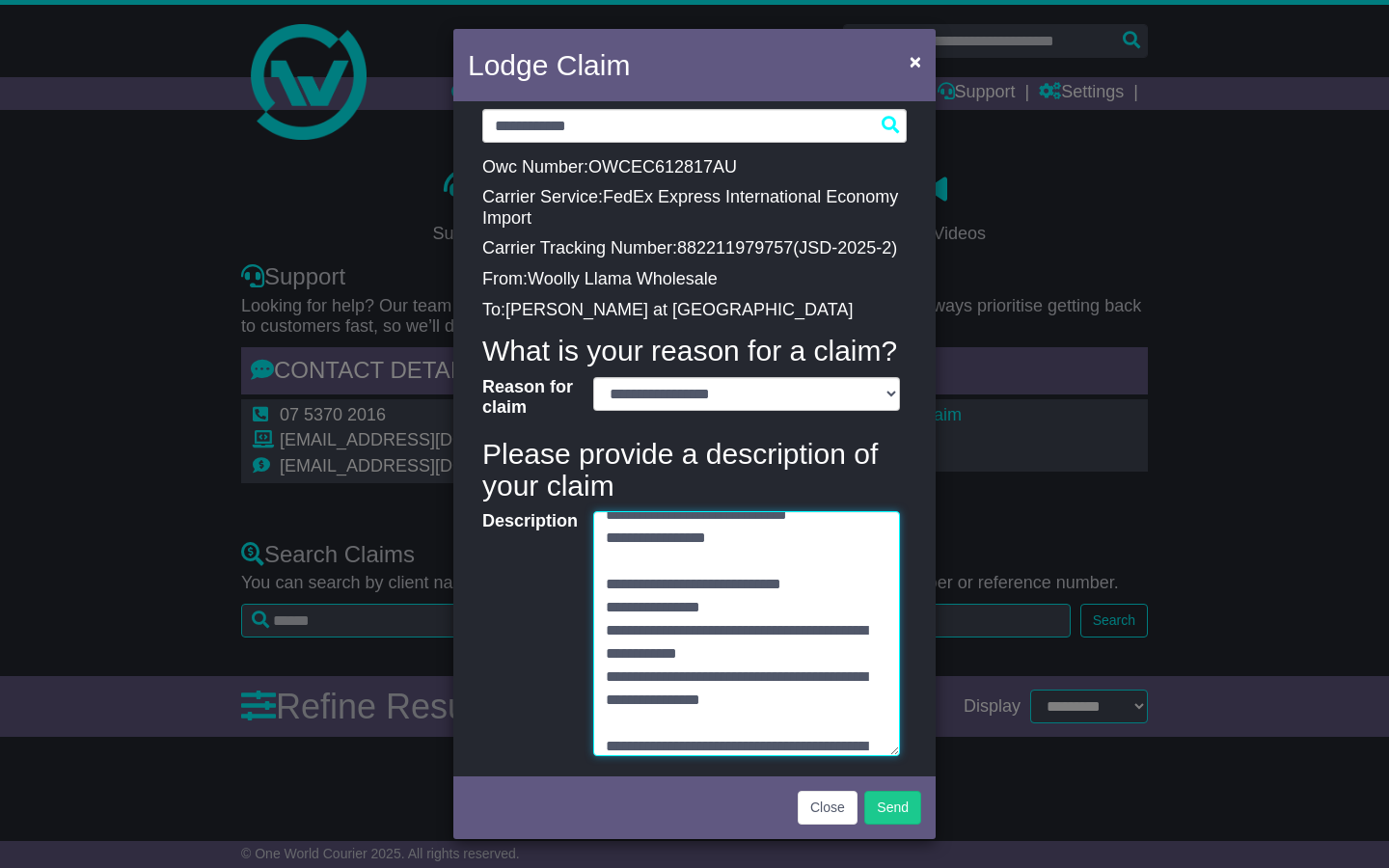 scroll, scrollTop: 2215, scrollLeft: 0, axis: vertical 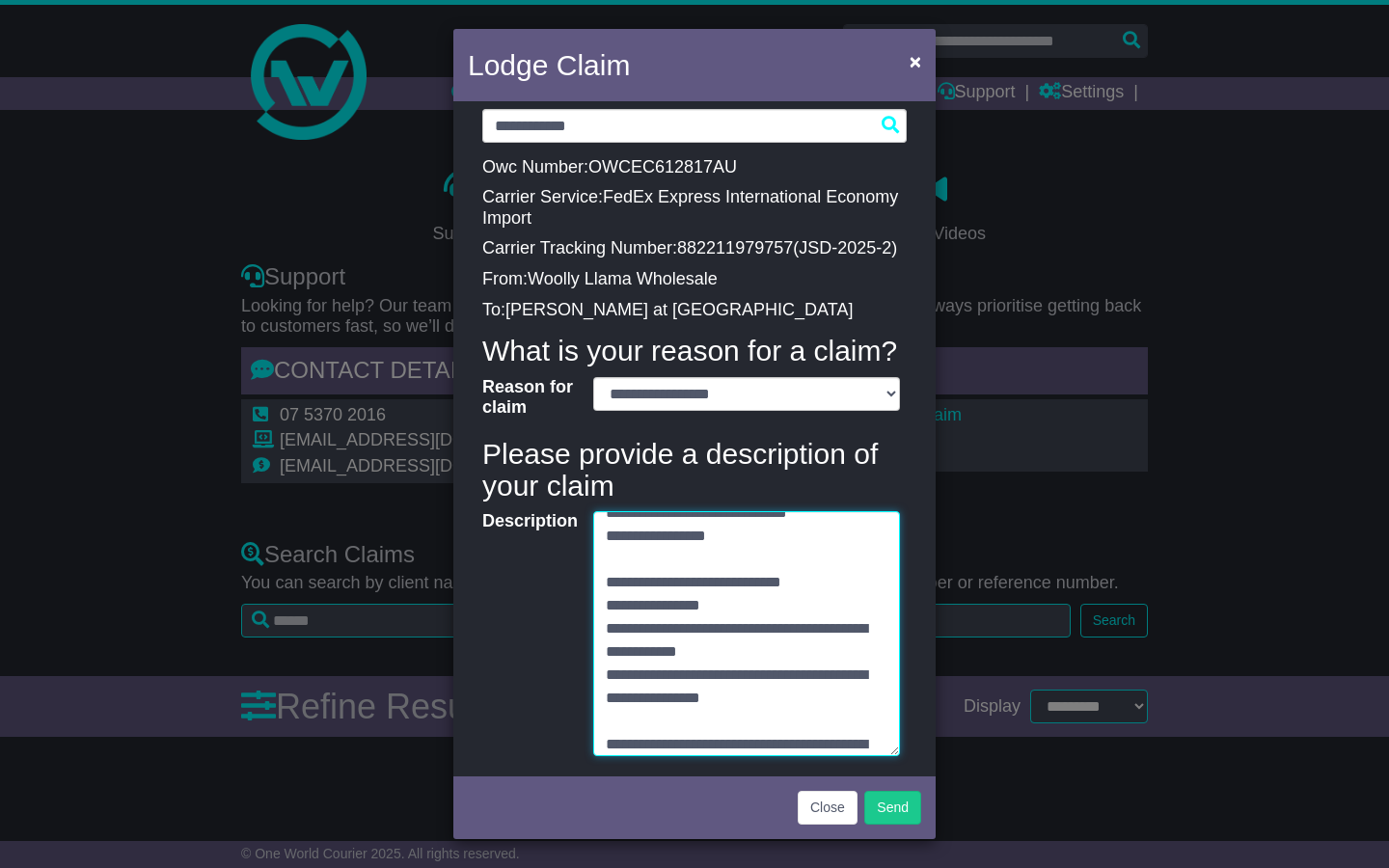 click on "Description" at bounding box center [747, 634] 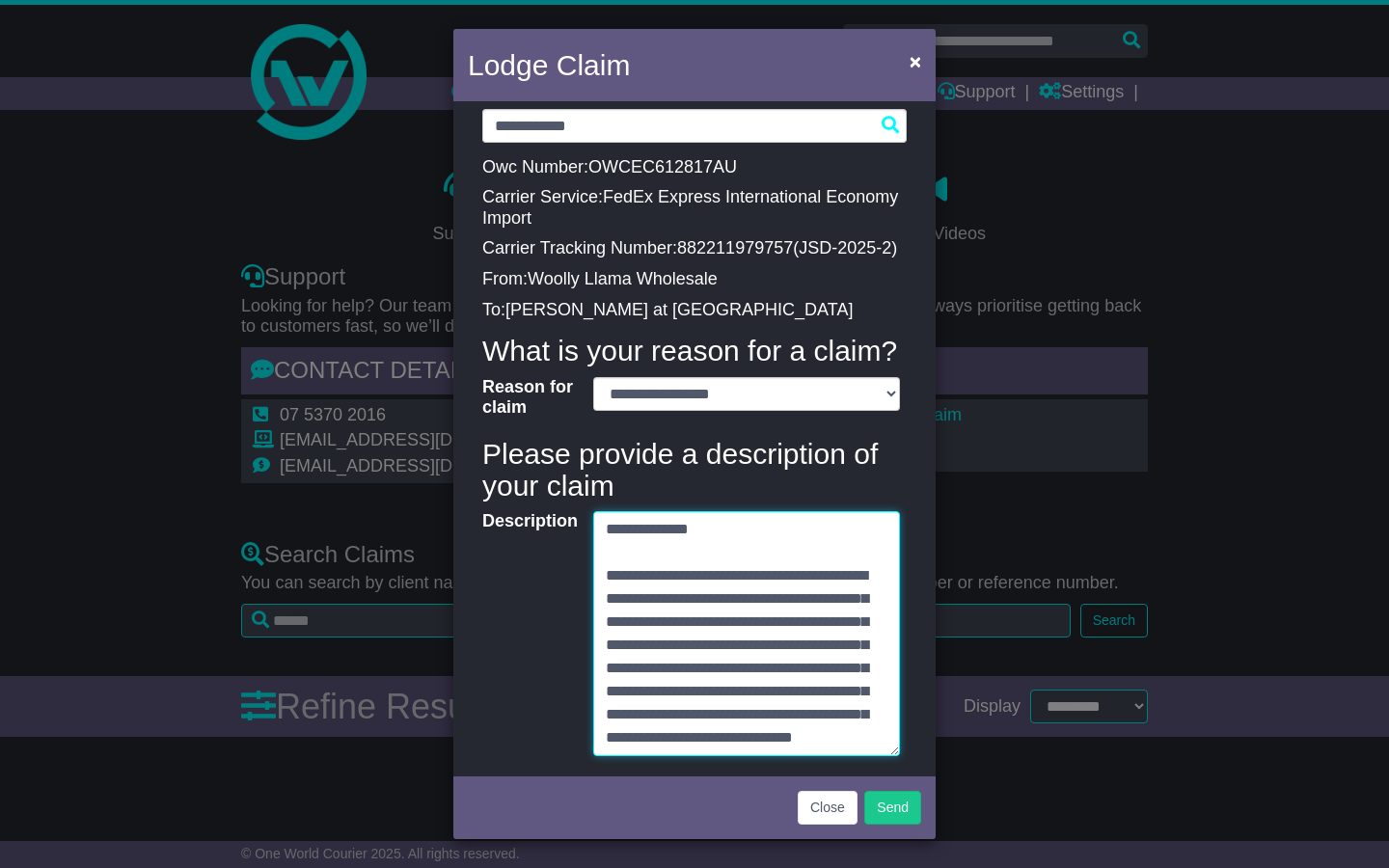 scroll, scrollTop: 2702, scrollLeft: 0, axis: vertical 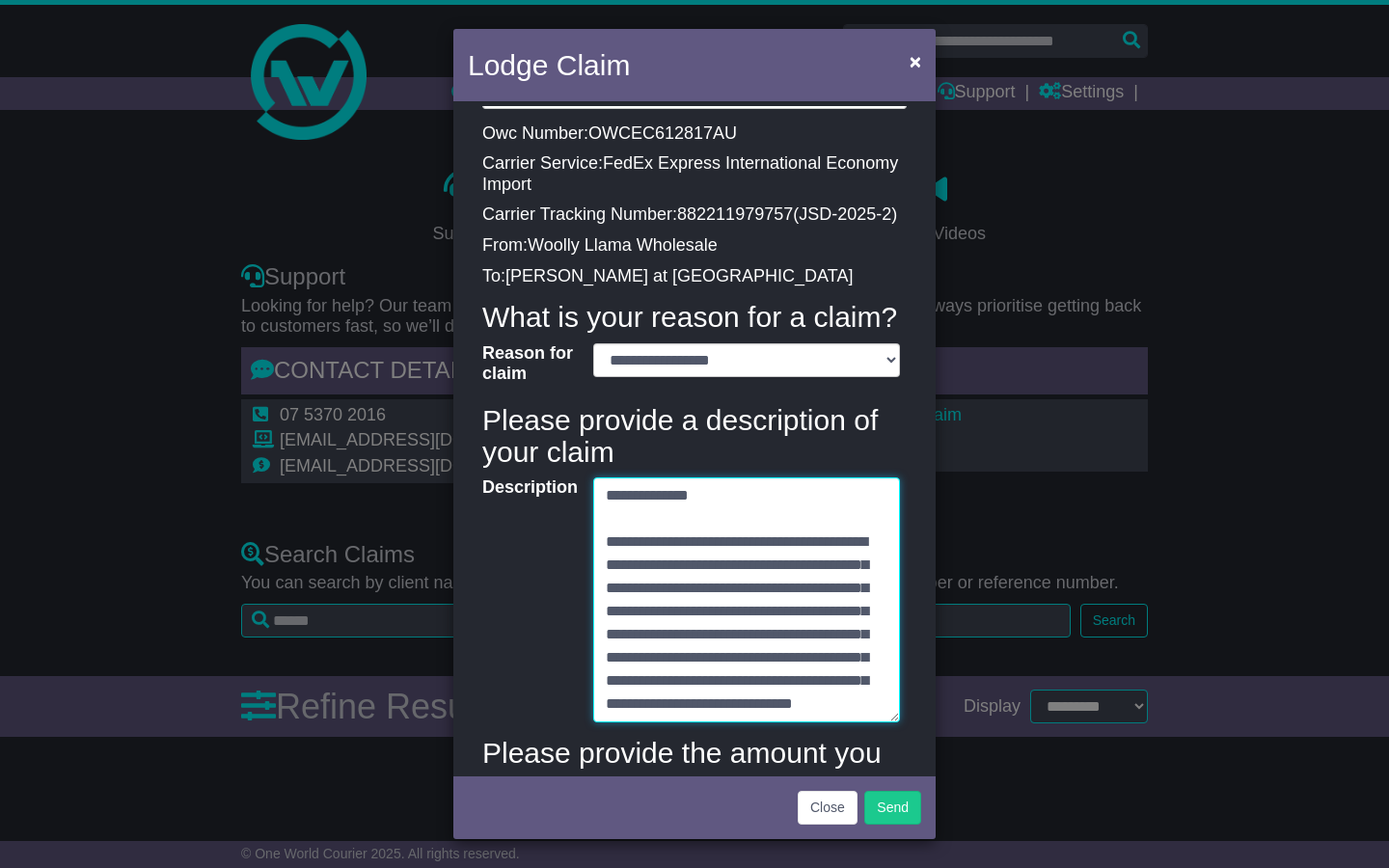 click on "Description" at bounding box center (747, 600) 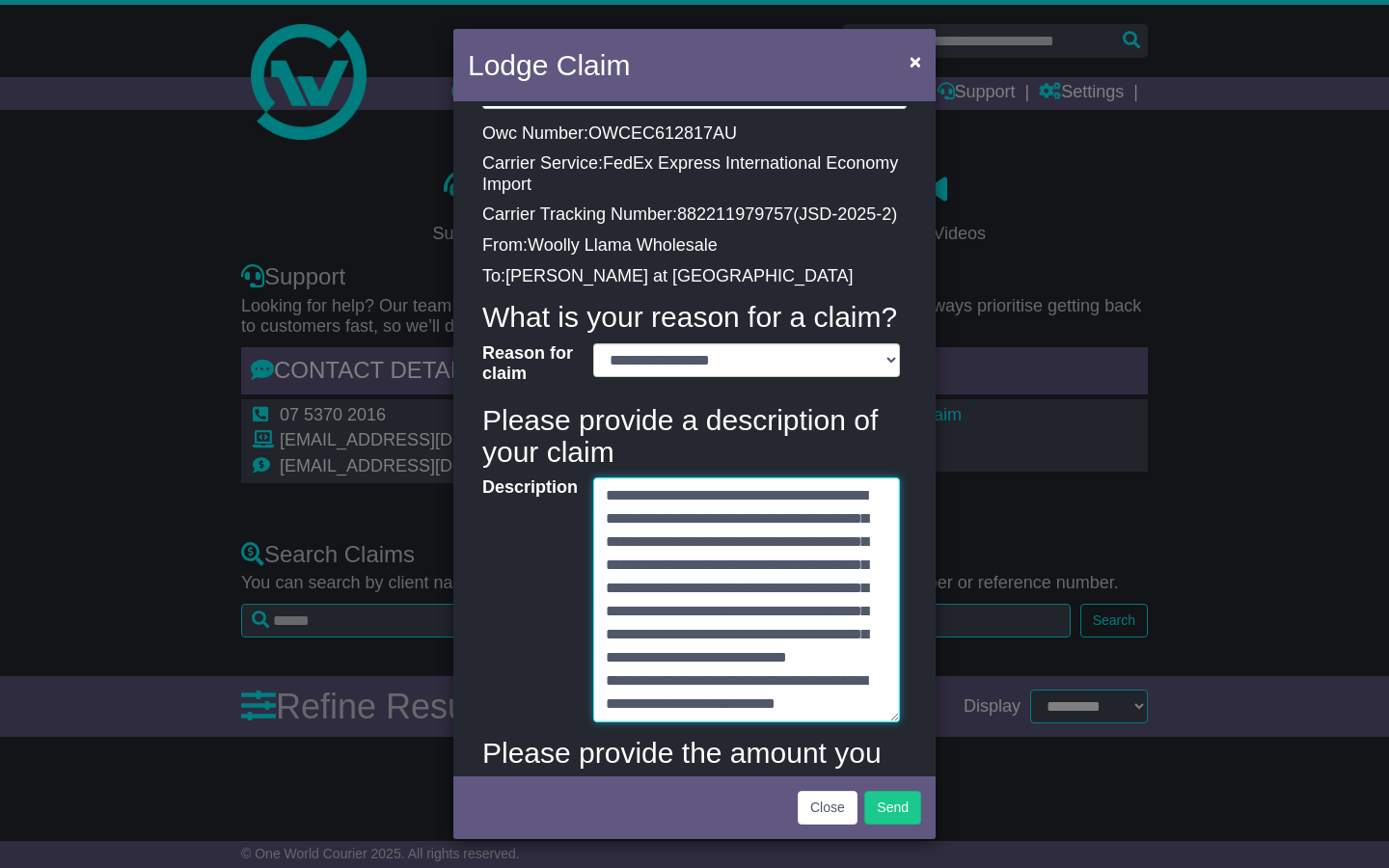 scroll, scrollTop: 3071, scrollLeft: 0, axis: vertical 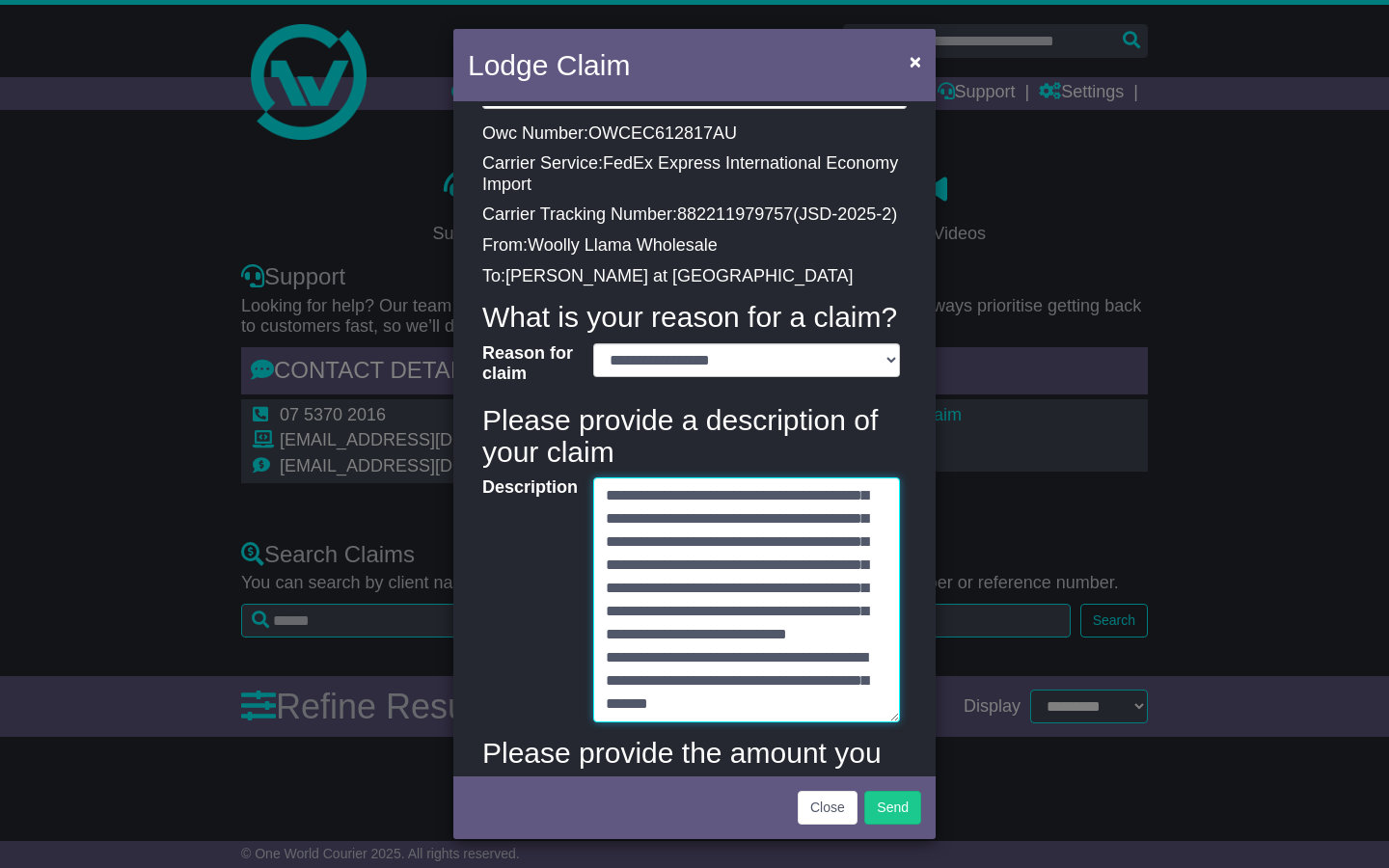 drag, startPoint x: 605, startPoint y: 664, endPoint x: 821, endPoint y: 718, distance: 222.6477 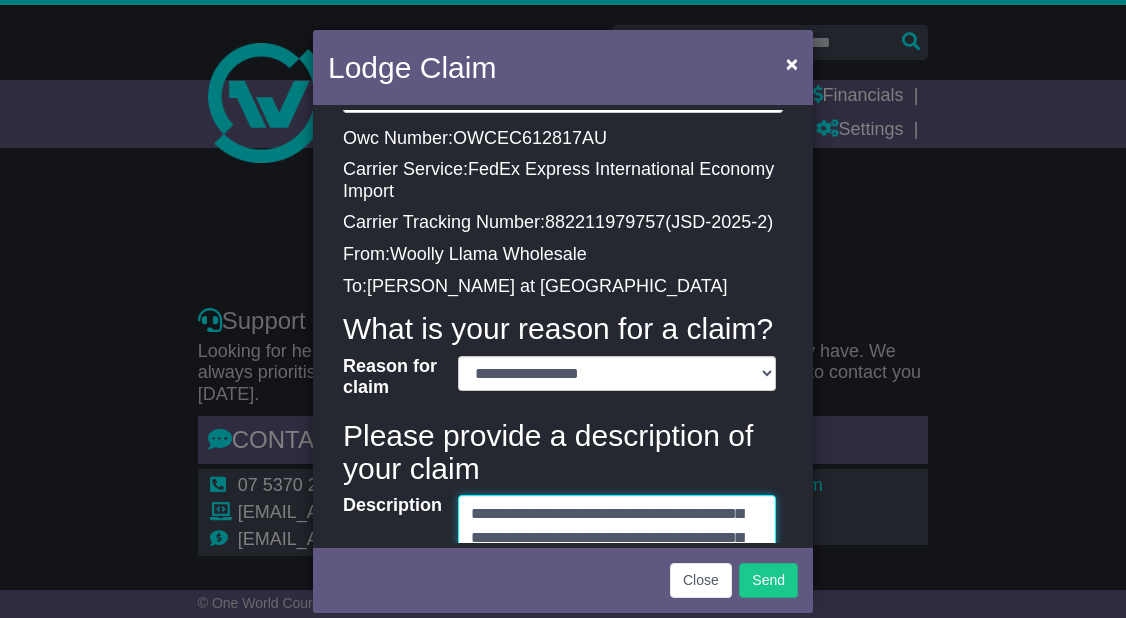 type on "**********" 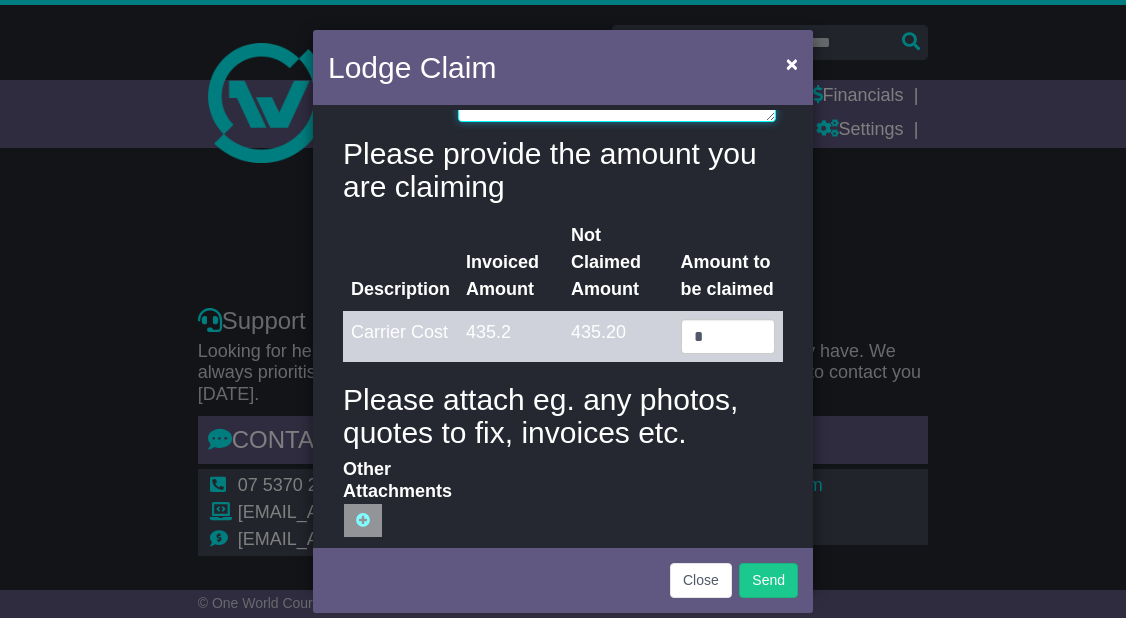 scroll, scrollTop: 754, scrollLeft: 0, axis: vertical 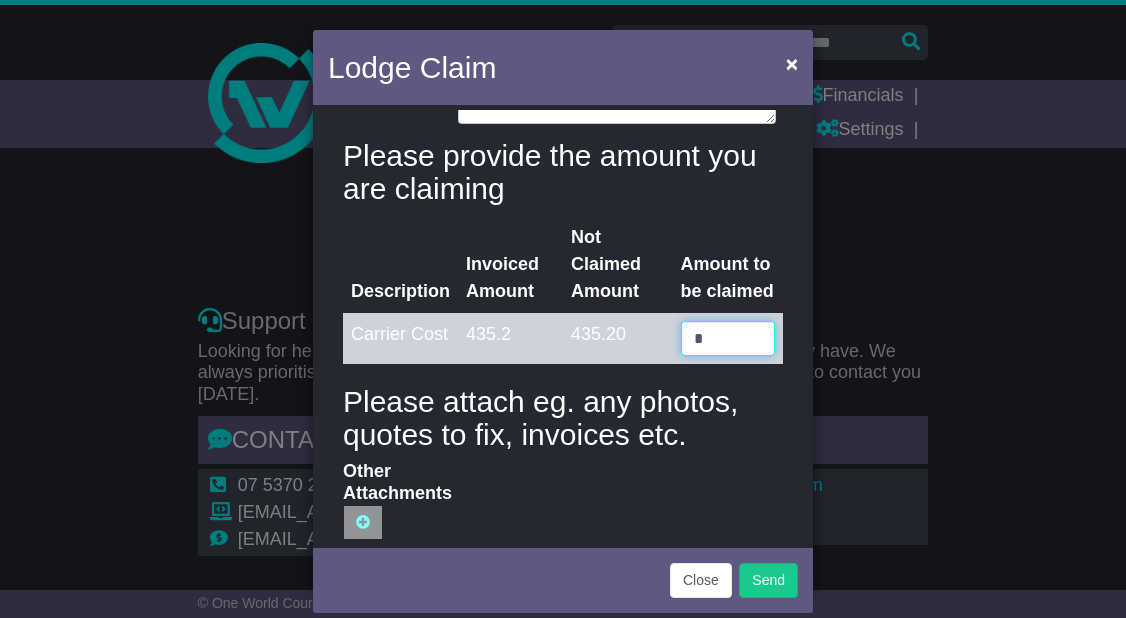 click on "*" at bounding box center [728, 338] 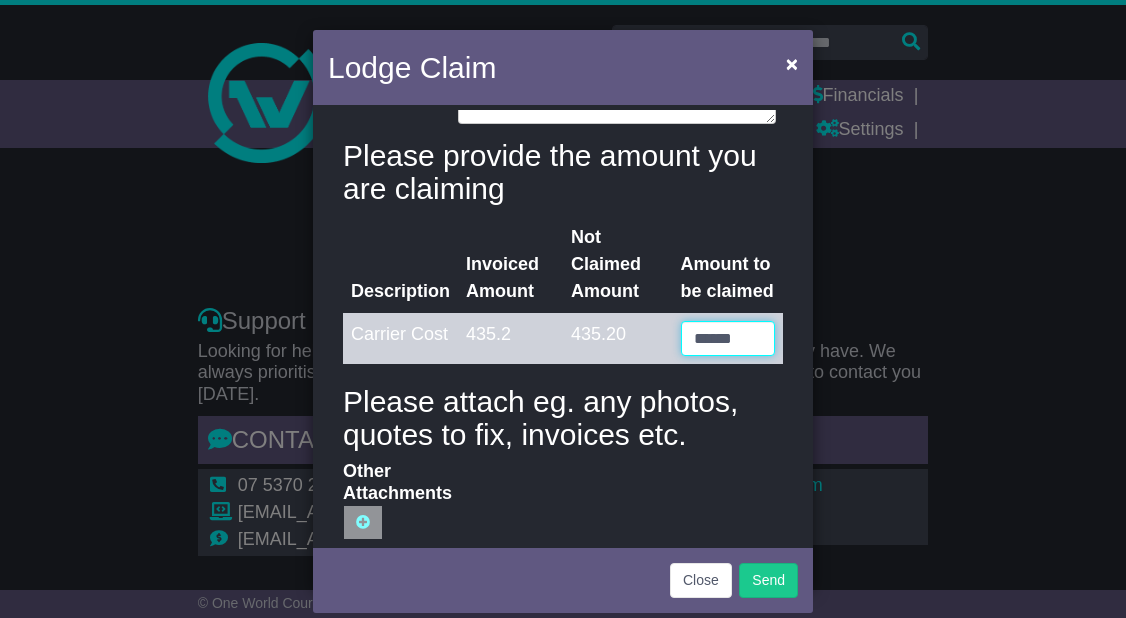 scroll, scrollTop: 807, scrollLeft: 0, axis: vertical 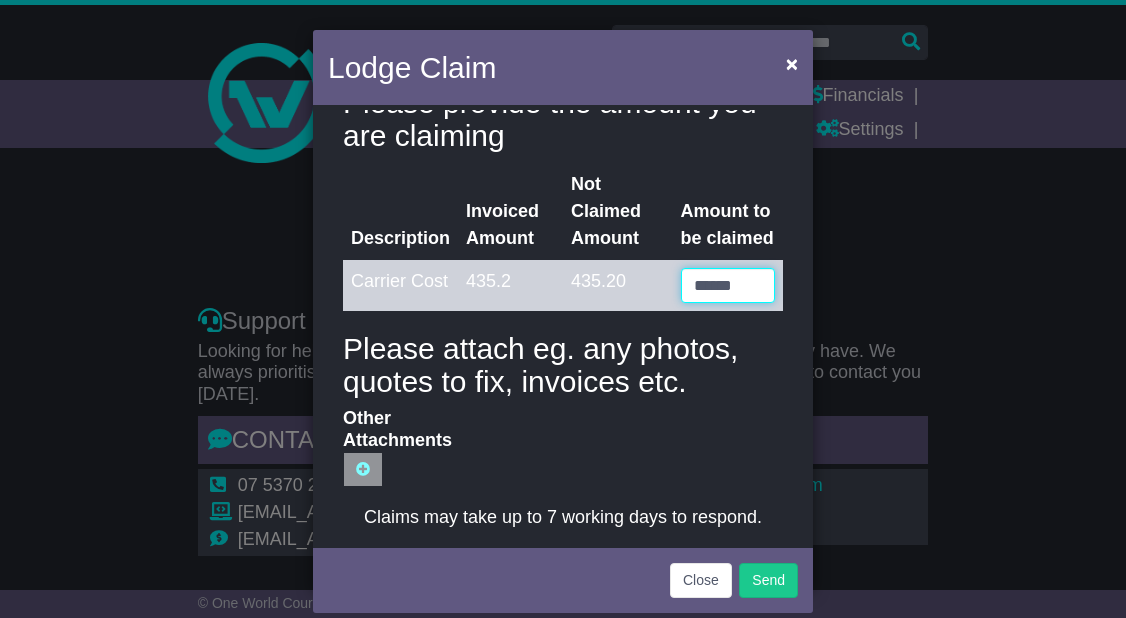 type on "******" 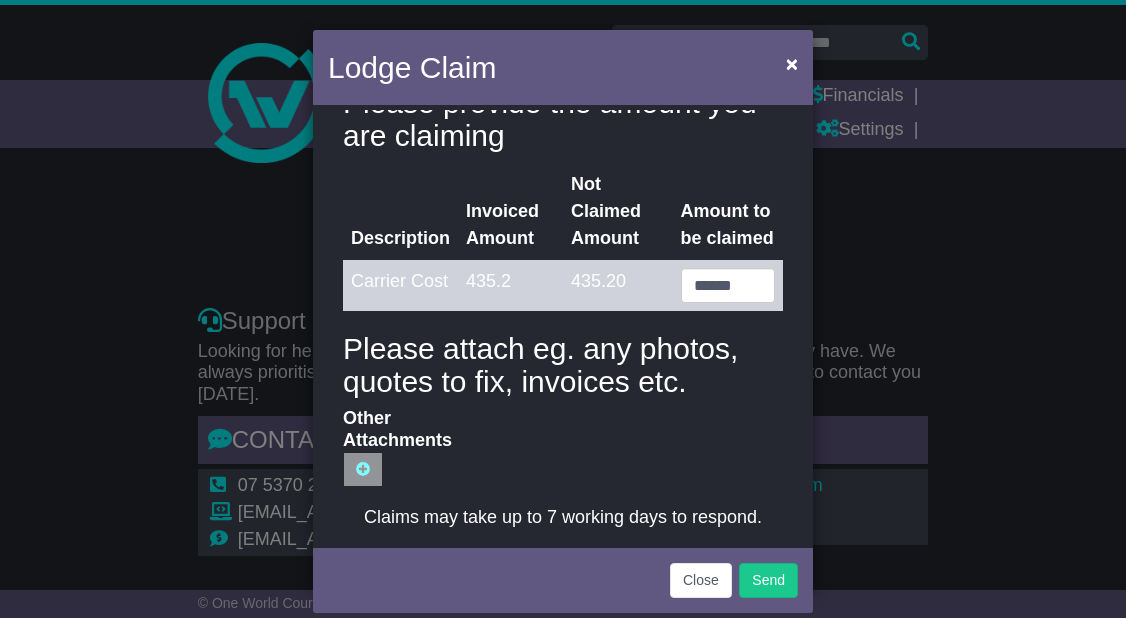 click on "Other Attachments" at bounding box center [230, 469] 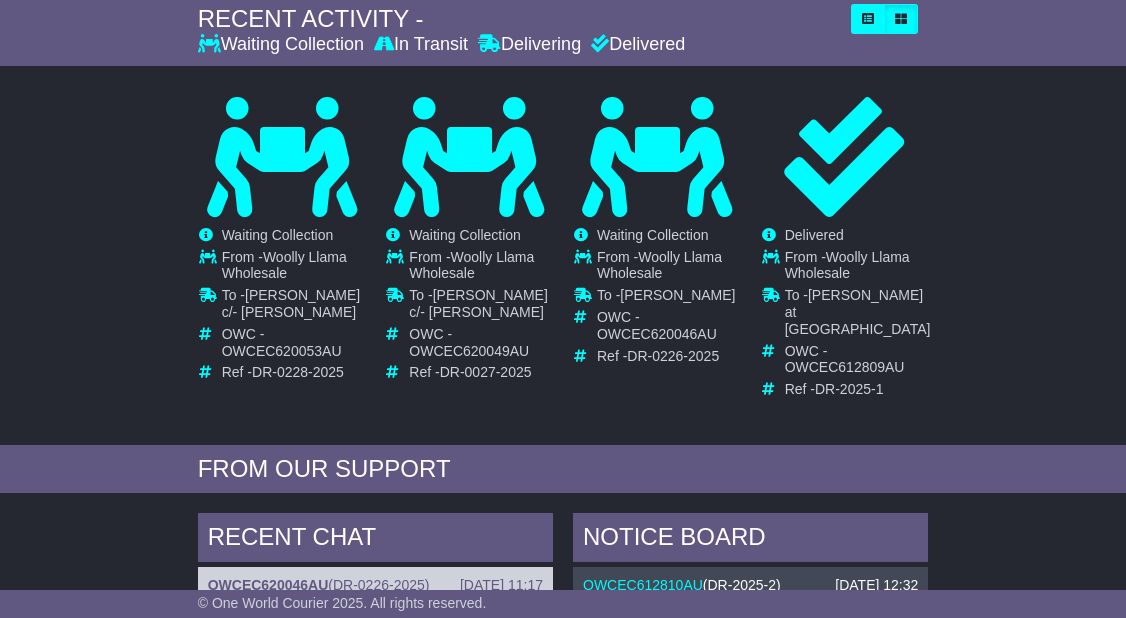 scroll, scrollTop: 0, scrollLeft: 0, axis: both 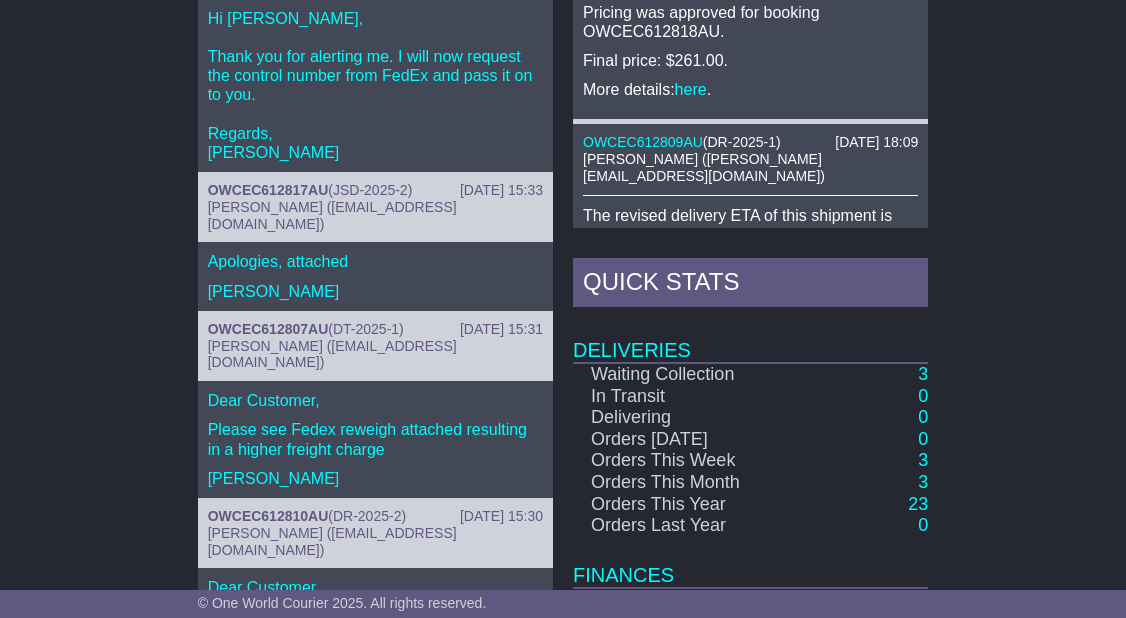 click on "The revised delivery ETA of this shipment is 08/07 -[PERSON_NAME]" at bounding box center (750, 225) 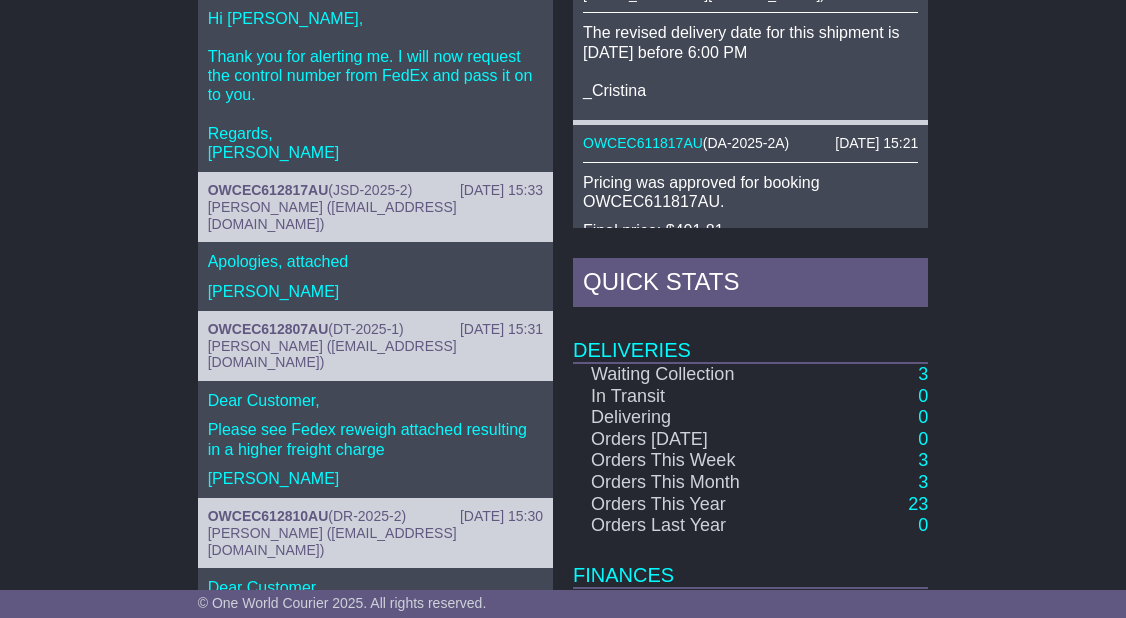 scroll, scrollTop: 1840, scrollLeft: 0, axis: vertical 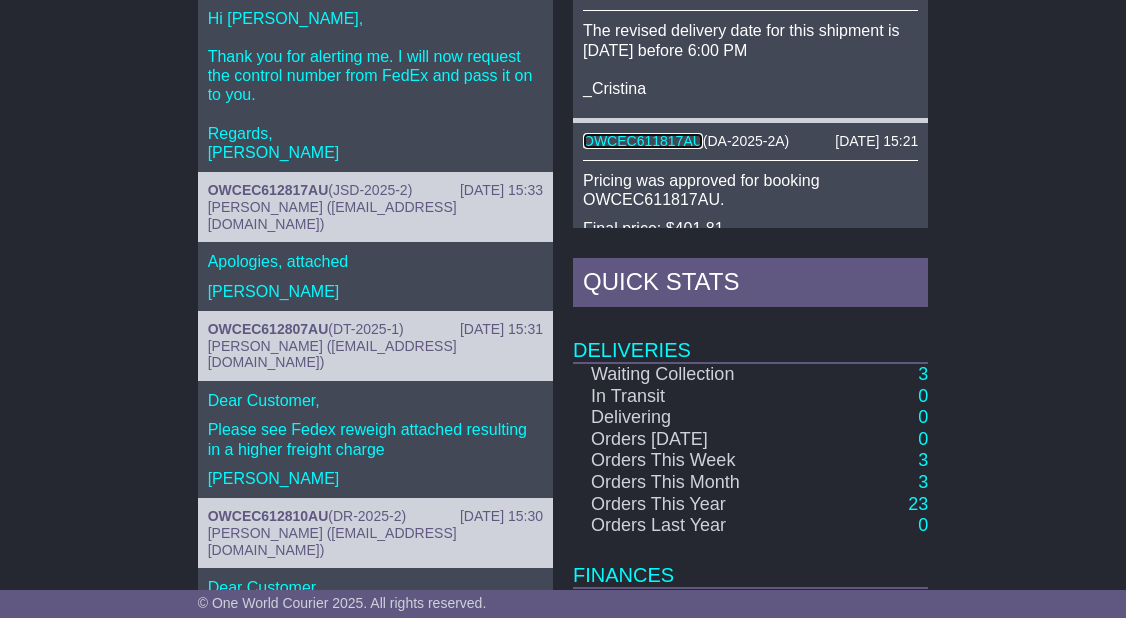 click on "OWCEC611817AU" at bounding box center [643, 141] 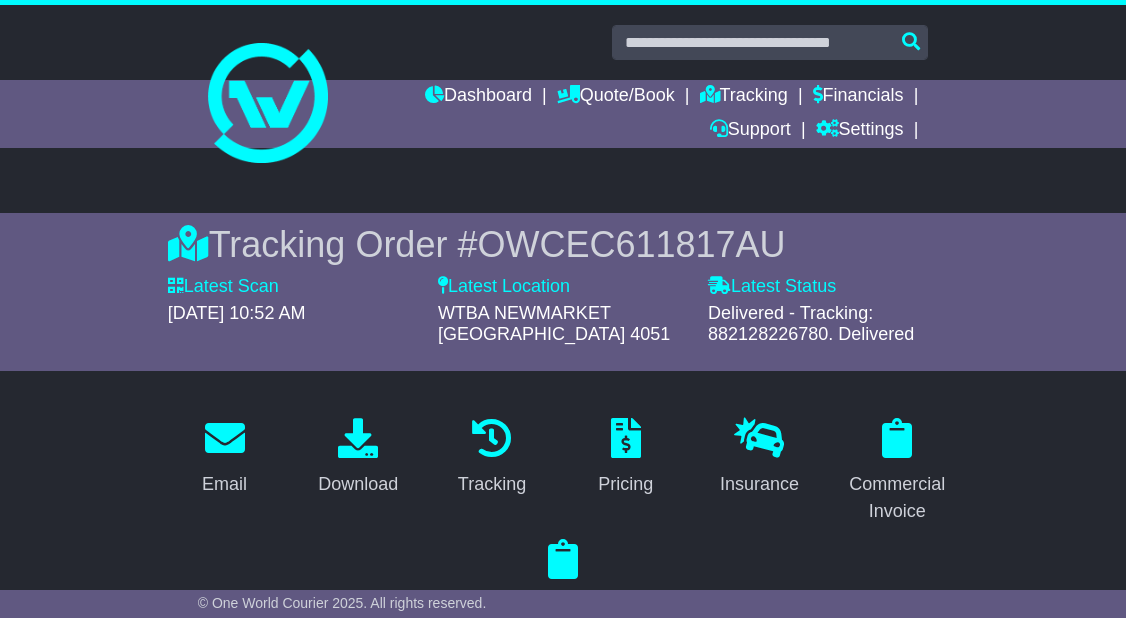 scroll, scrollTop: 0, scrollLeft: 0, axis: both 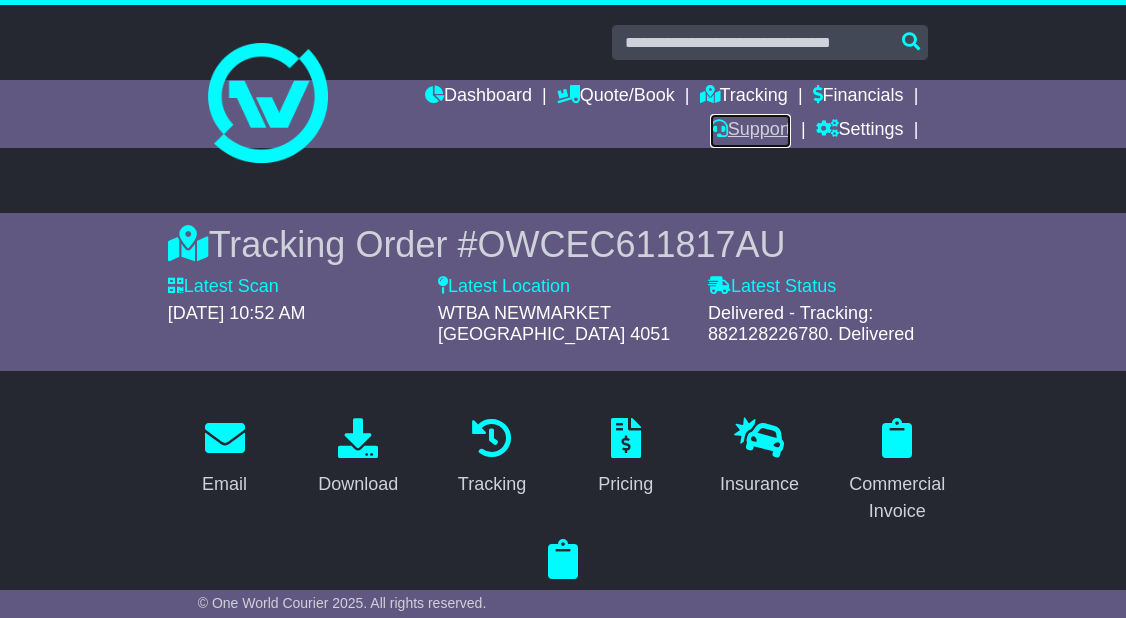 click on "Support" at bounding box center (750, 131) 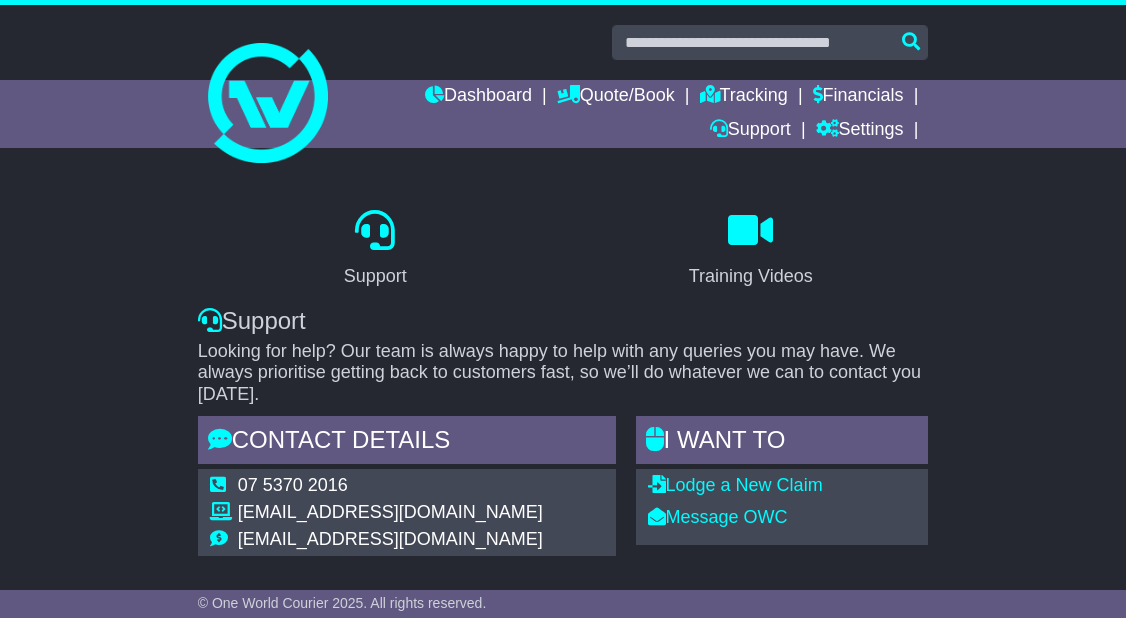 scroll, scrollTop: 0, scrollLeft: 0, axis: both 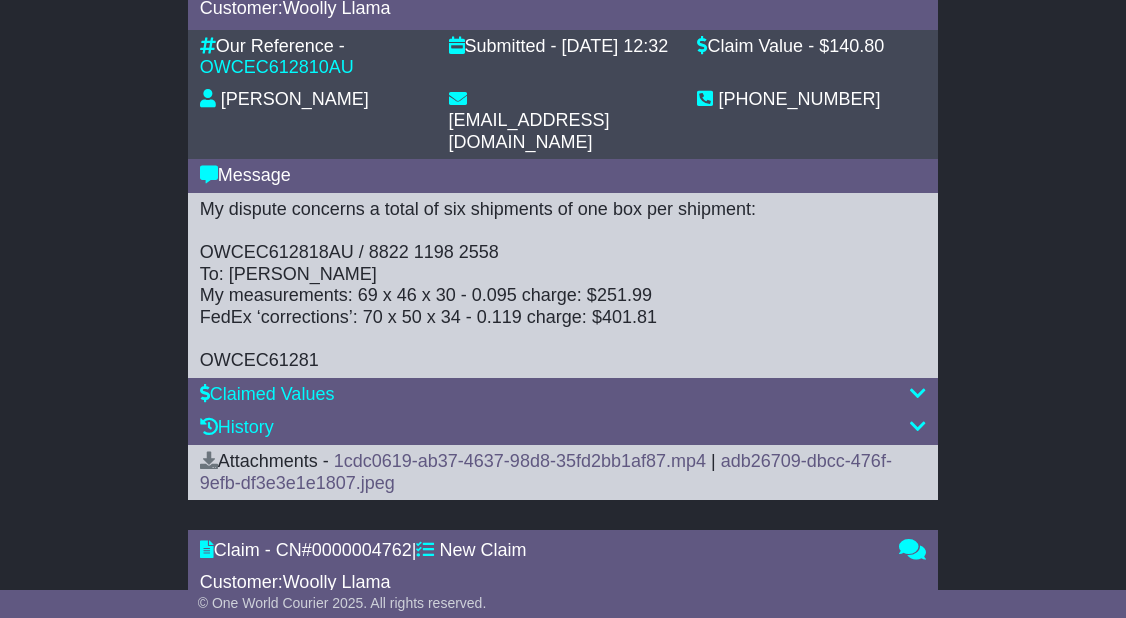 click on "My dispute concerns a total of six shipments of one box per shipment:
OWCEC612818AU / 8822 1198 2558
To: Donna Allen
My measurements:  69 x 46 x 30  -  0.095  charge: $251.99
FedEx ‘corrections’:  70 x 50 x 34  -  0.119  charge: $401.81
OWCEC61281" at bounding box center [563, 285] 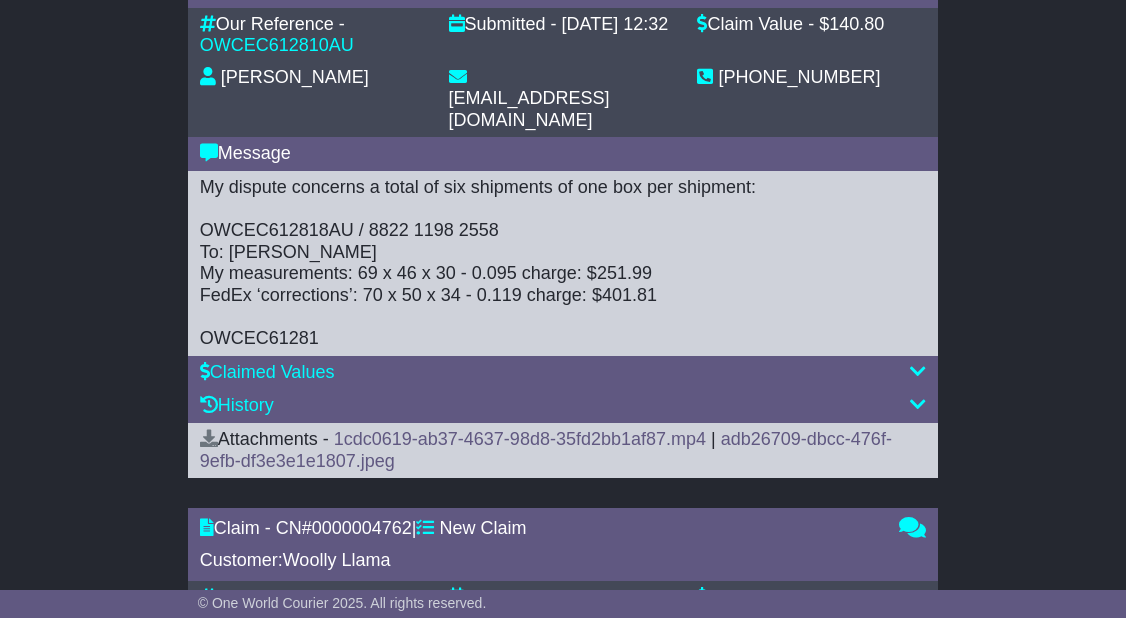 scroll, scrollTop: 963, scrollLeft: 0, axis: vertical 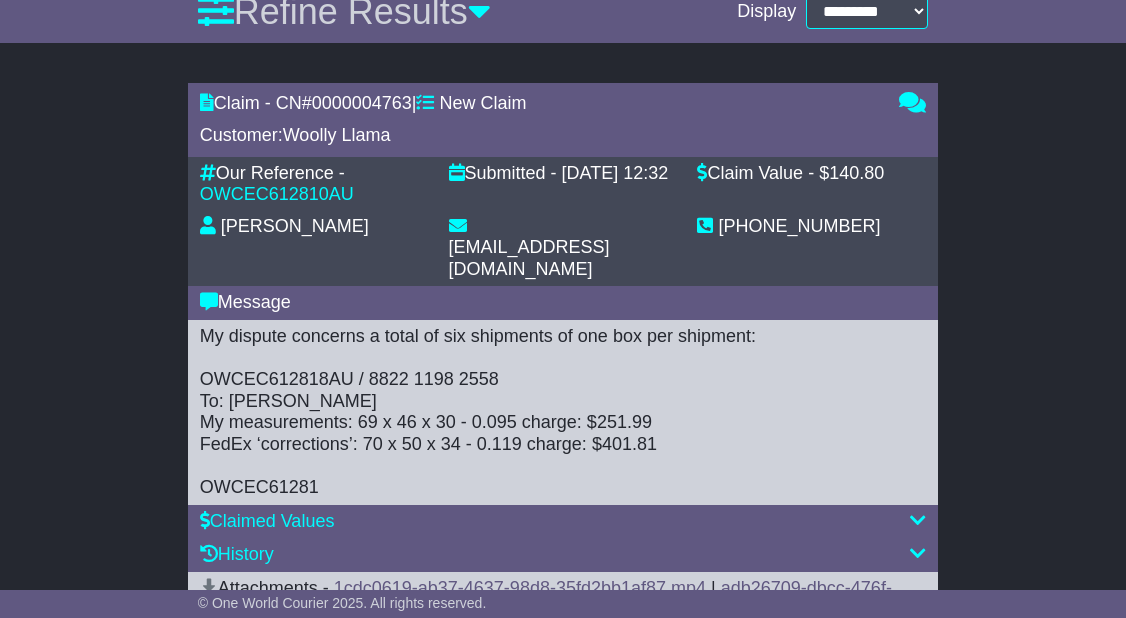 click on "My dispute concerns a total of six shipments of one box per shipment:
OWCEC612818AU / 8822 1198 2558
To: Donna Allen
My measurements:  69 x 46 x 30  -  0.095  charge: $251.99
FedEx ‘corrections’:  70 x 50 x 34  -  0.119  charge: $401.81
OWCEC61281" at bounding box center (563, 412) 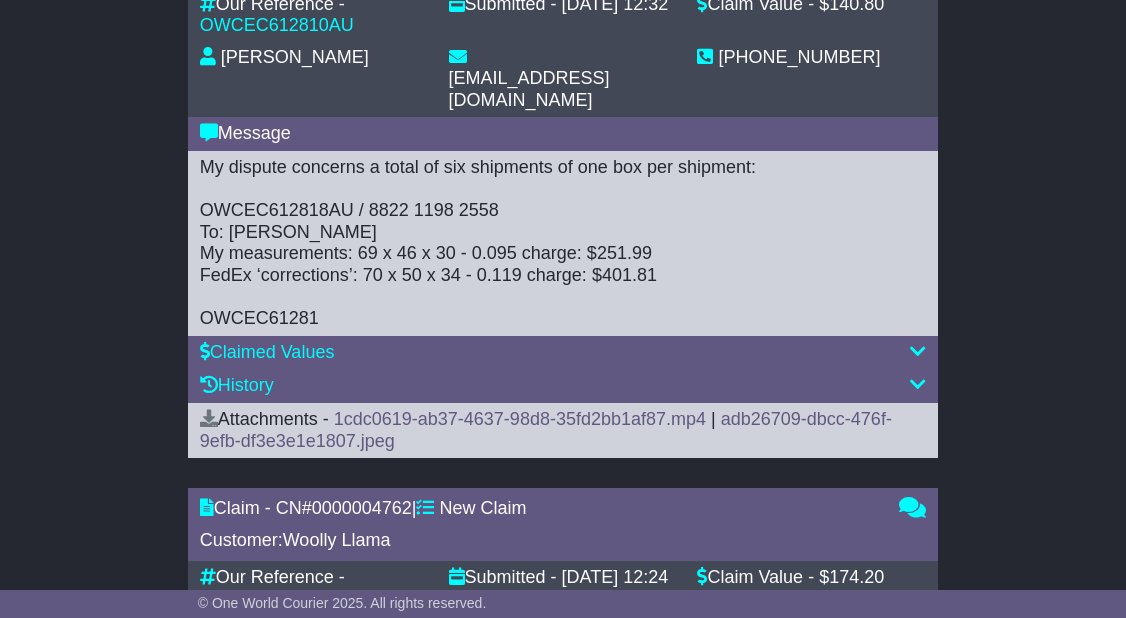 scroll, scrollTop: 969, scrollLeft: 0, axis: vertical 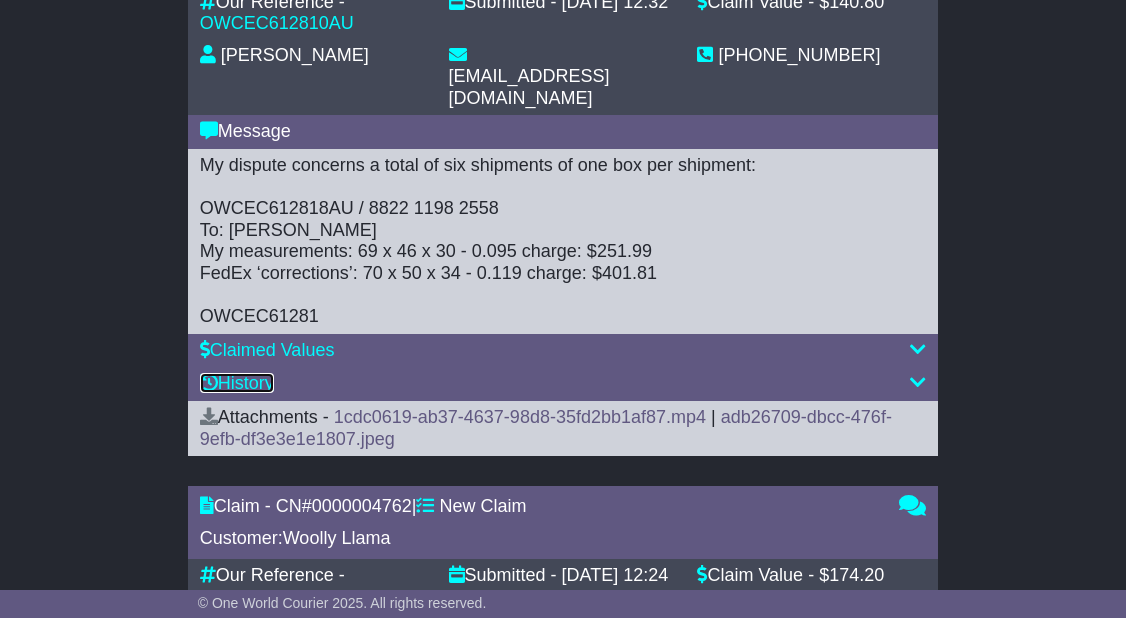 click on "History" at bounding box center [237, 383] 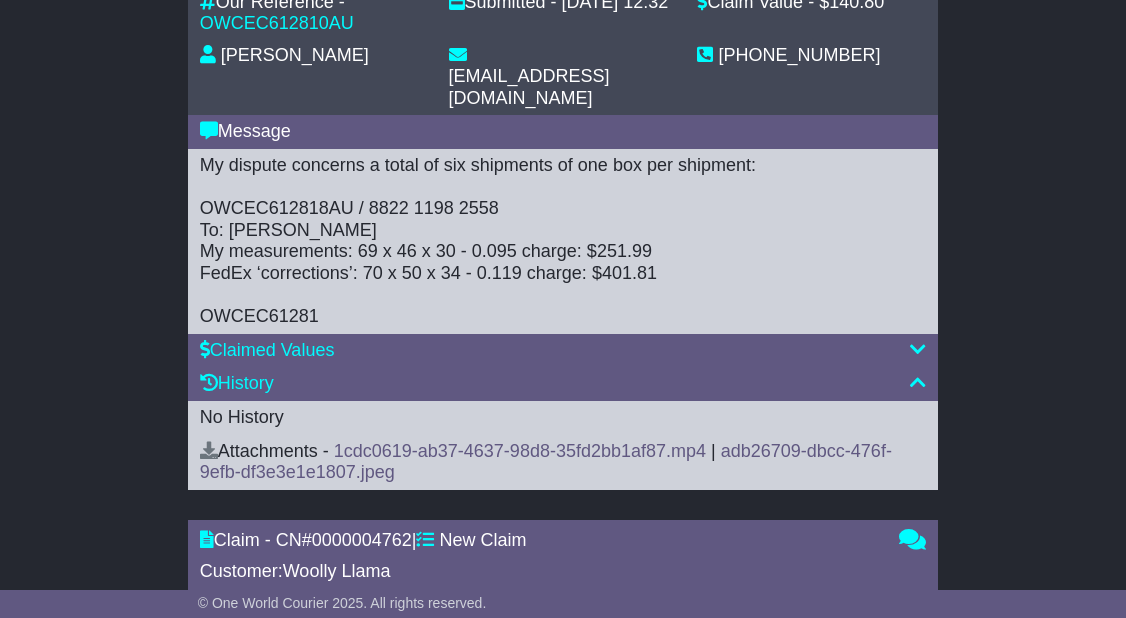 click on "Claim - CN# 0000004763  |
New Claim
Customer:  Woolly Llama
0
Our Reference  -
OWCEC612810AU
Submitted -
11 Jul 2025 12:32
Claim Value -
$140.80
Judy Duijn
judysanchezduijn@gmail.com
+593-994653238
|" at bounding box center (563, 492) 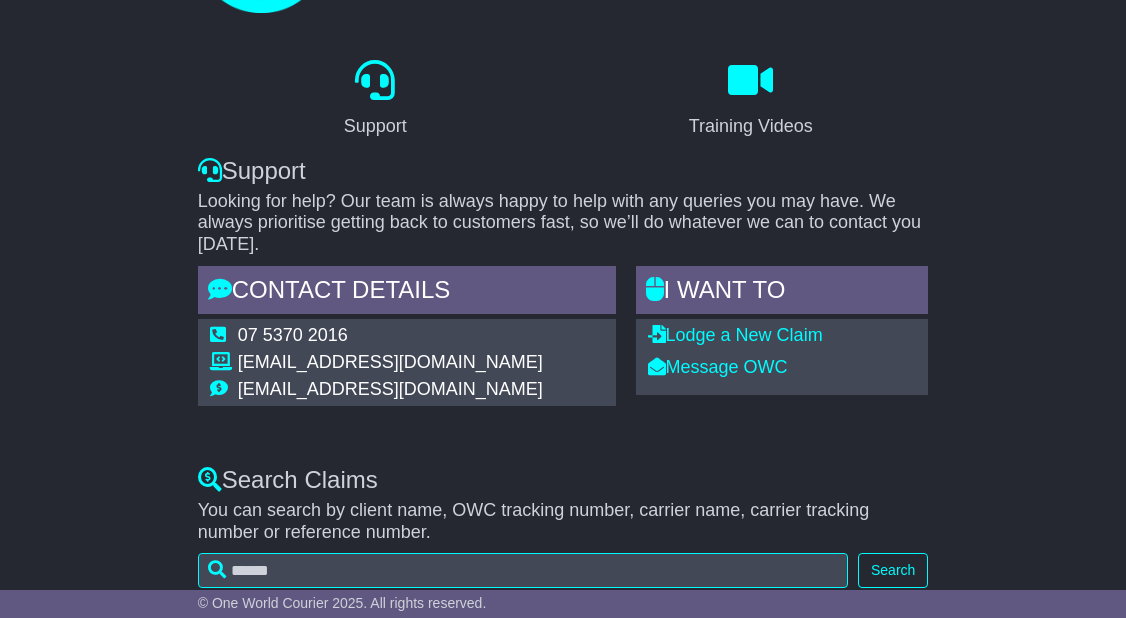 scroll, scrollTop: 135, scrollLeft: 0, axis: vertical 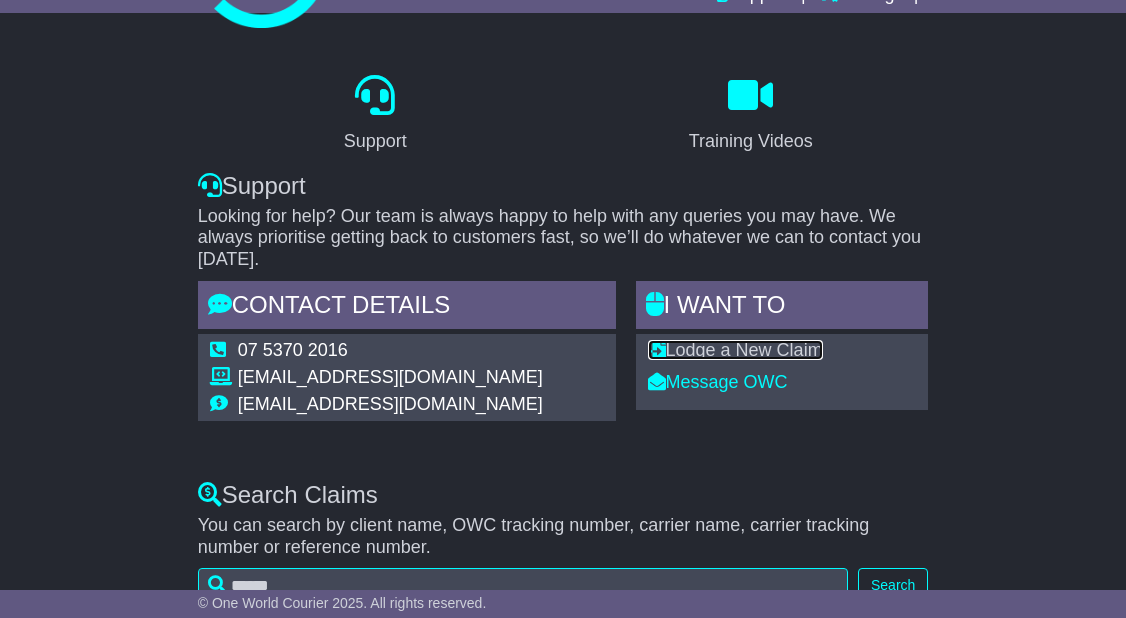 click on "Lodge a New Claim" at bounding box center [735, 350] 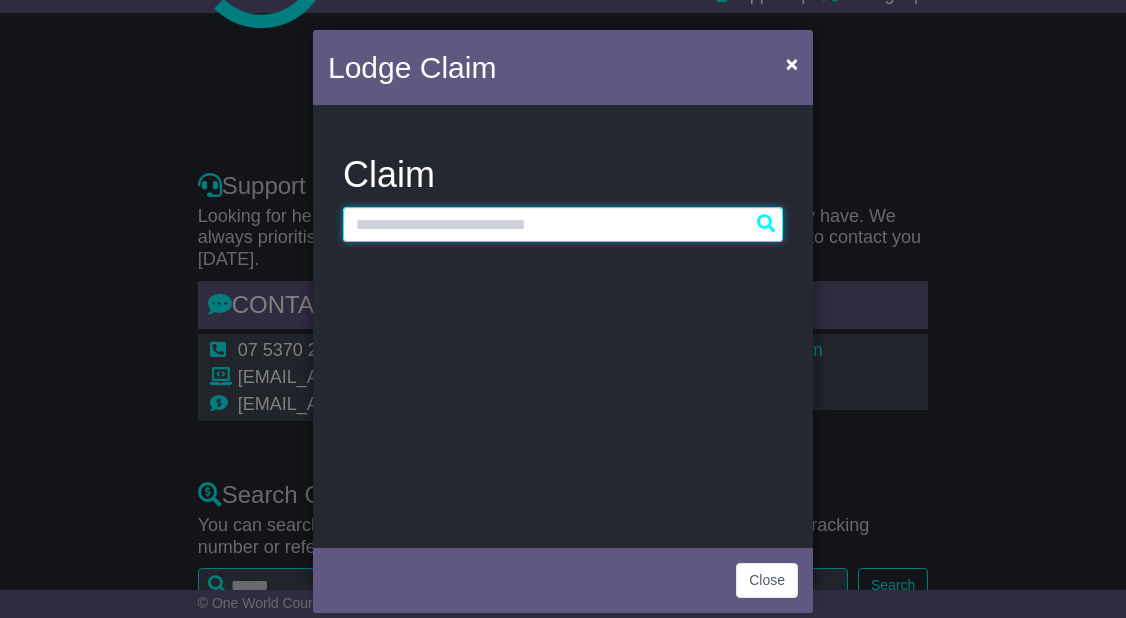click at bounding box center [563, 224] 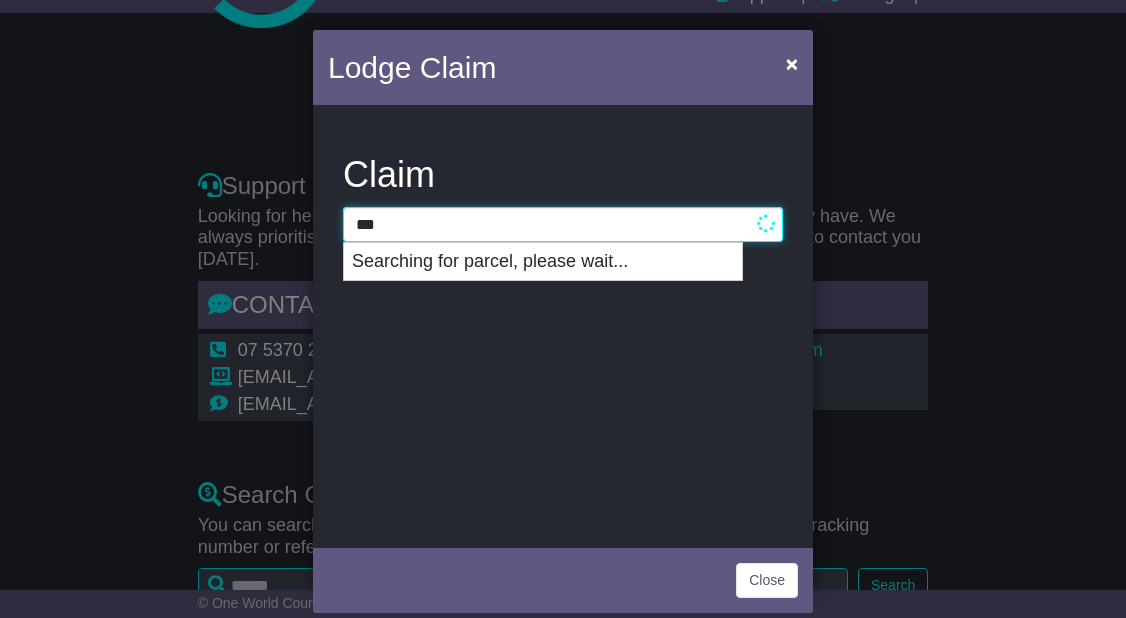 type on "****" 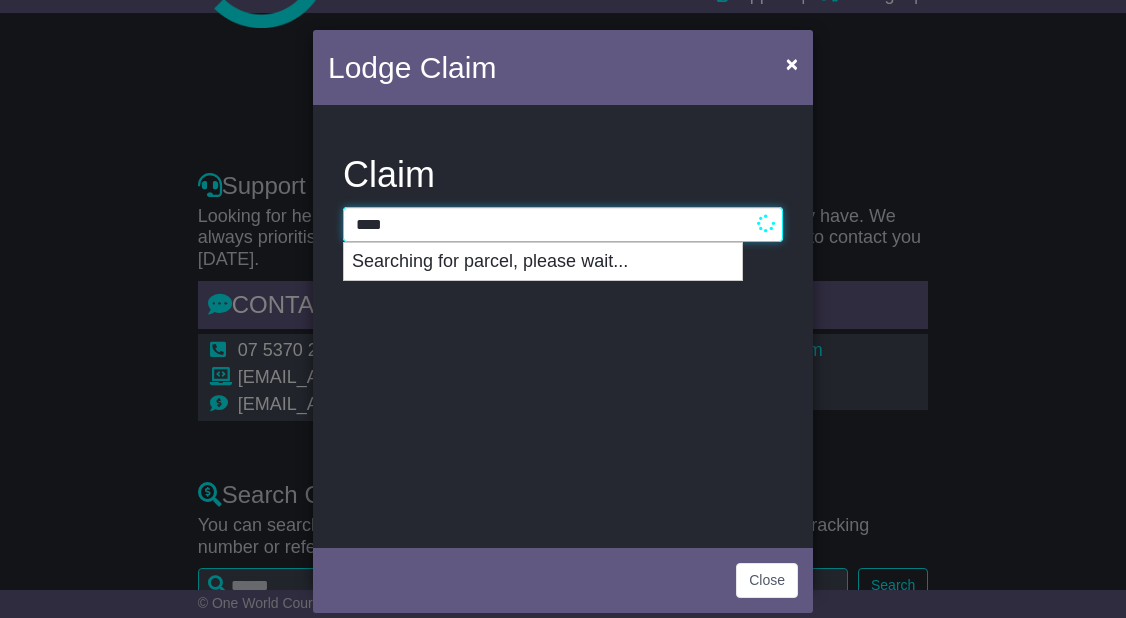 type on "**********" 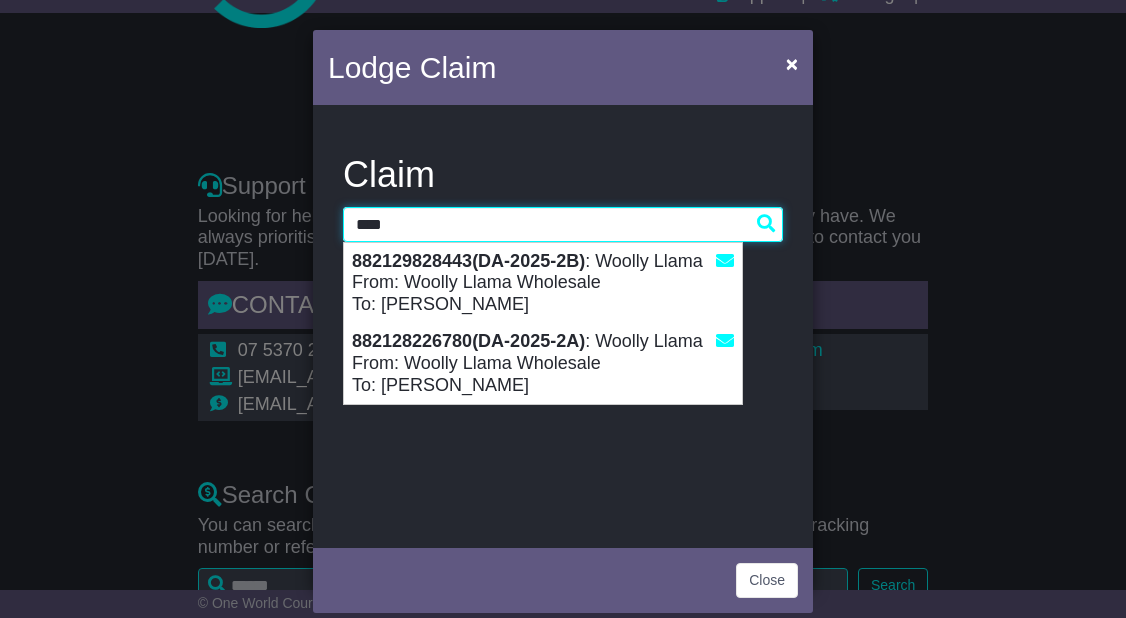 type 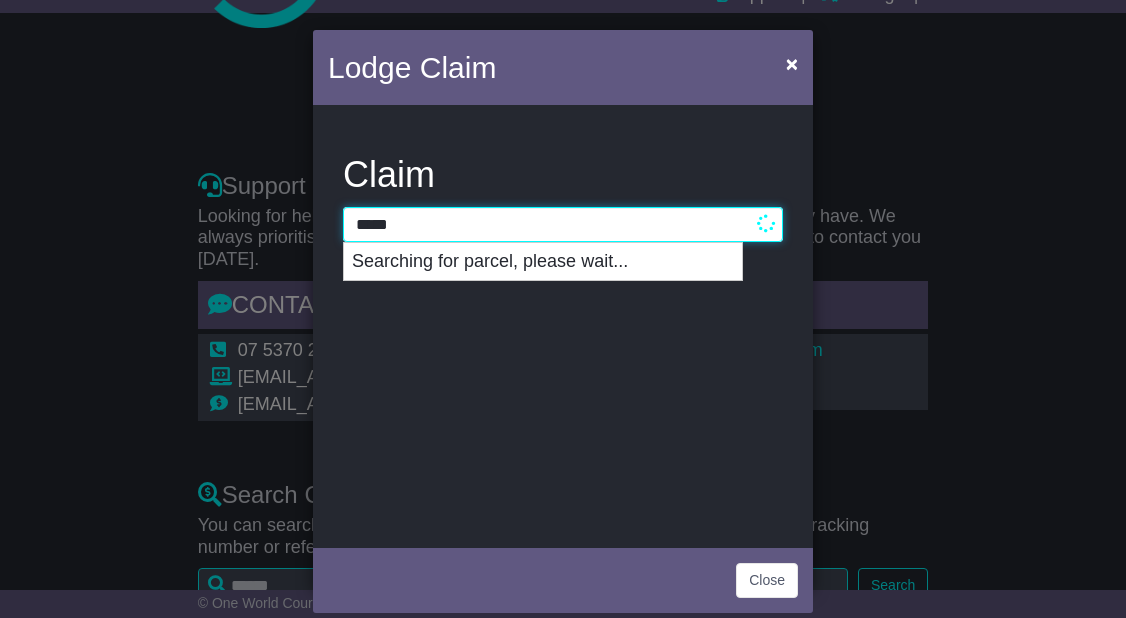 type on "**********" 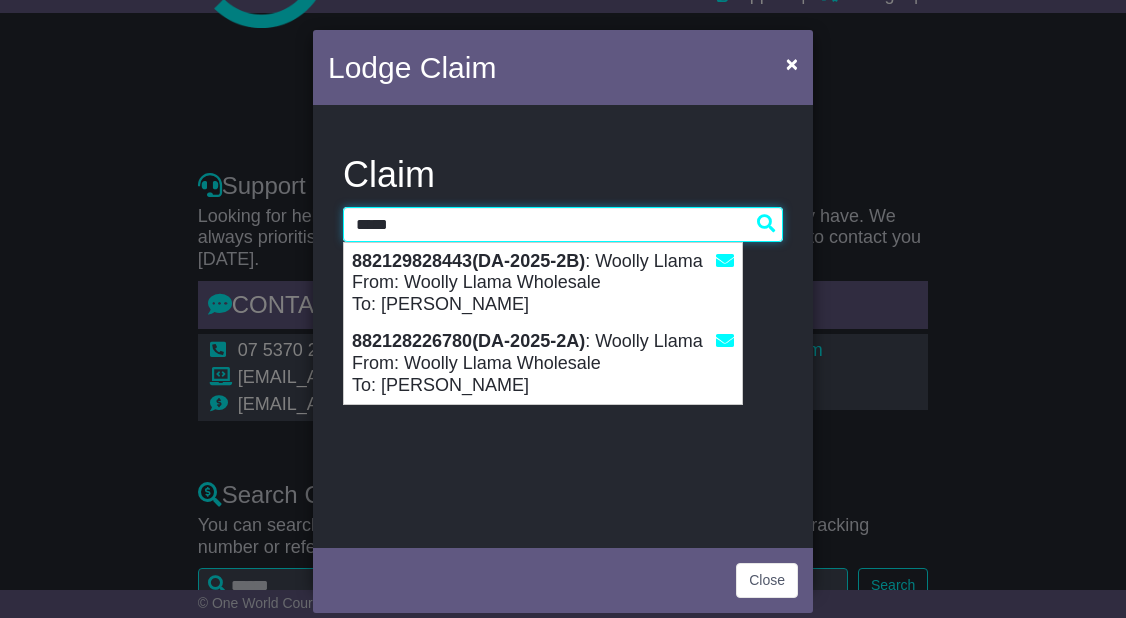 type 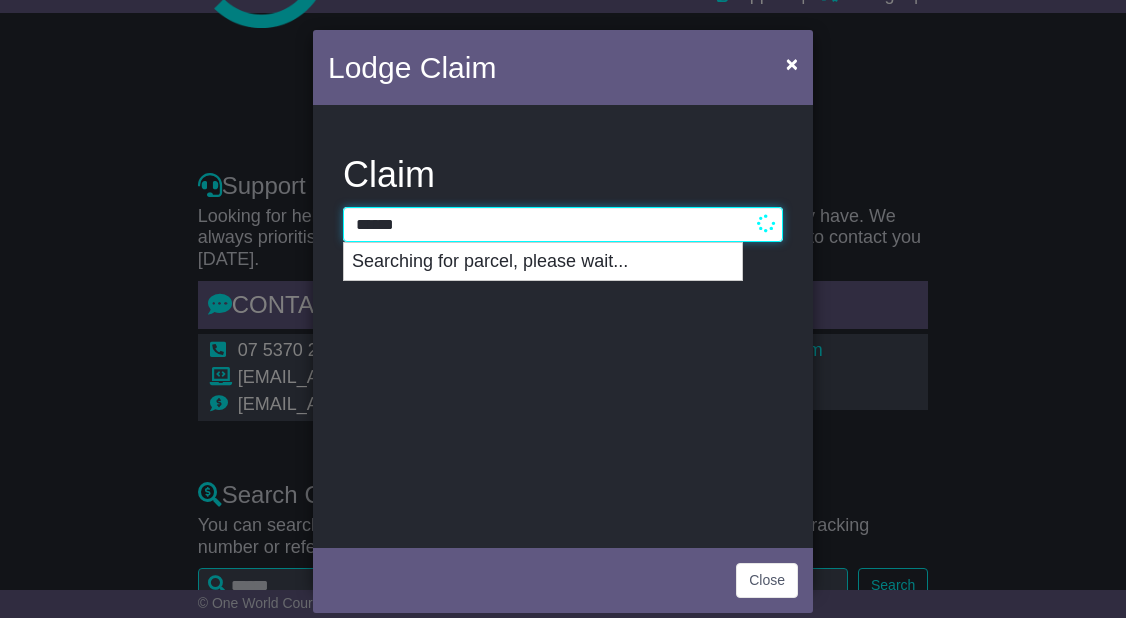 type on "**********" 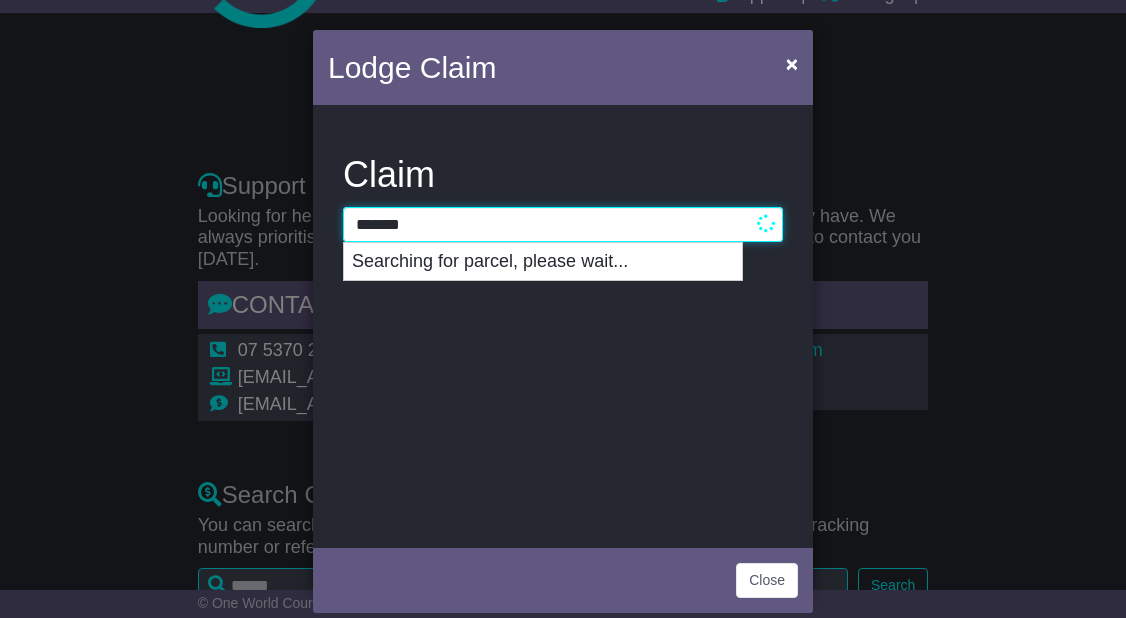 type on "********" 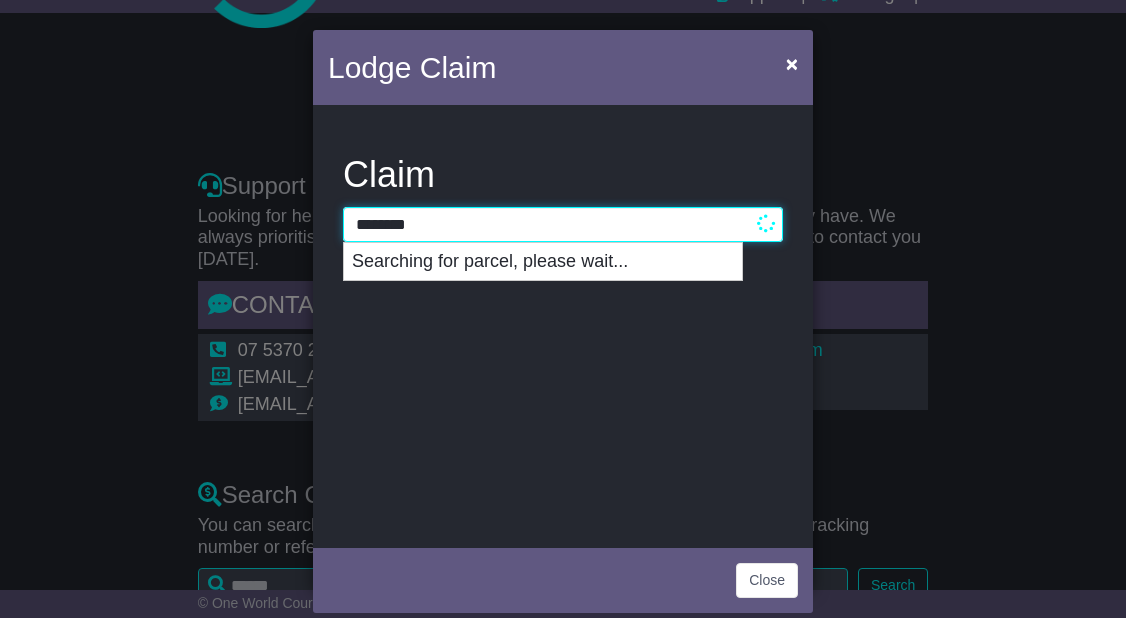 type on "**********" 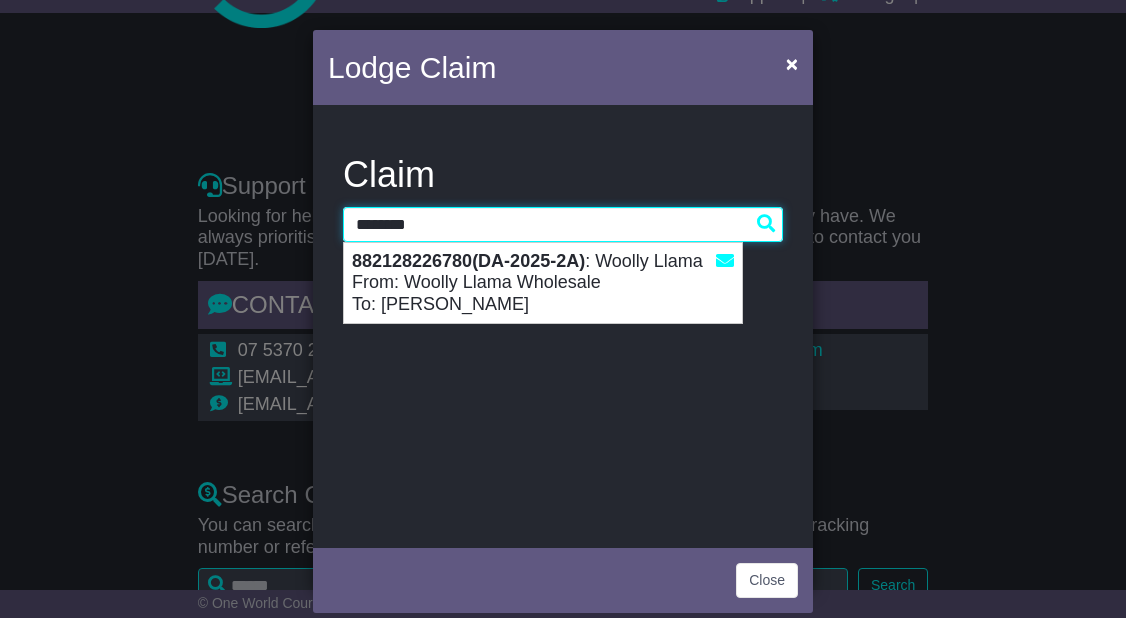 type 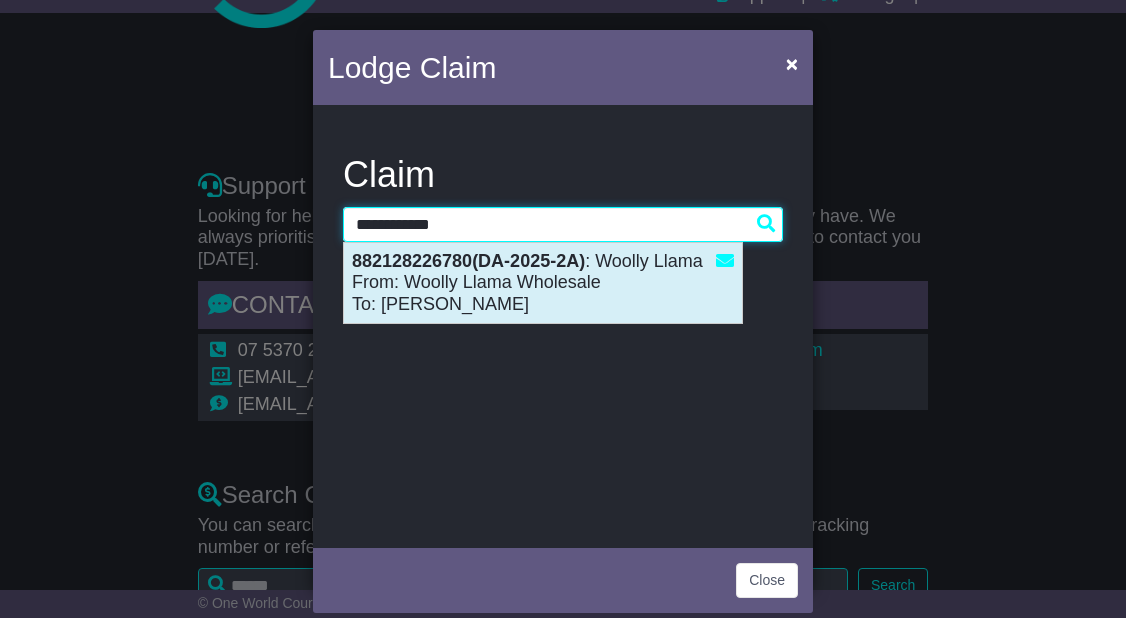click on "882128226780(DA-2025-2A) : Woolly Llama From: Woolly Llama Wholesale To: Donna Allen" at bounding box center [543, 283] 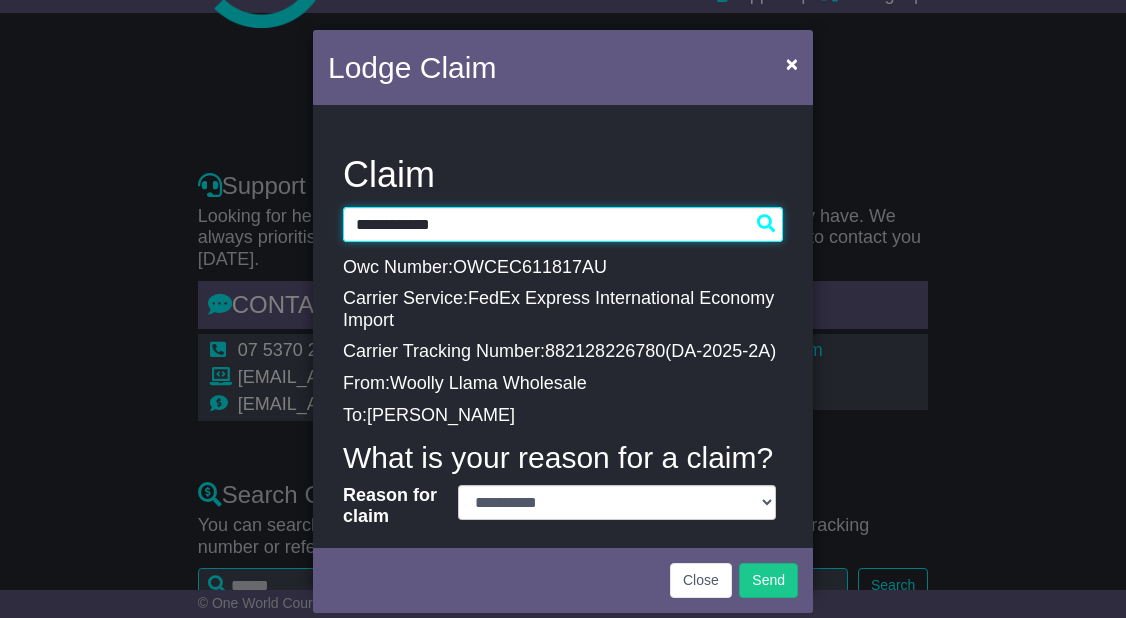 scroll, scrollTop: 20, scrollLeft: 0, axis: vertical 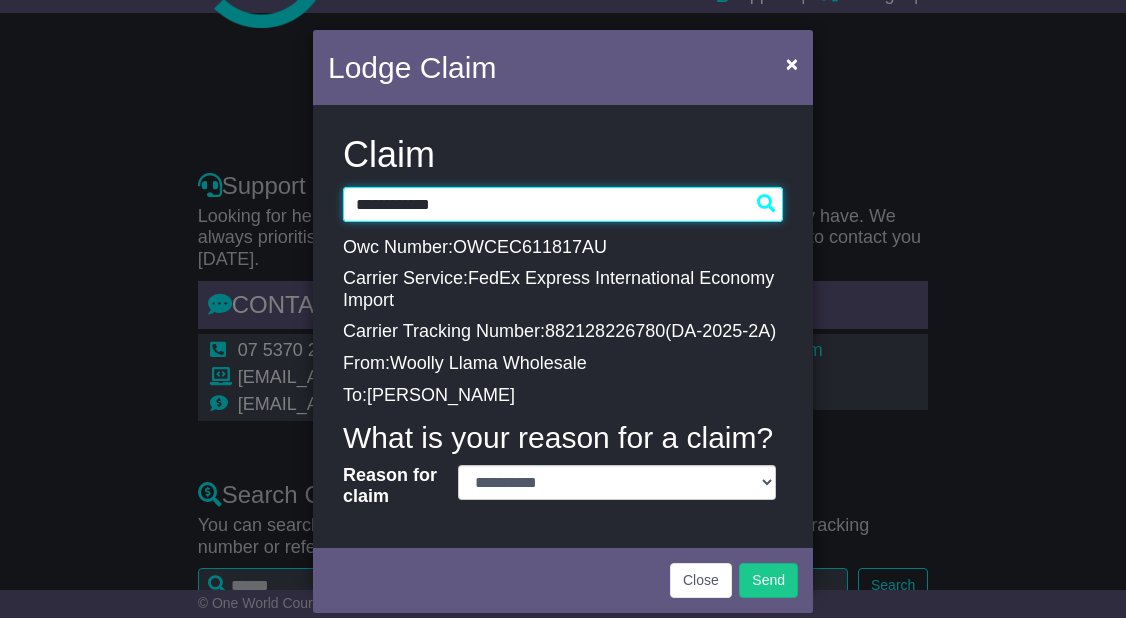 type on "**********" 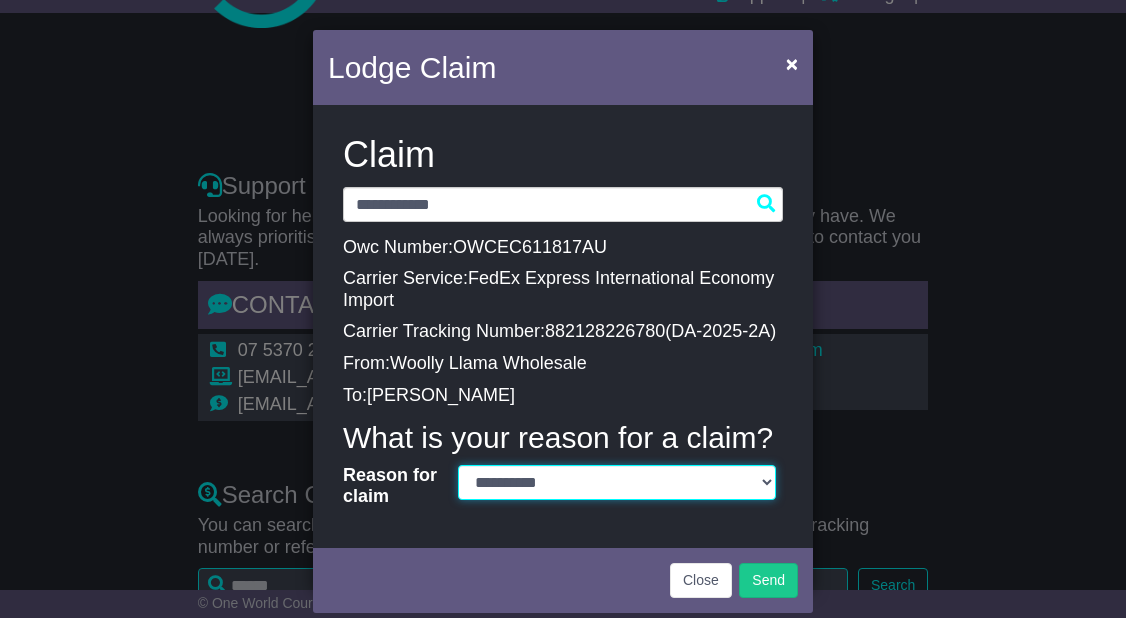click on "**********" at bounding box center (617, 482) 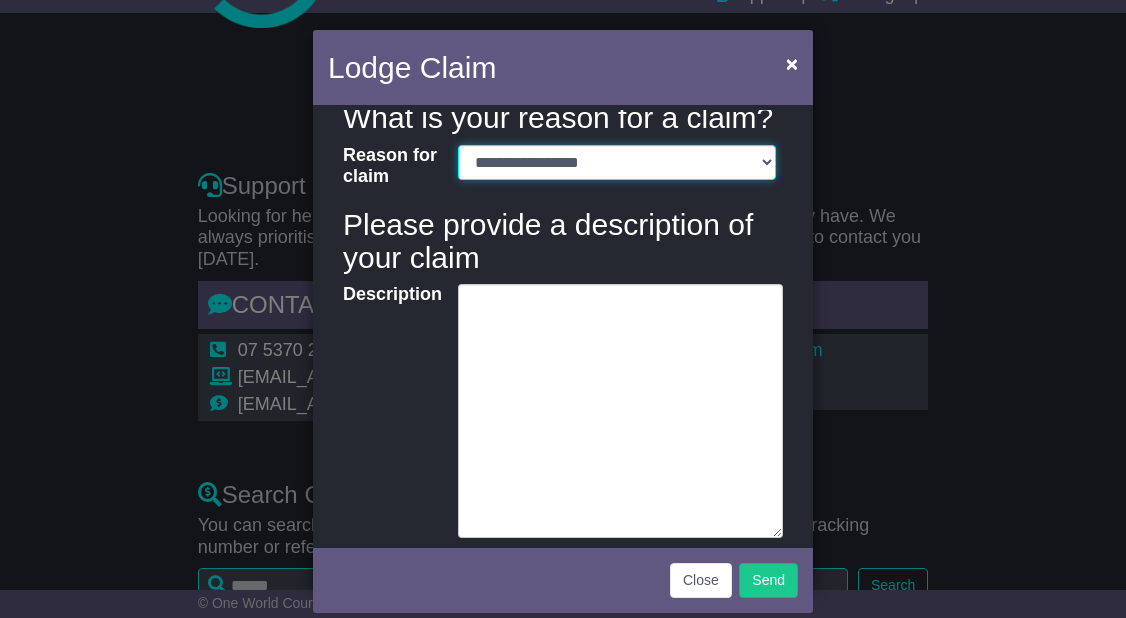 scroll, scrollTop: 352, scrollLeft: 0, axis: vertical 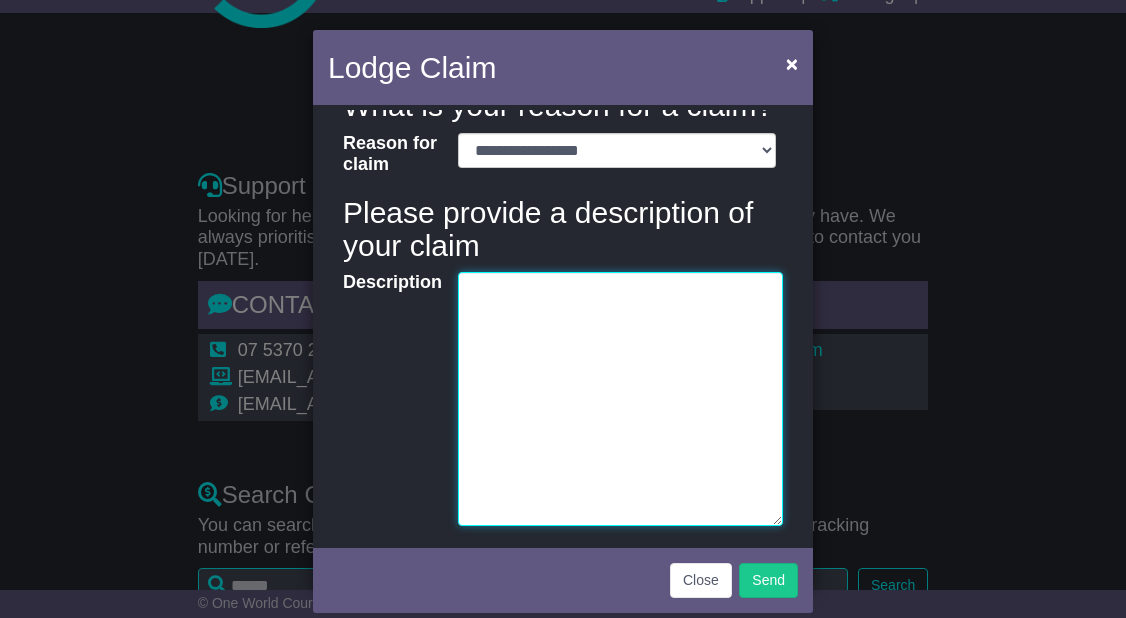 click on "Description" at bounding box center (620, 399) 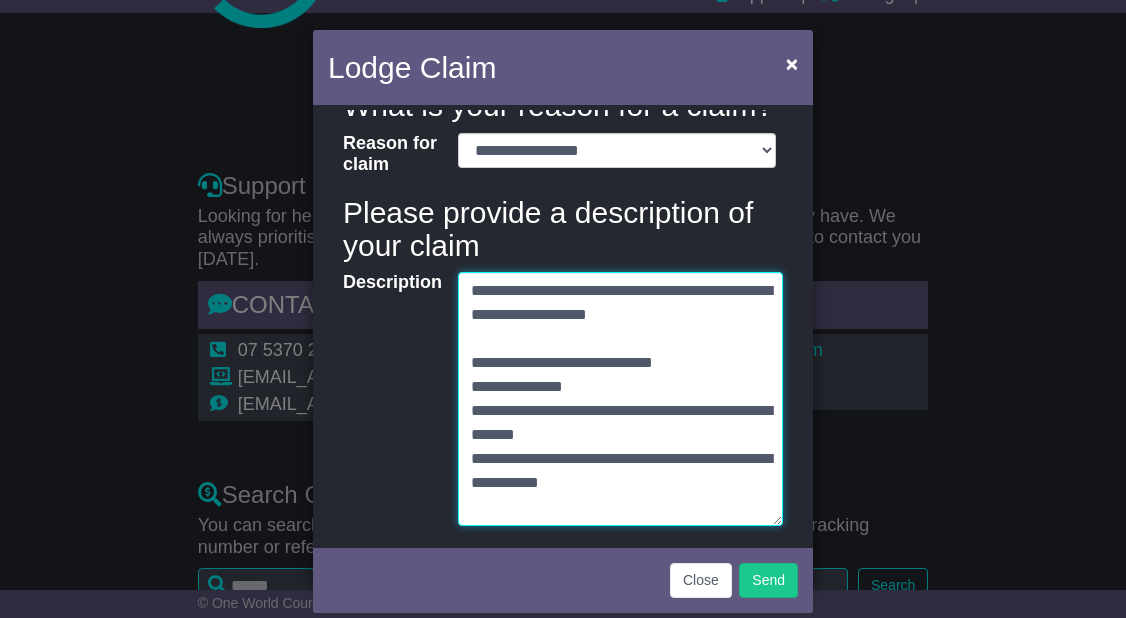 scroll, scrollTop: 3736, scrollLeft: 0, axis: vertical 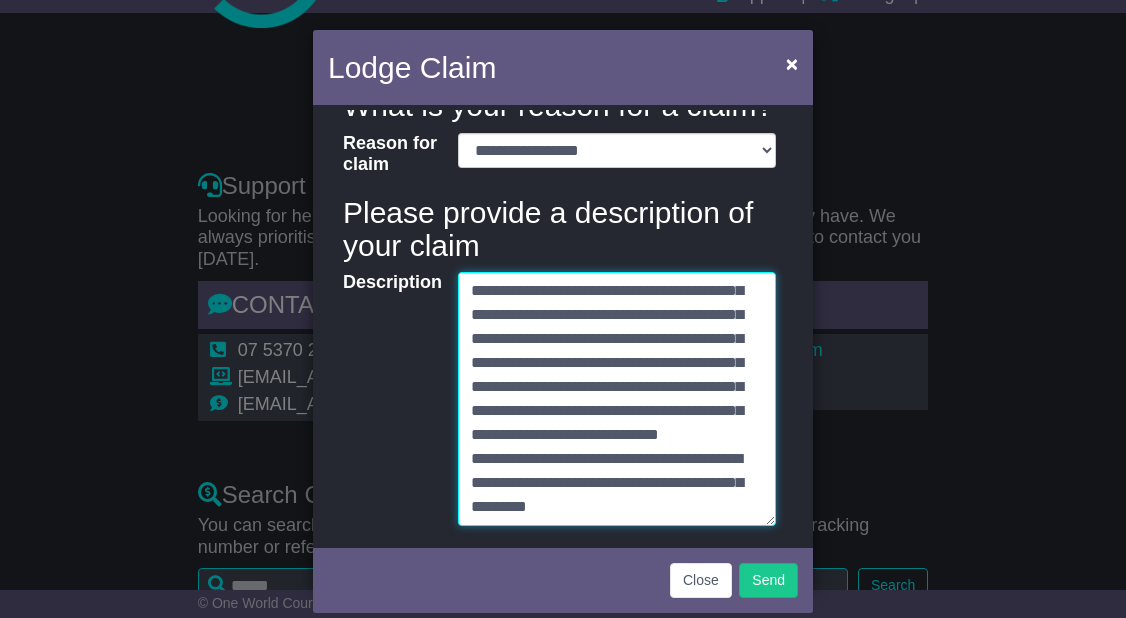 click on "Description" at bounding box center (617, 399) 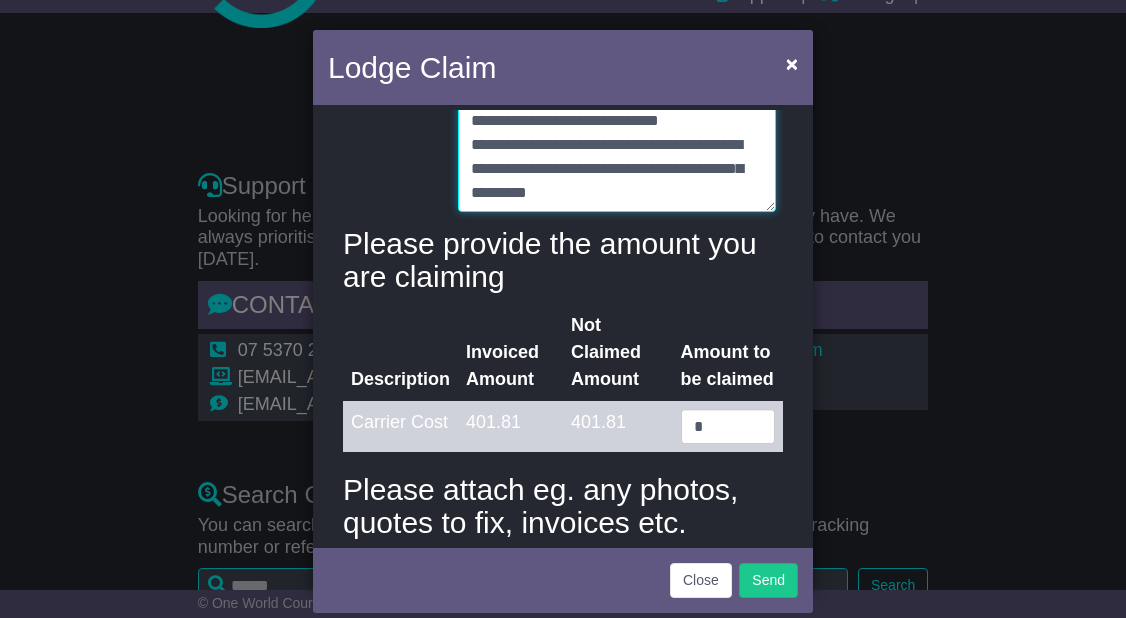 scroll, scrollTop: 709, scrollLeft: 0, axis: vertical 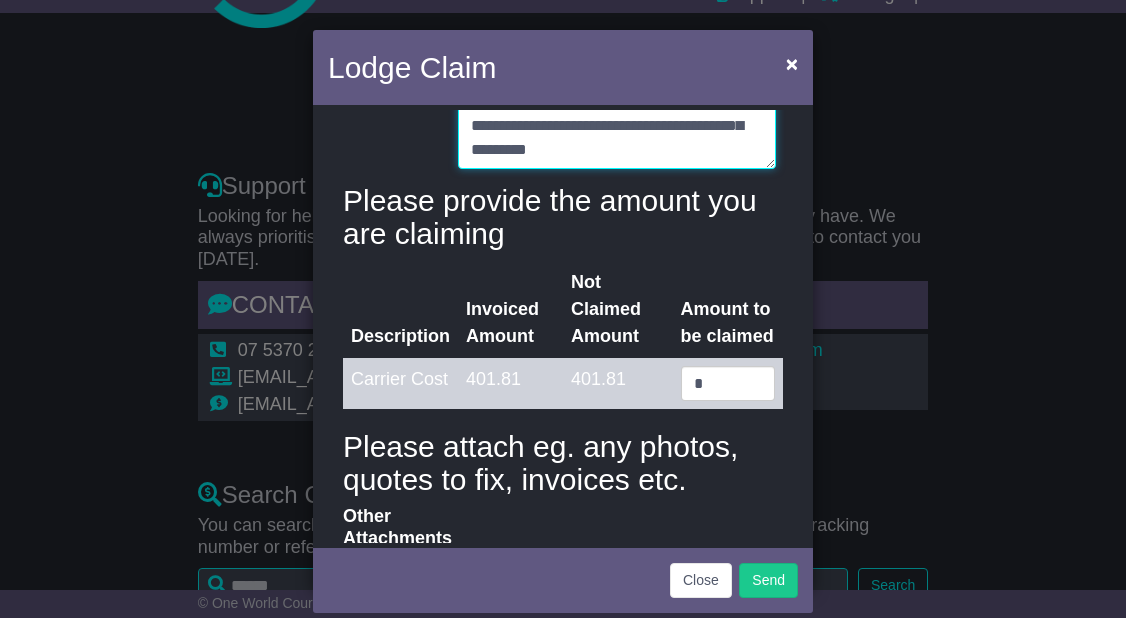 type on "**********" 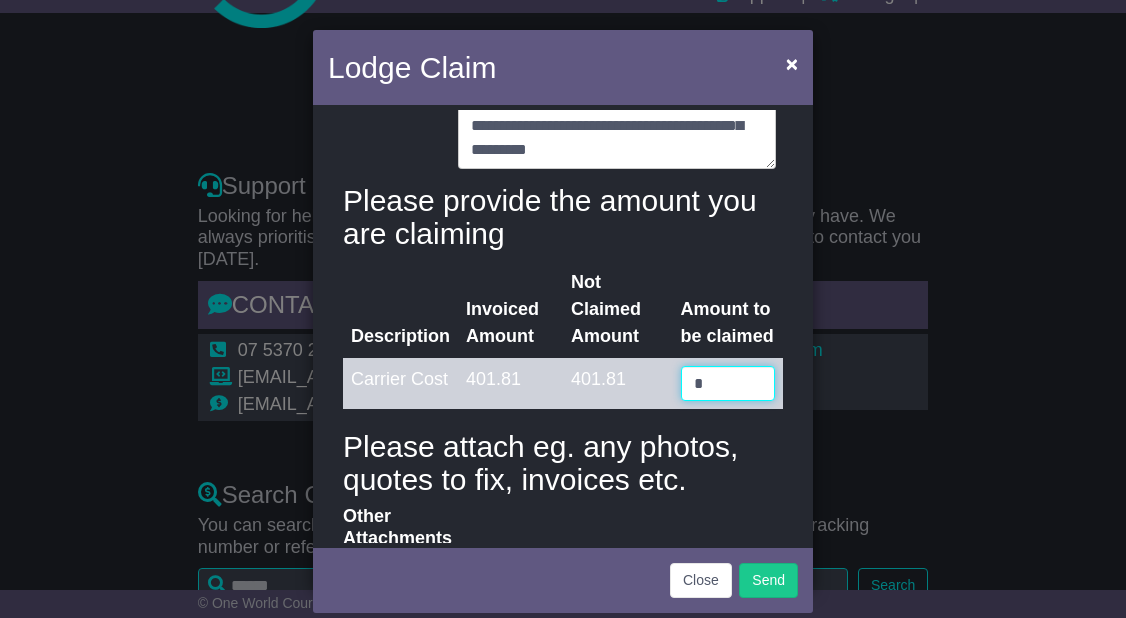 click on "*" at bounding box center [728, 383] 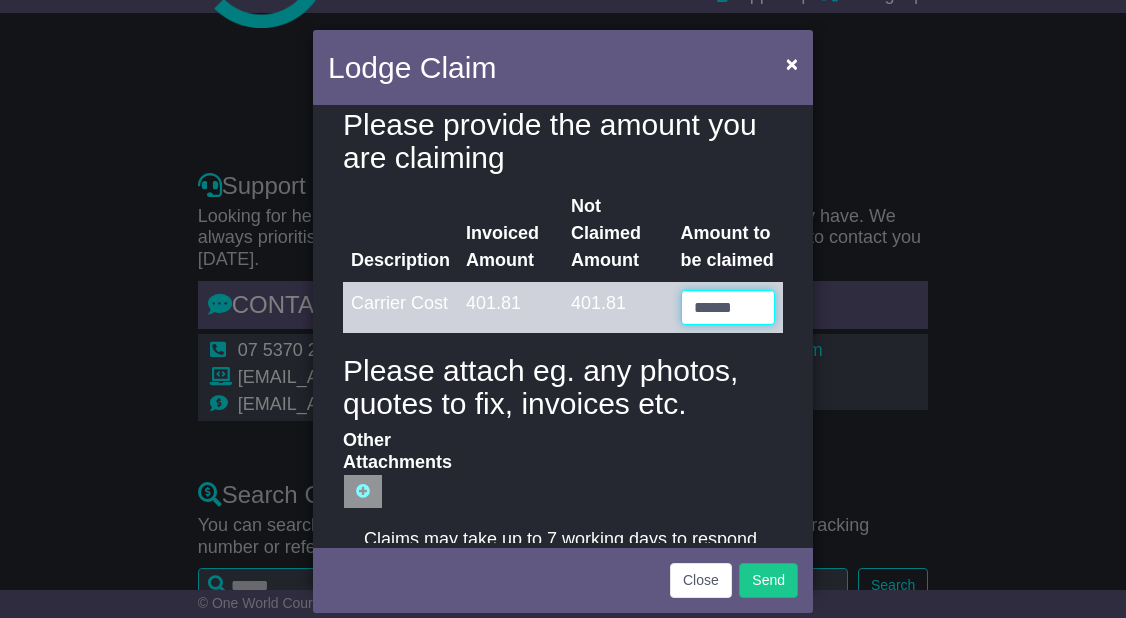 scroll, scrollTop: 807, scrollLeft: 0, axis: vertical 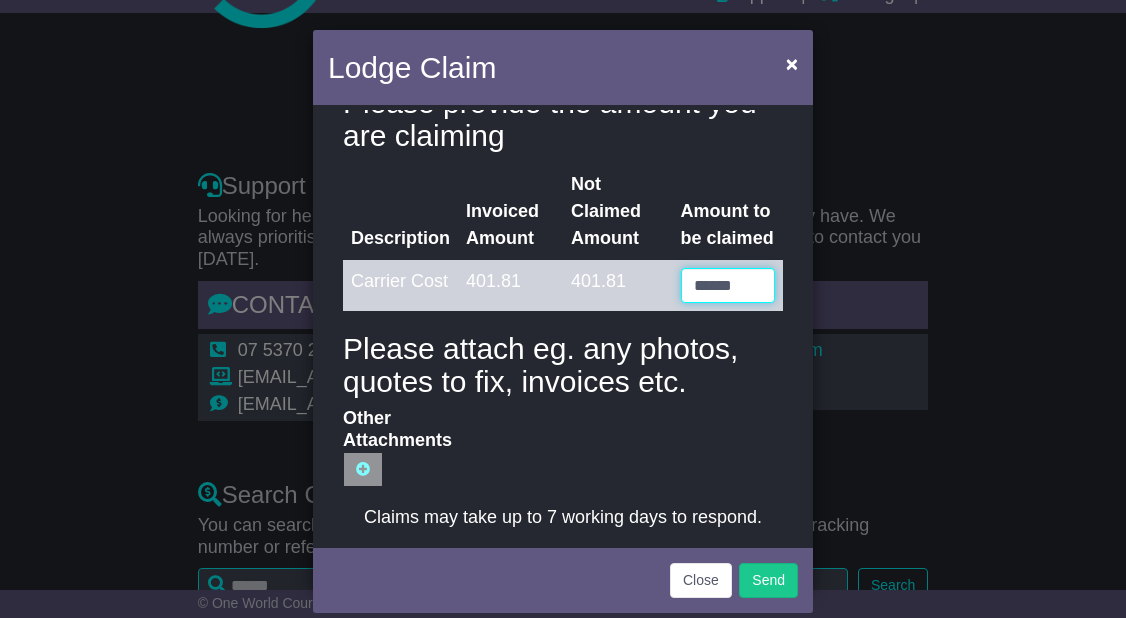 type on "******" 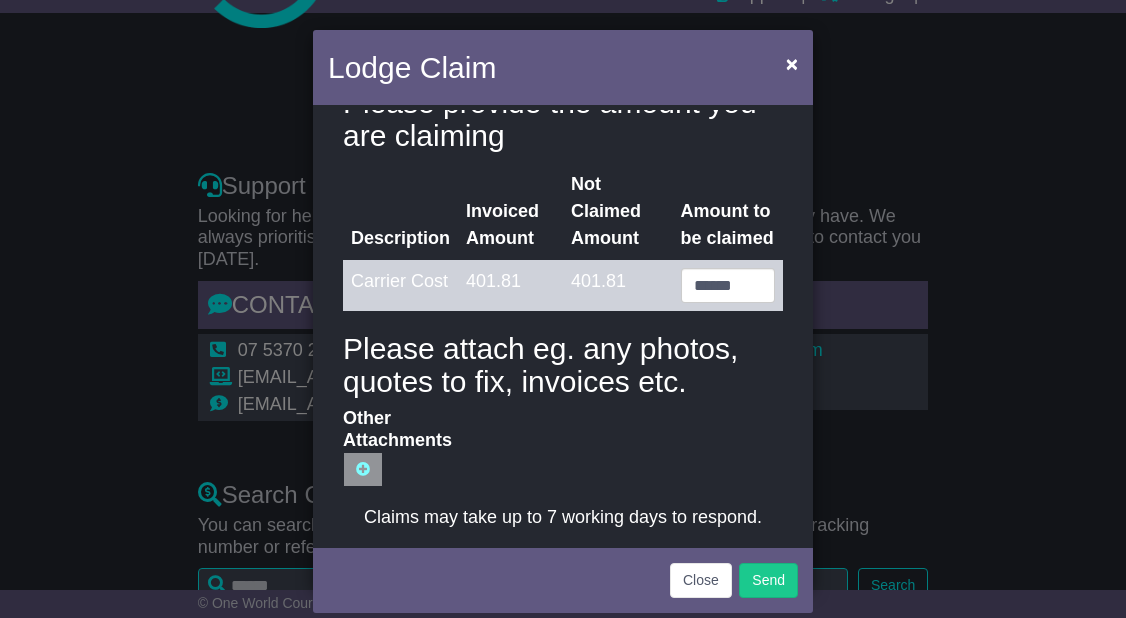 click on "Other Attachments" at bounding box center (230, 469) 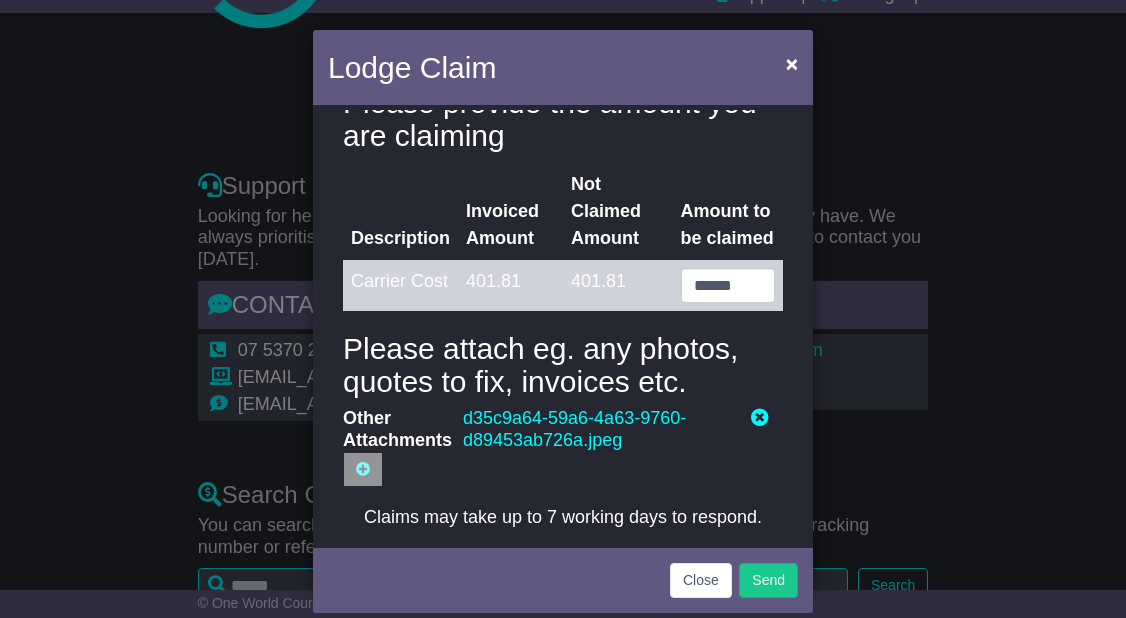 click on "Other Attachments" at bounding box center (230, 469) 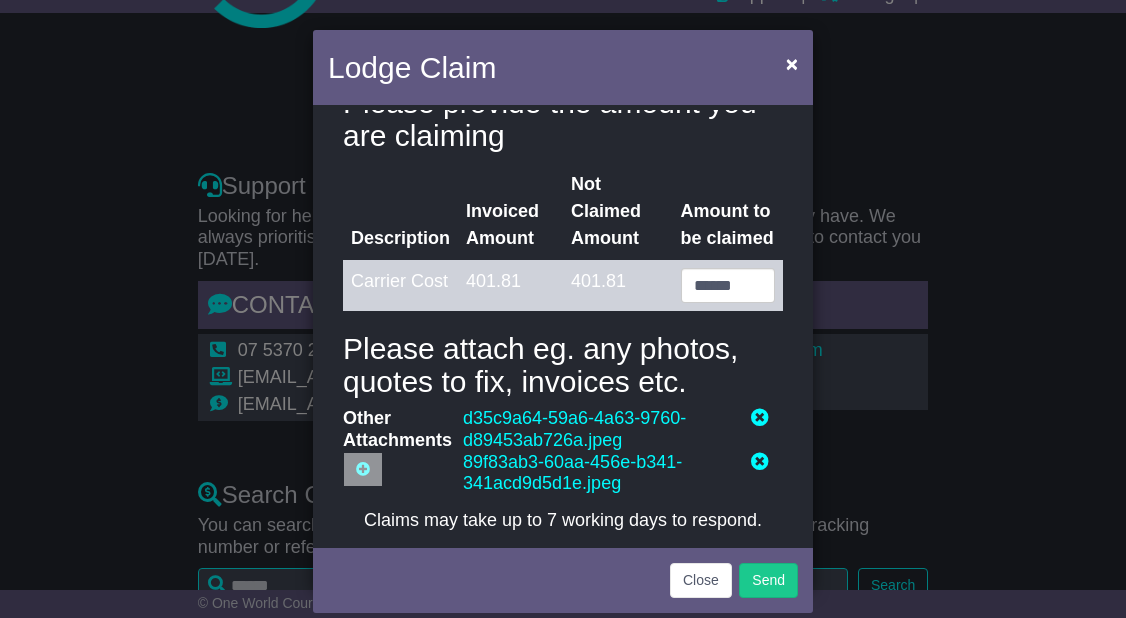 click on "Other Attachments" at bounding box center (230, 469) 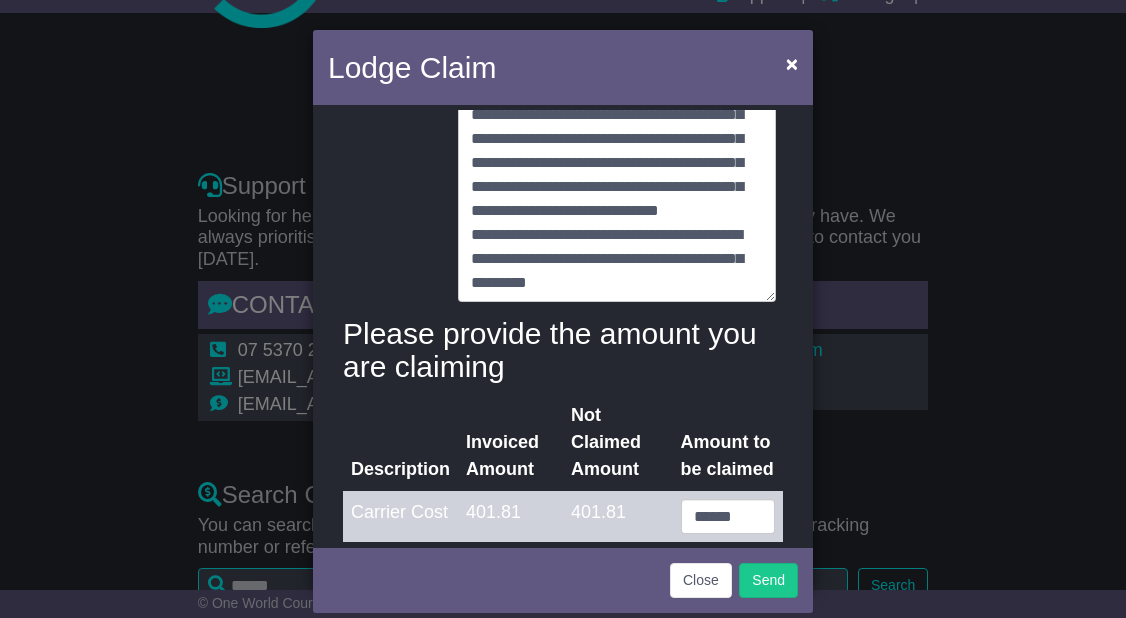 scroll, scrollTop: 530, scrollLeft: 0, axis: vertical 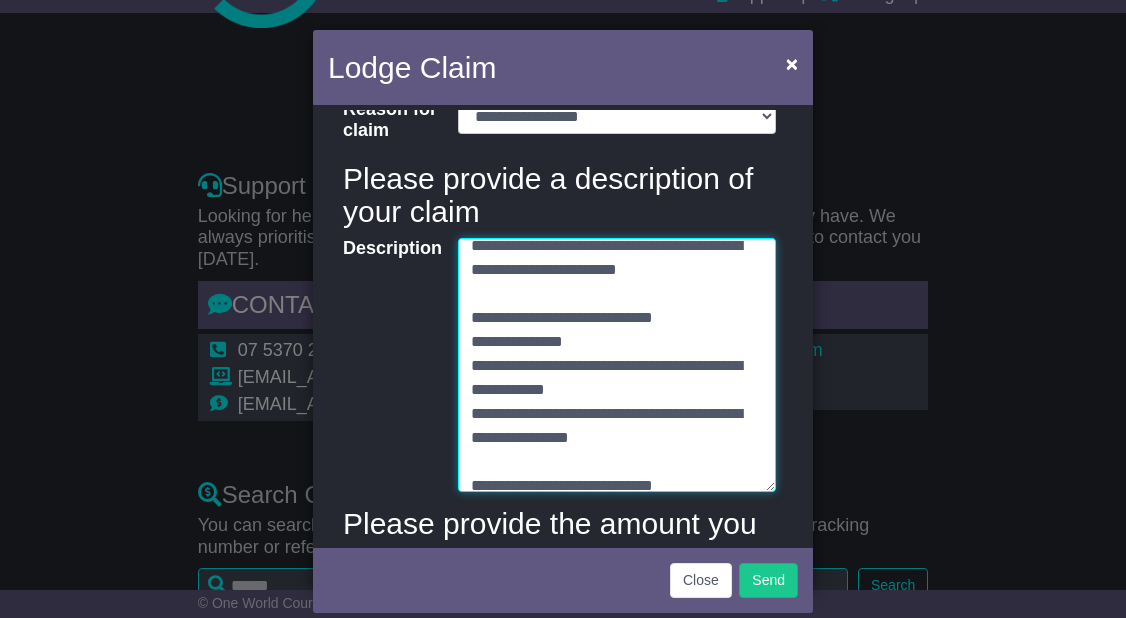 drag, startPoint x: 645, startPoint y: 316, endPoint x: 739, endPoint y: 312, distance: 94.08507 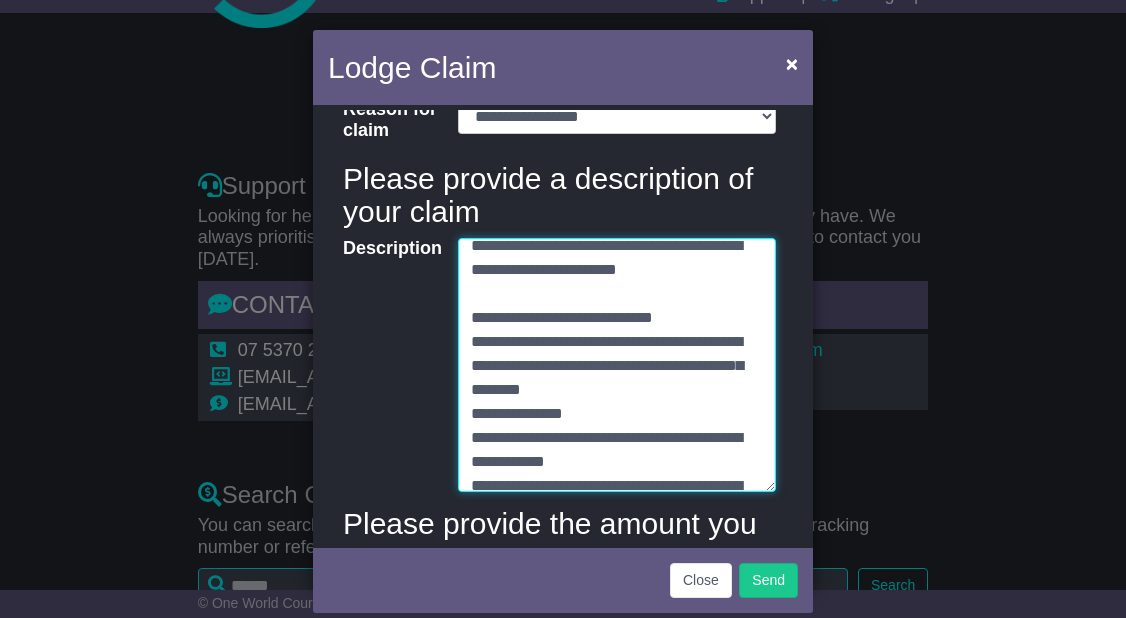 click on "Description" at bounding box center [617, 365] 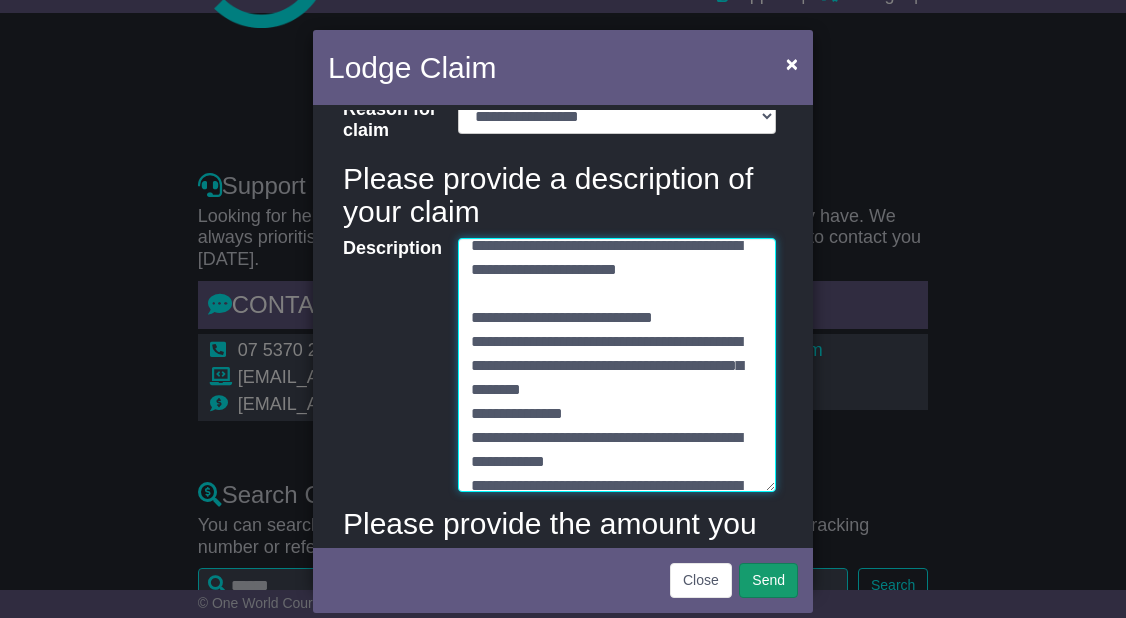 type on "**********" 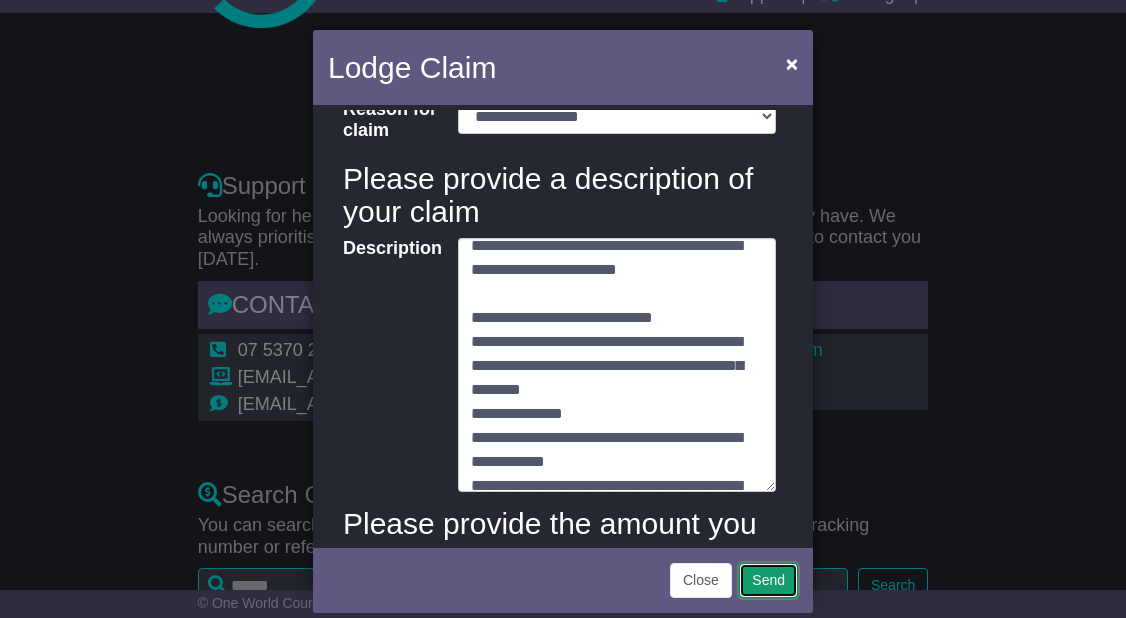 click on "Send" at bounding box center [768, 580] 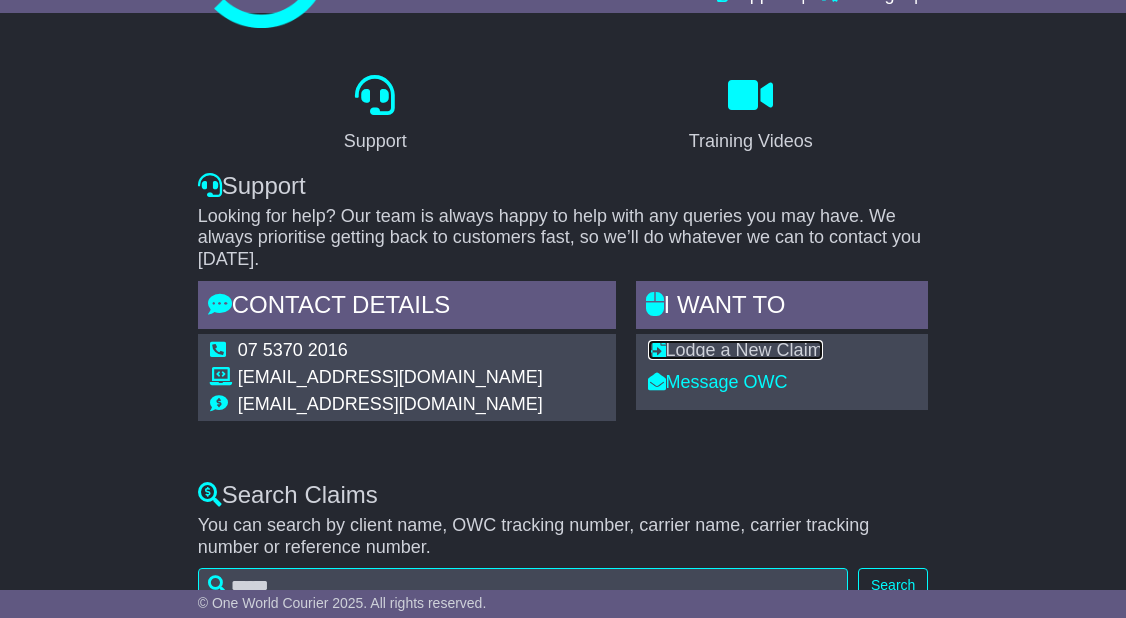 click on "Lodge a New Claim" at bounding box center [735, 350] 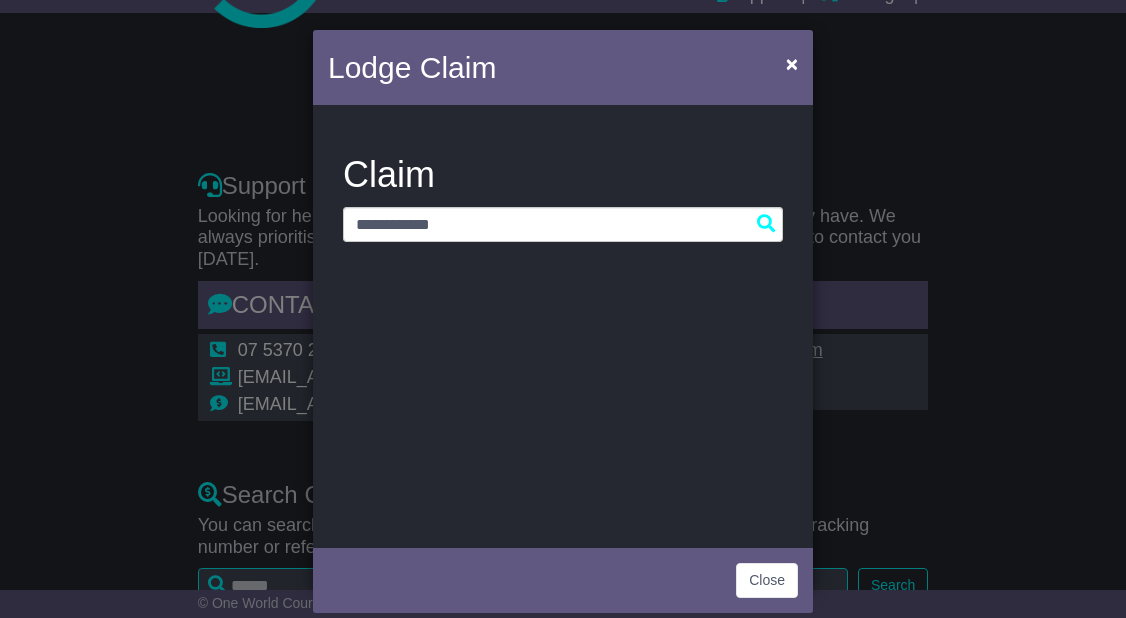 scroll, scrollTop: 0, scrollLeft: 0, axis: both 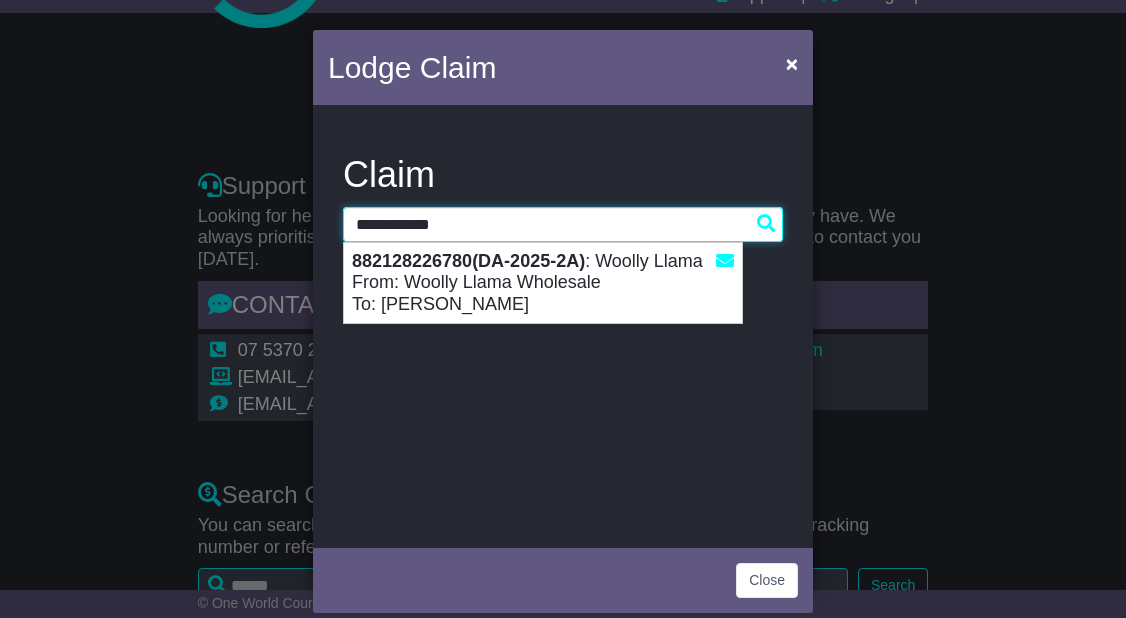 drag, startPoint x: 470, startPoint y: 225, endPoint x: 384, endPoint y: 223, distance: 86.023254 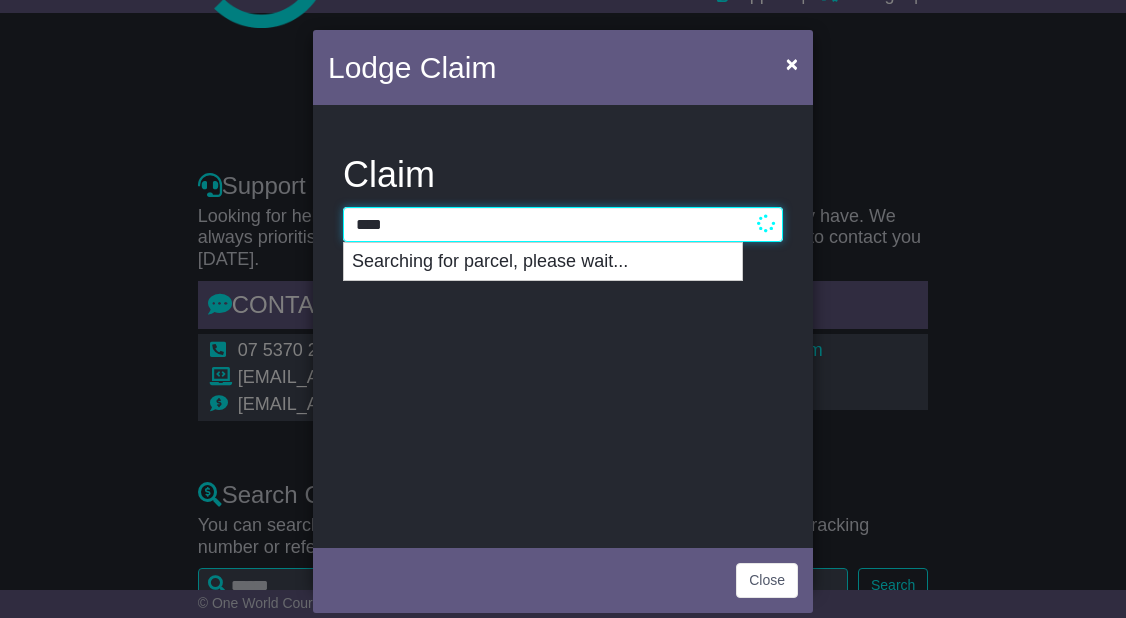 type on "**********" 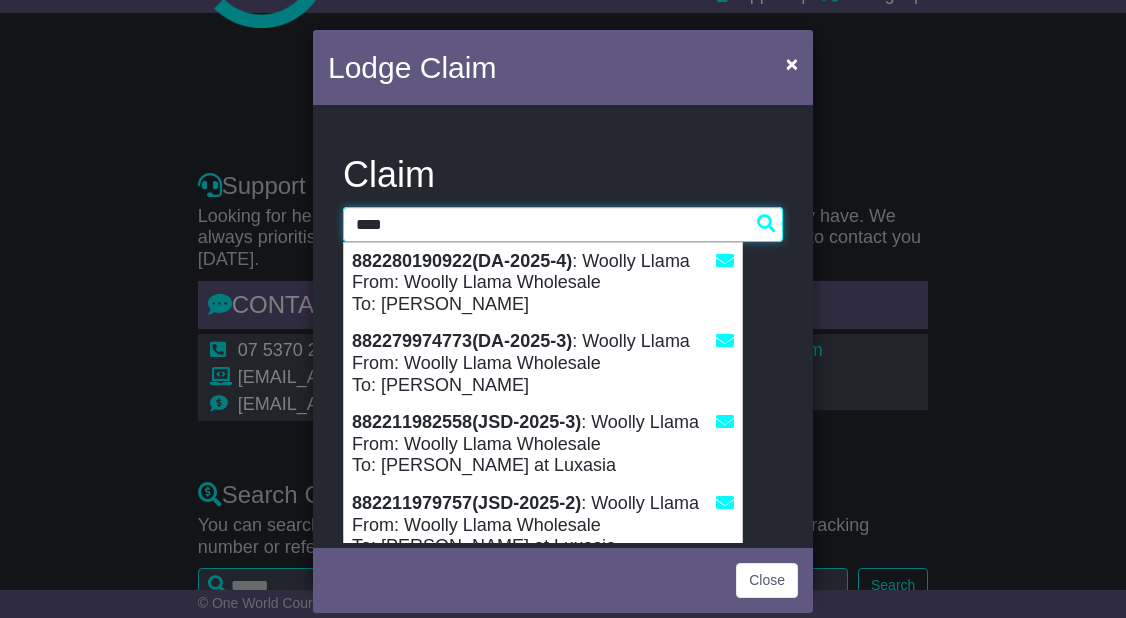 type 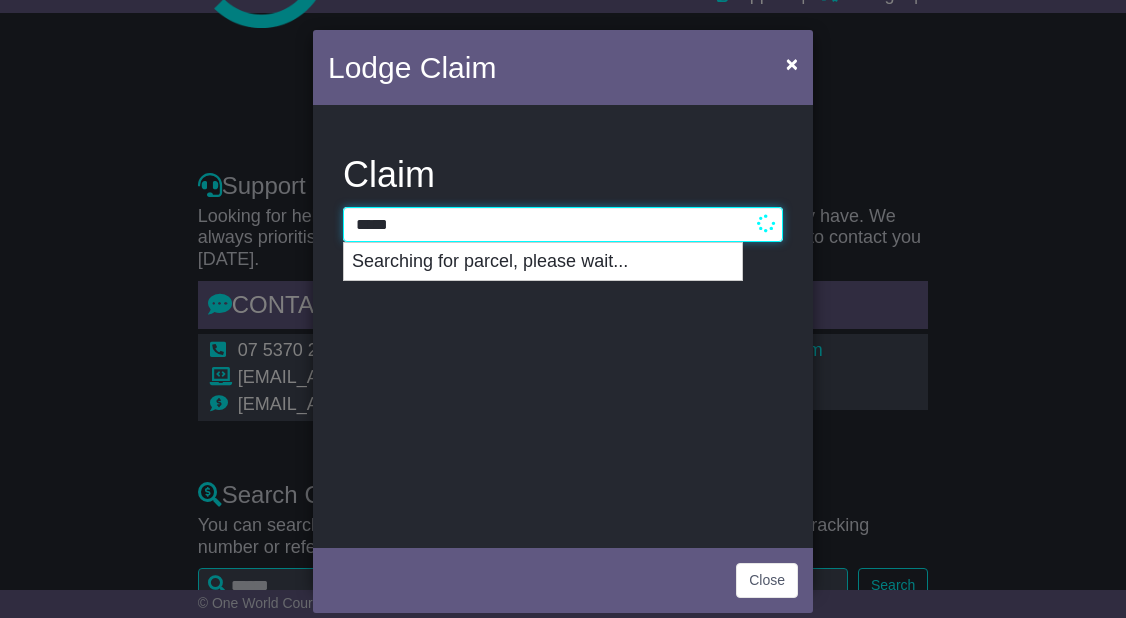type on "**********" 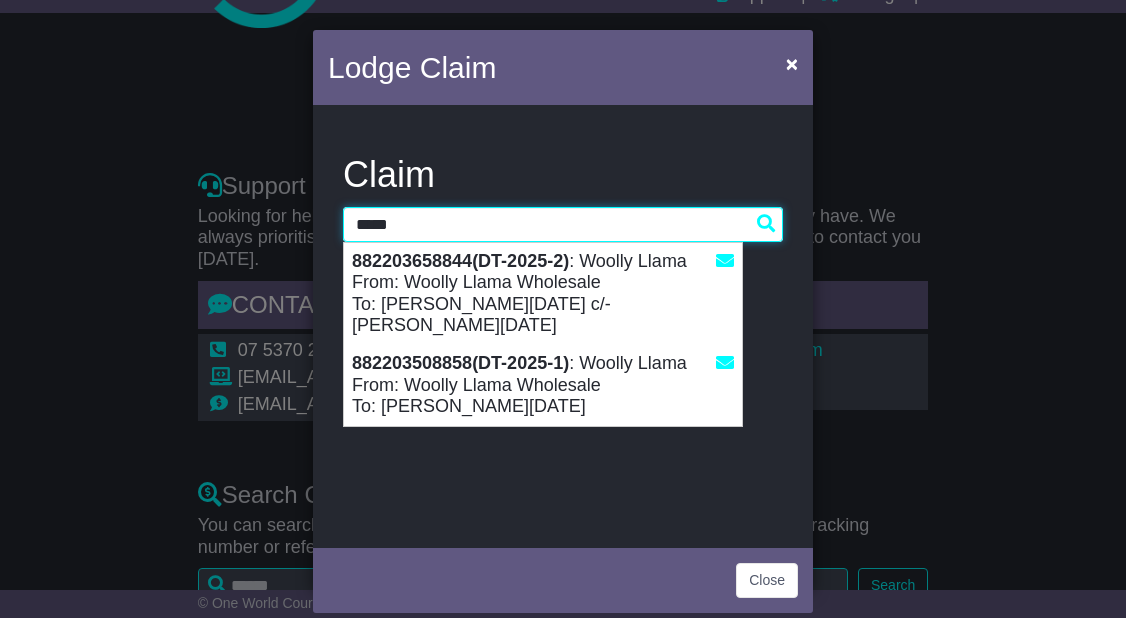 type 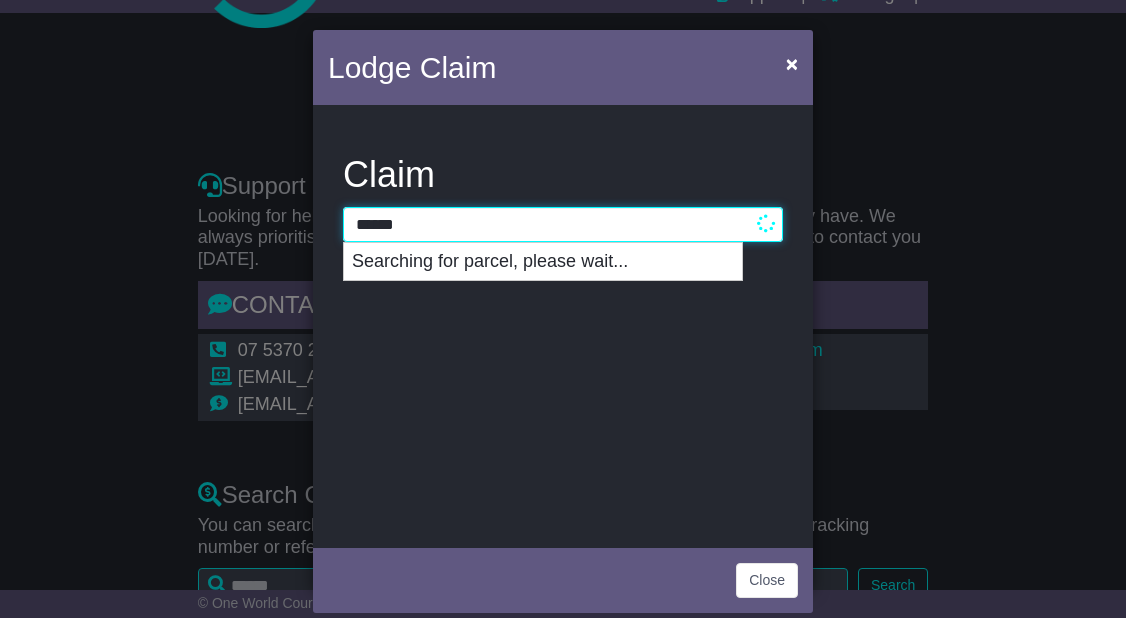 type on "**********" 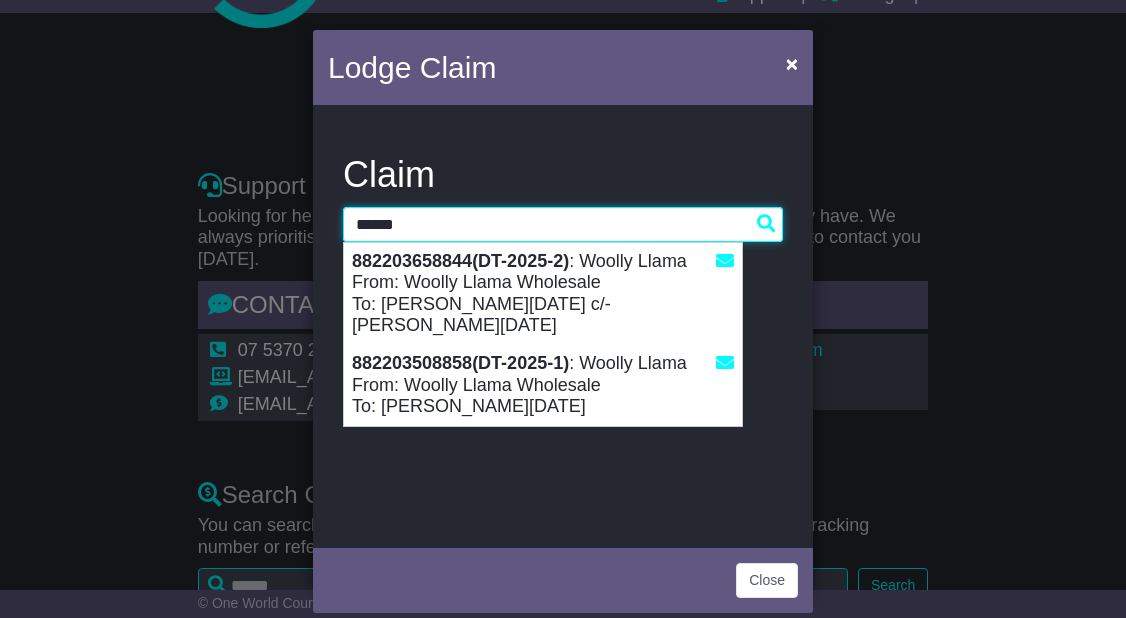type 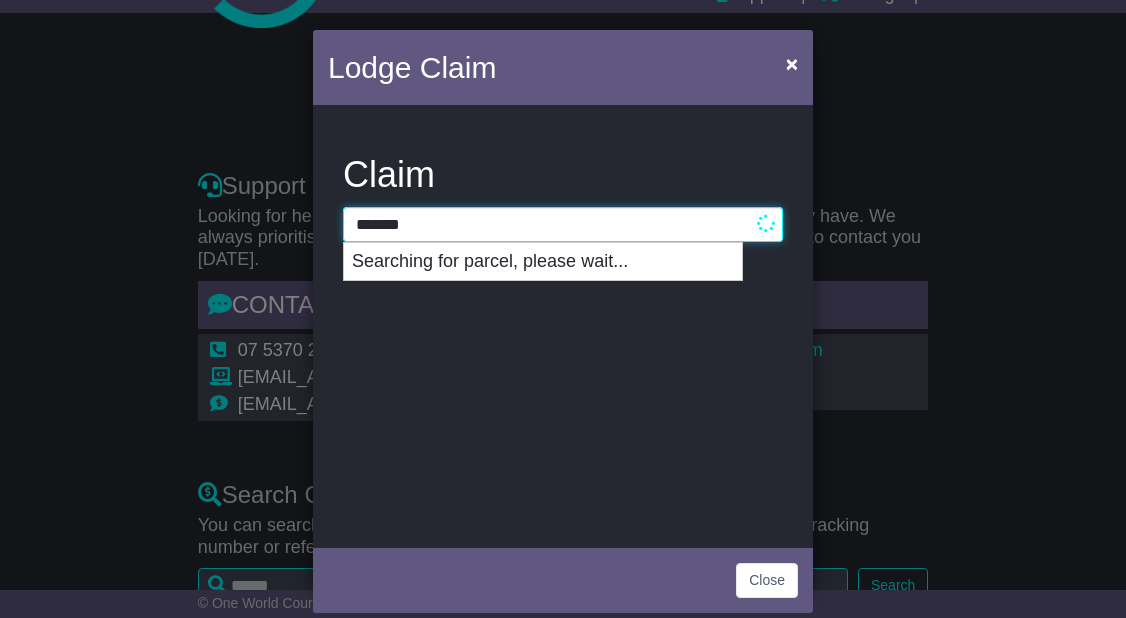 type on "**********" 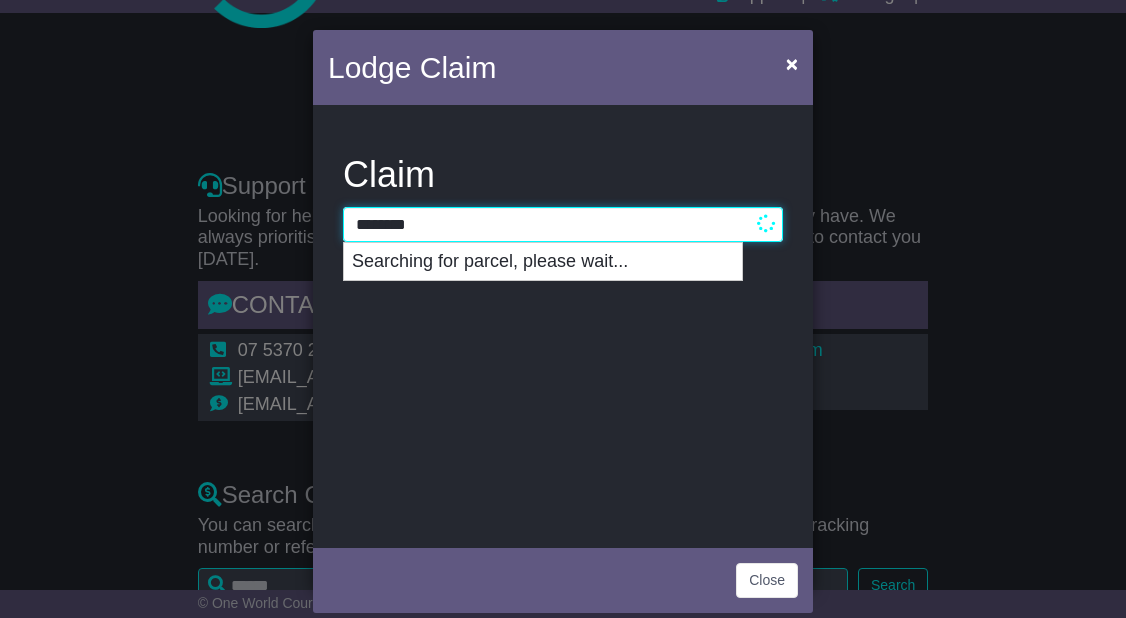type on "**********" 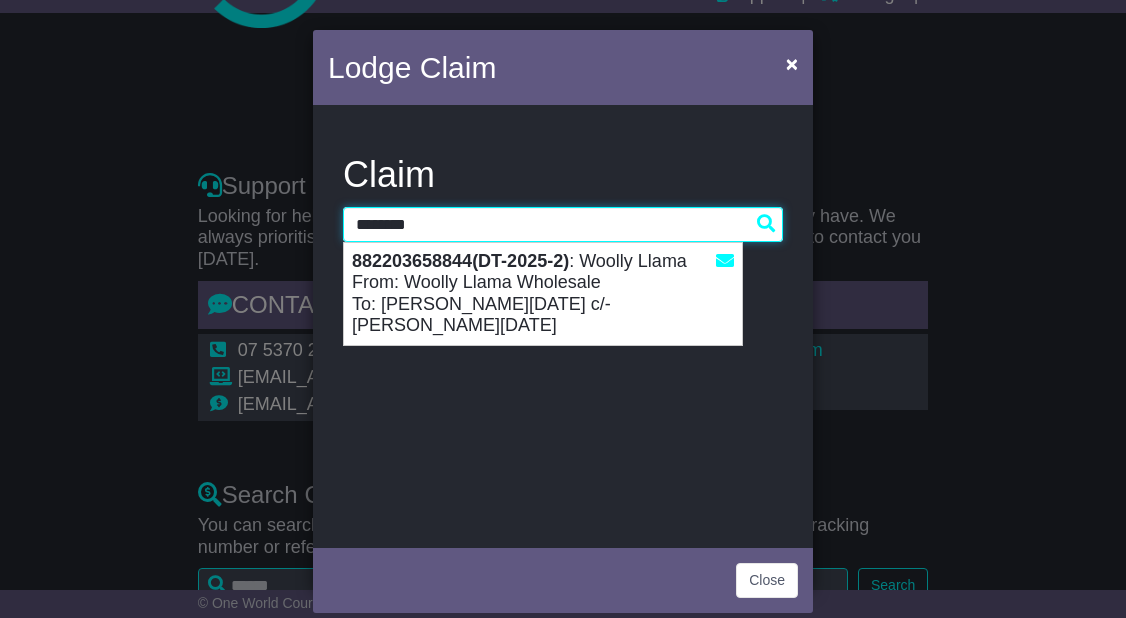 type 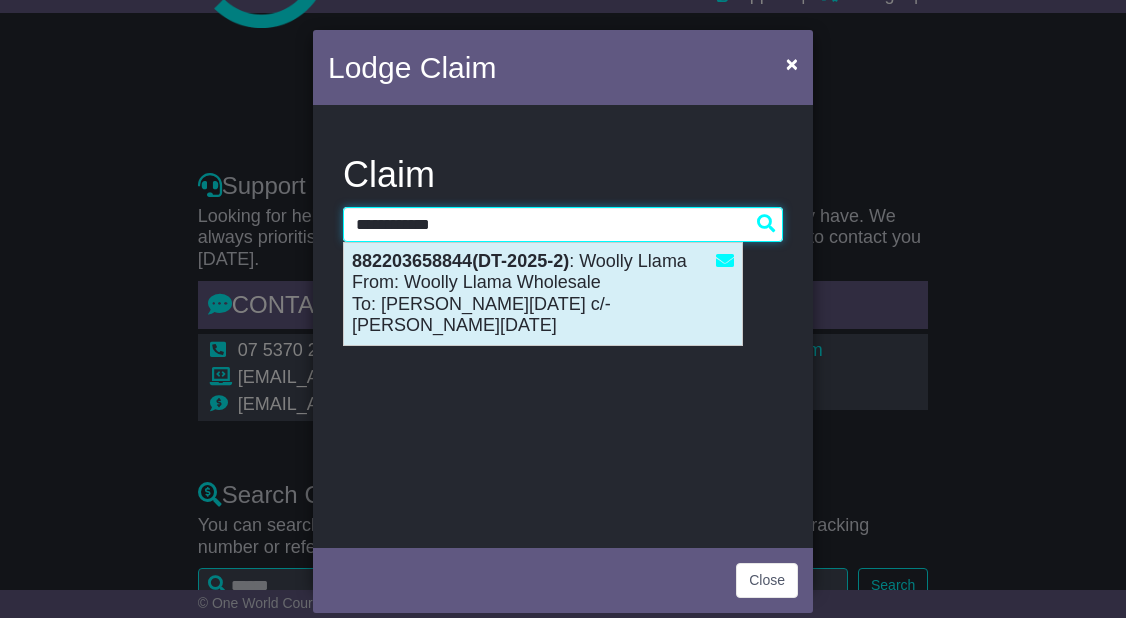 click on "882203658844(DT-2025-2) : Woolly Llama From: Woolly Llama Wholesale To: Chris Toussaint c/- Donna Toussaint" at bounding box center (543, 294) 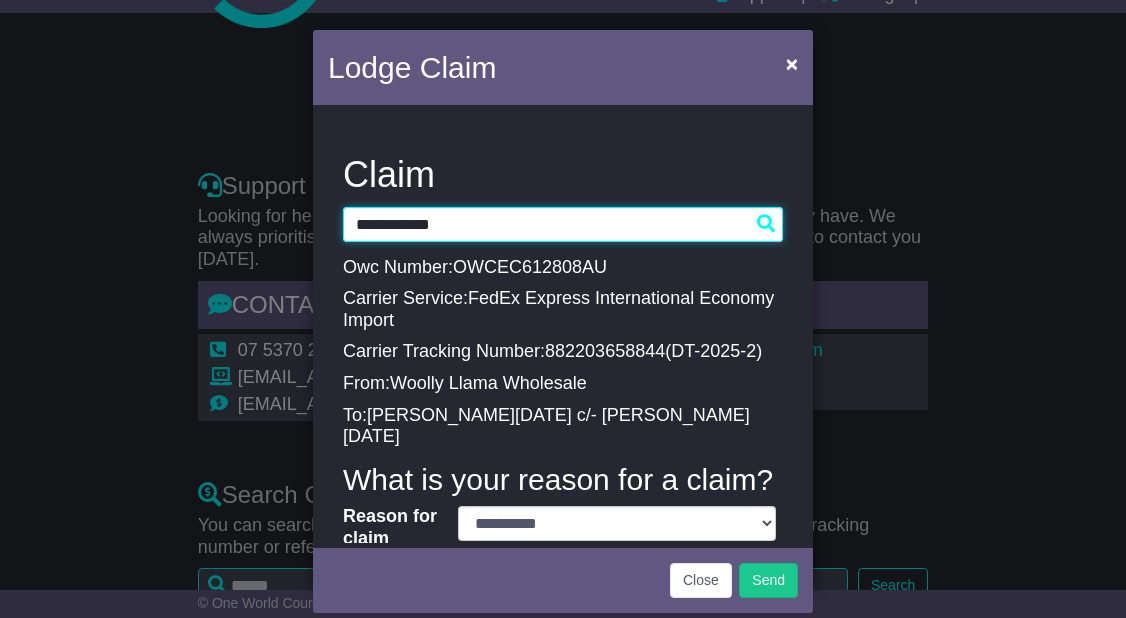 type on "**********" 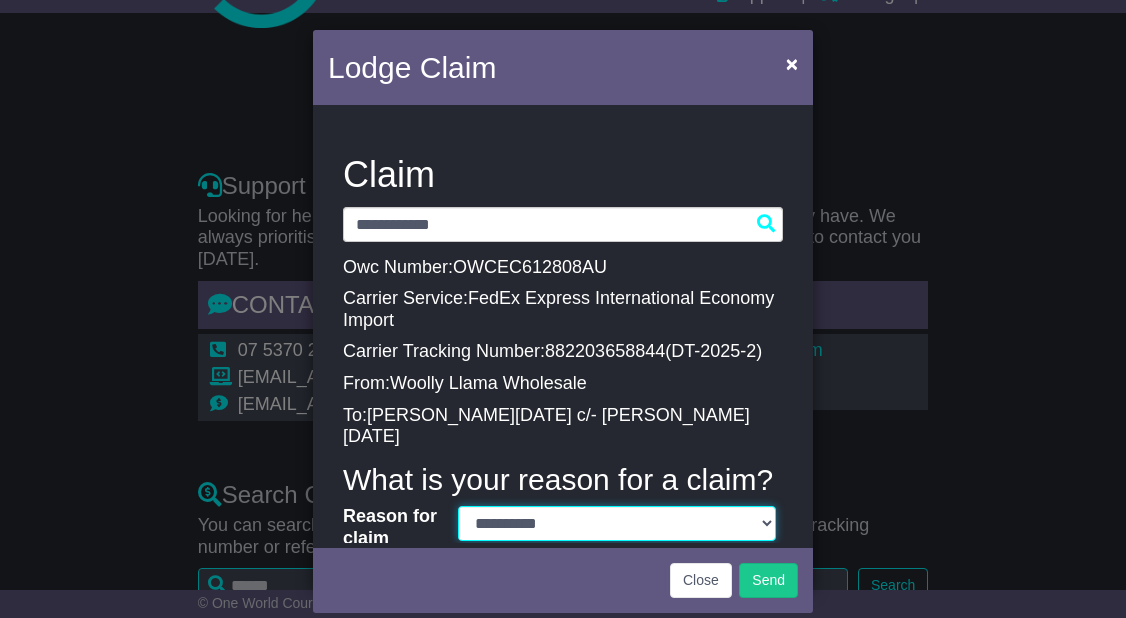 click on "**********" at bounding box center [617, 523] 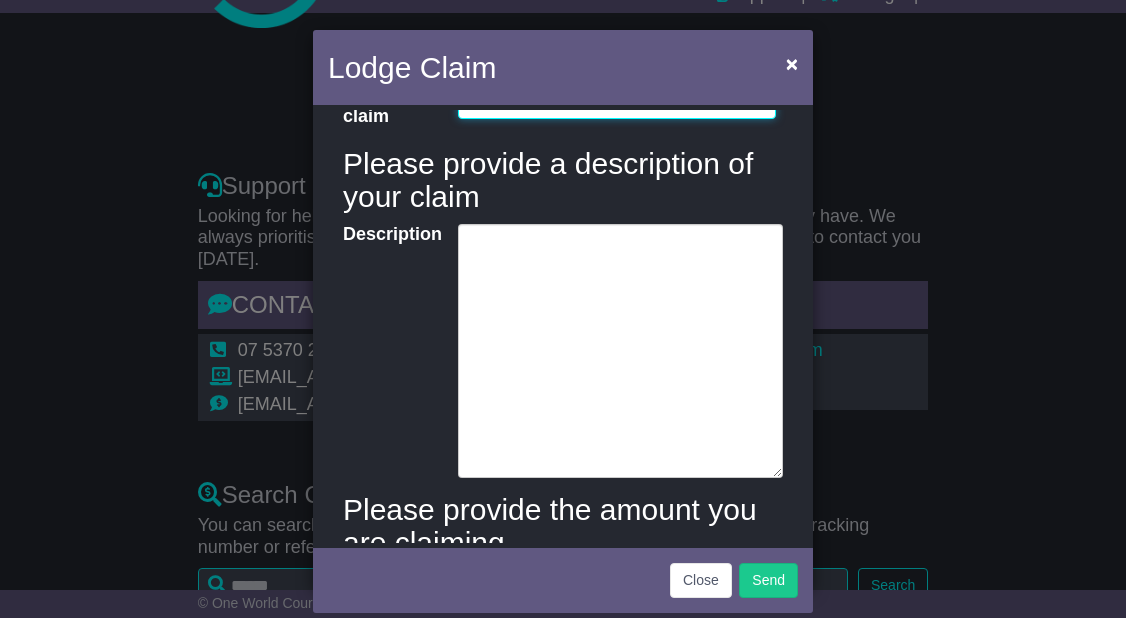 scroll, scrollTop: 471, scrollLeft: 0, axis: vertical 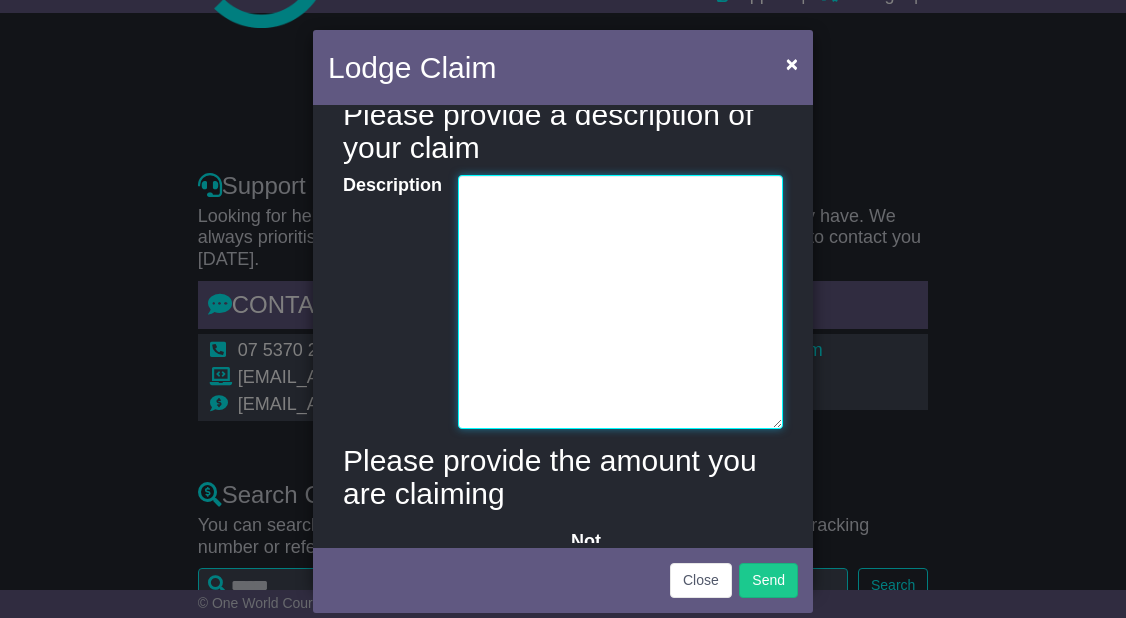 click on "Description" at bounding box center (620, 302) 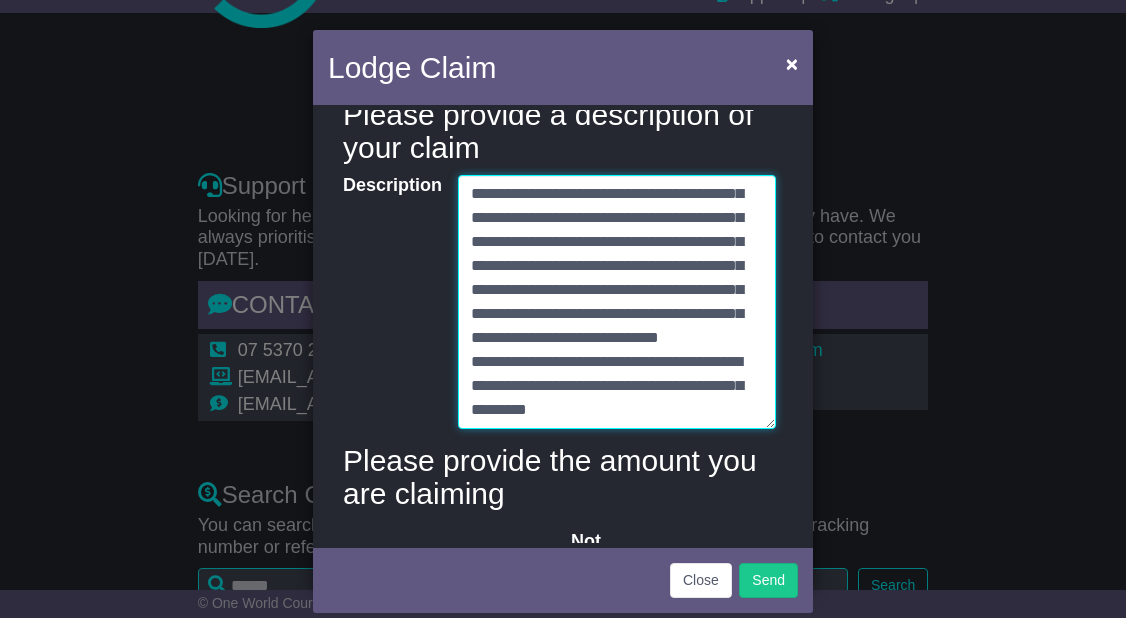 scroll, scrollTop: 3672, scrollLeft: 0, axis: vertical 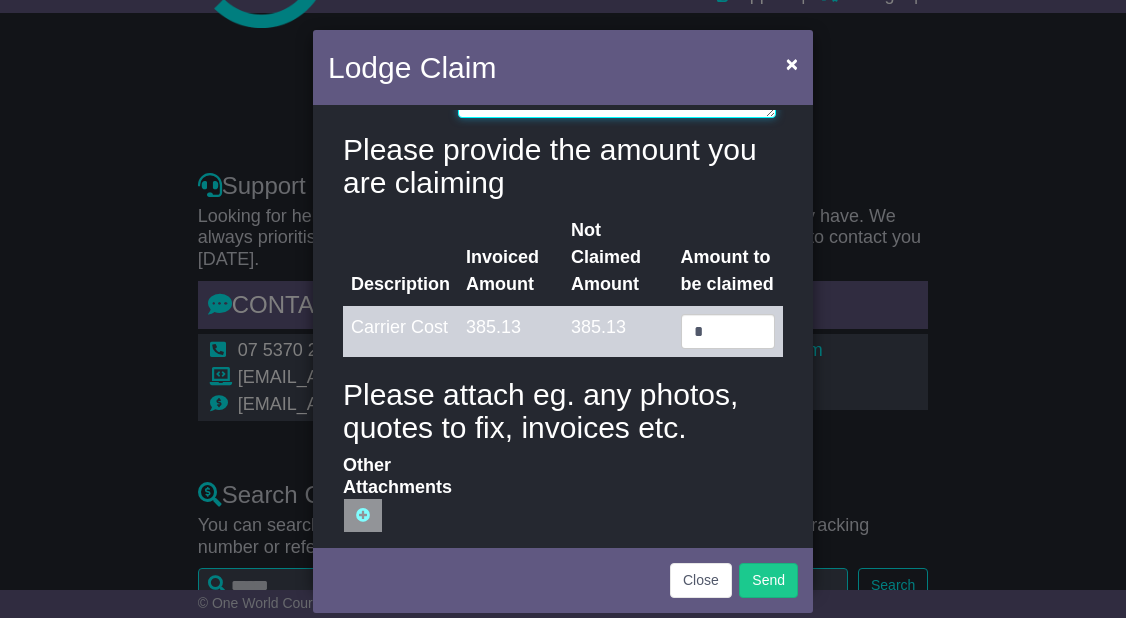 type on "**********" 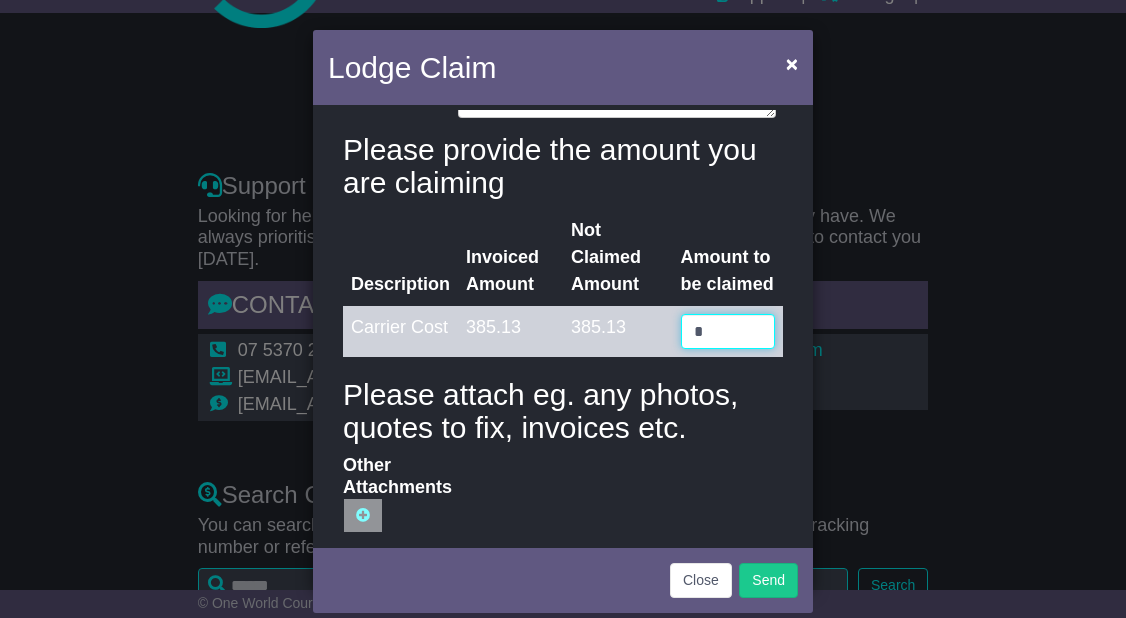 drag, startPoint x: 707, startPoint y: 310, endPoint x: 684, endPoint y: 310, distance: 23 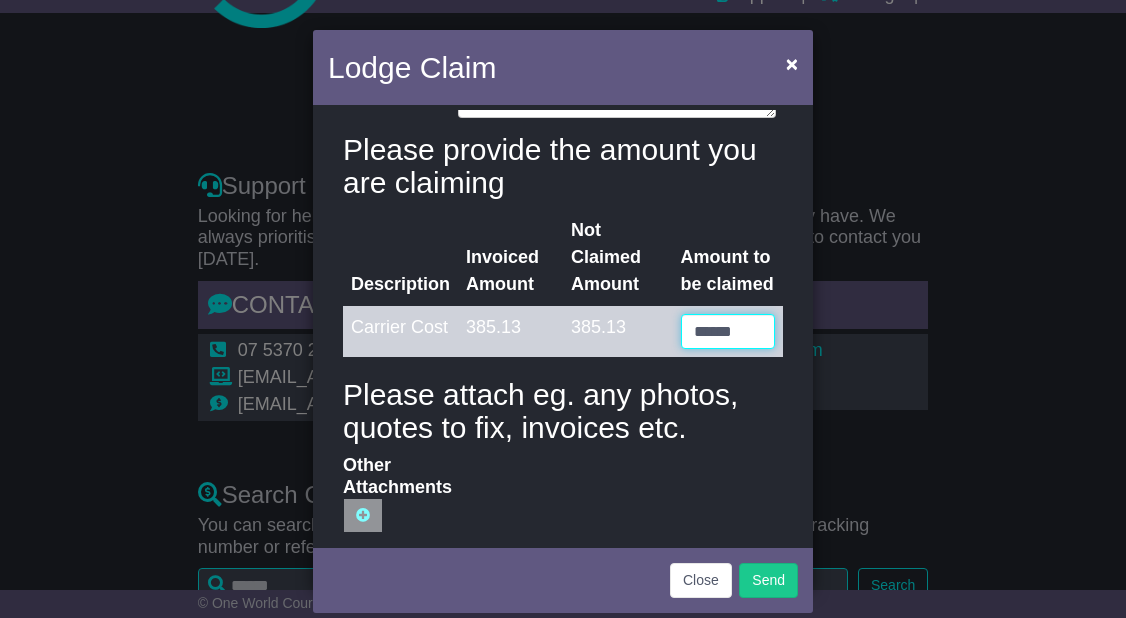 scroll, scrollTop: 807, scrollLeft: 0, axis: vertical 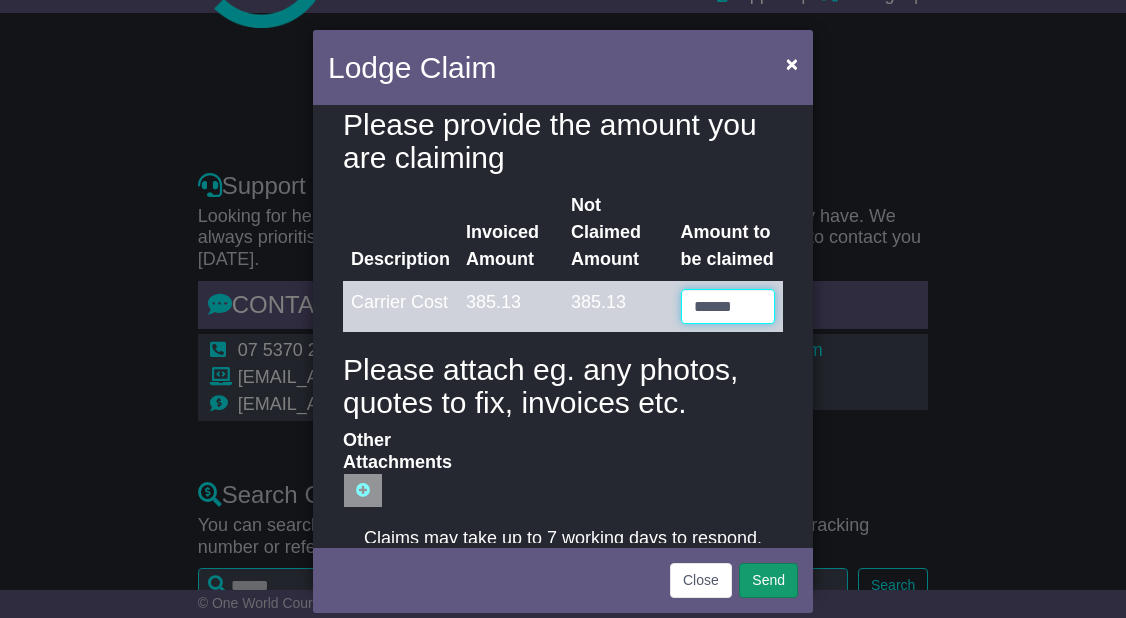 type on "******" 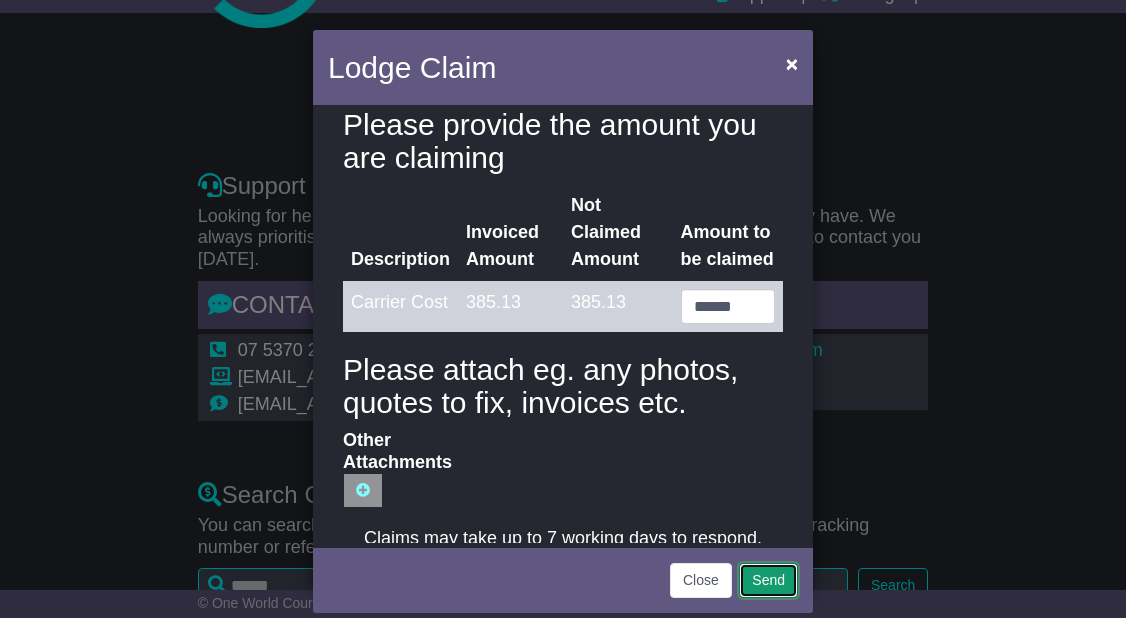 click on "Send" at bounding box center (768, 580) 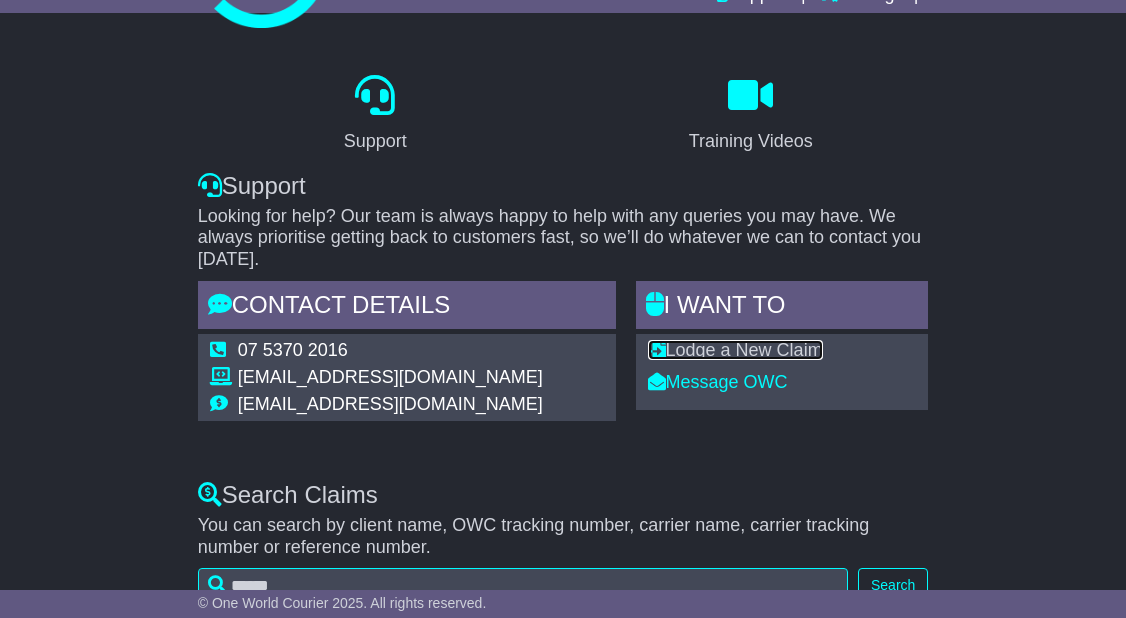 click on "Lodge a New Claim" at bounding box center [735, 350] 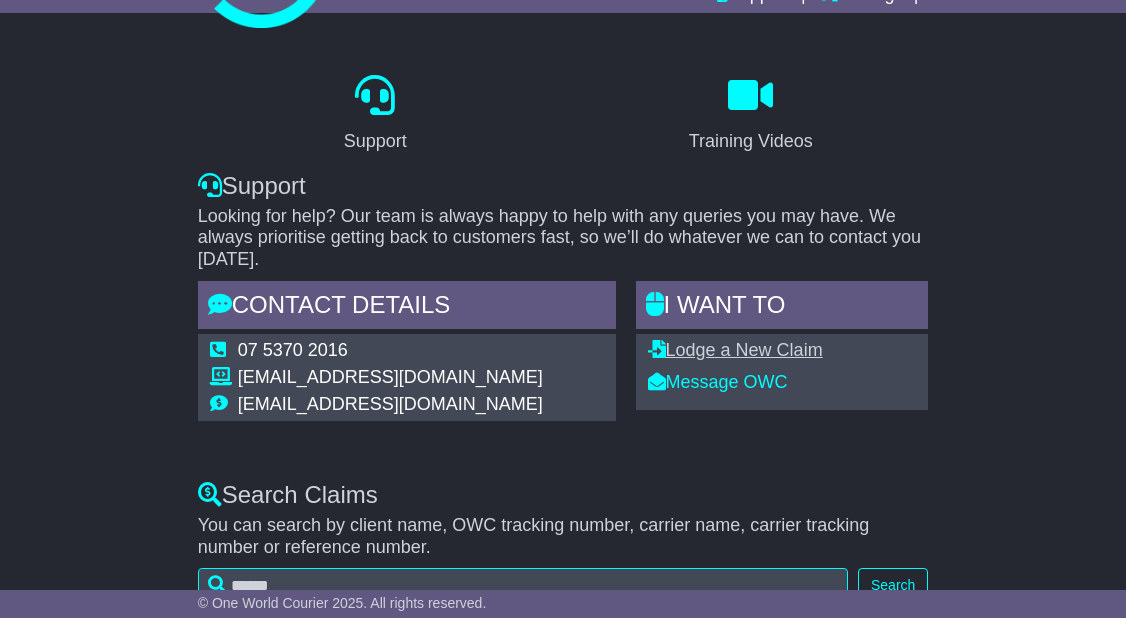 scroll, scrollTop: 0, scrollLeft: 0, axis: both 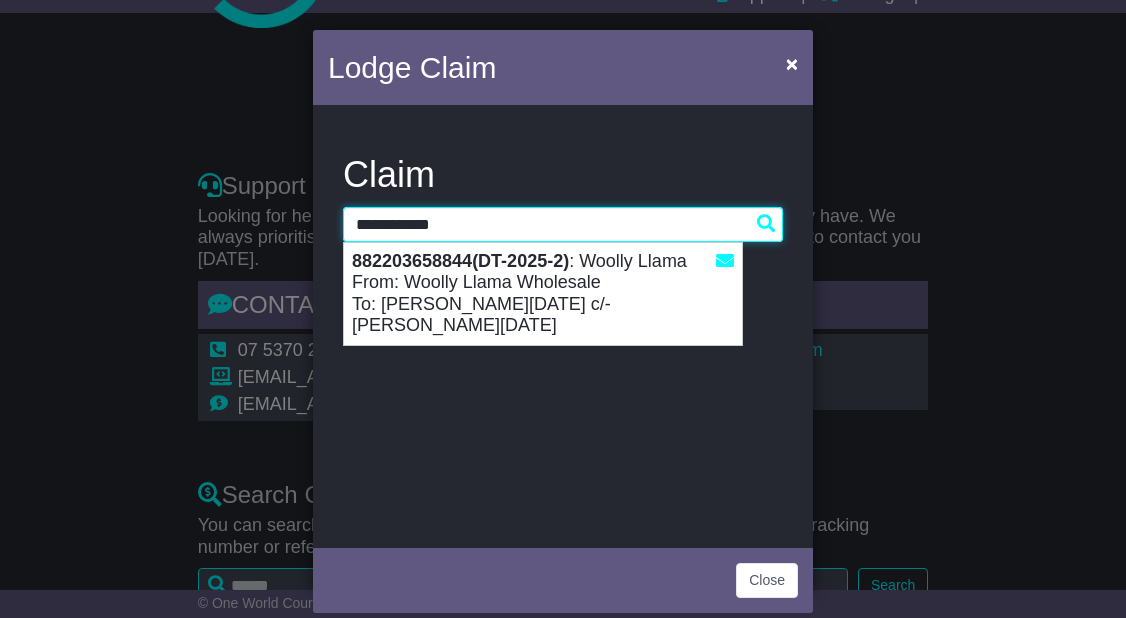 drag, startPoint x: 481, startPoint y: 218, endPoint x: 408, endPoint y: 222, distance: 73.109505 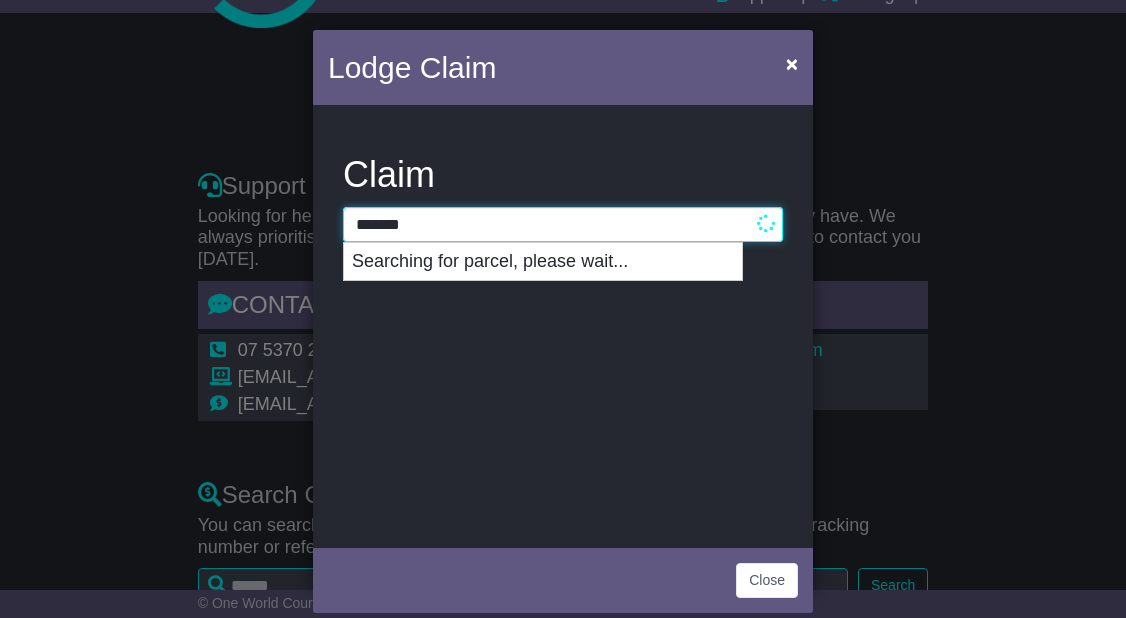 type on "********" 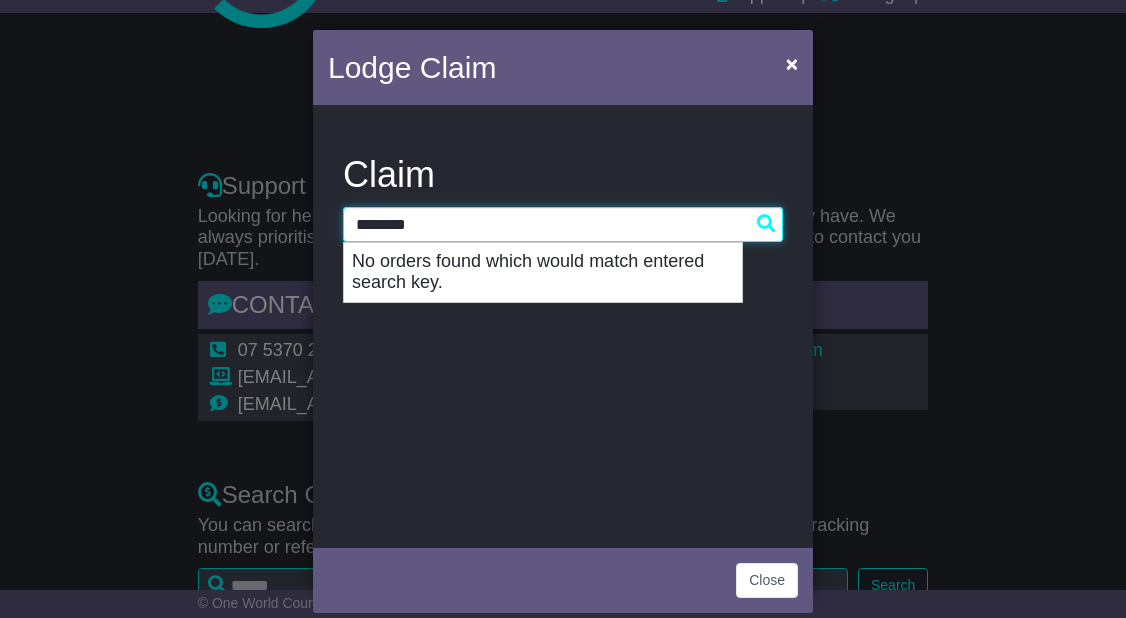 type on "**********" 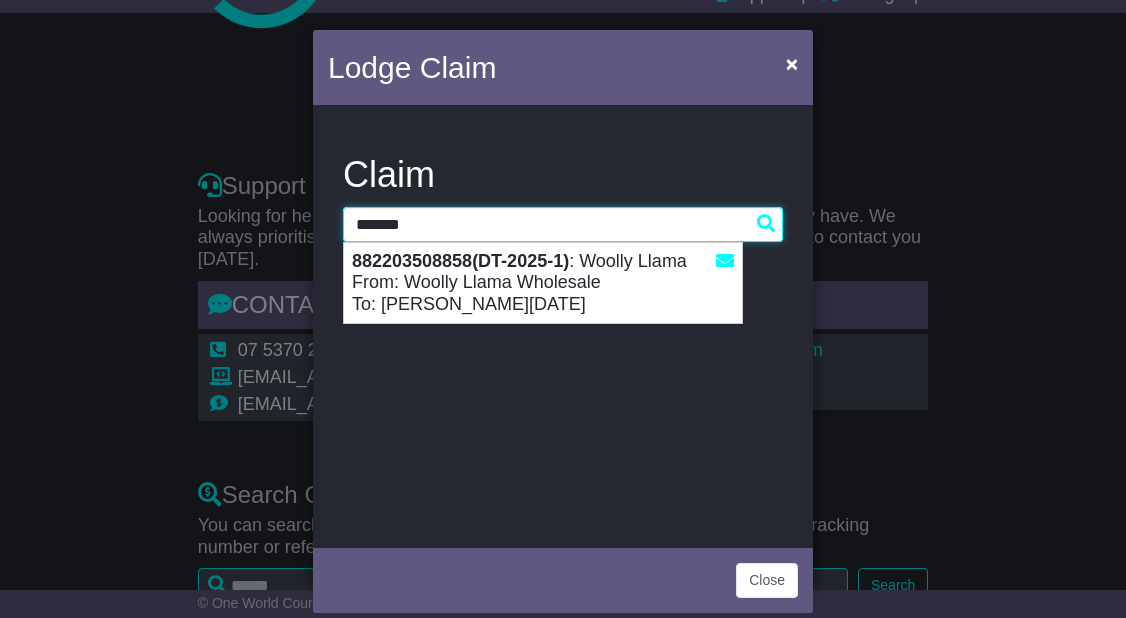 type 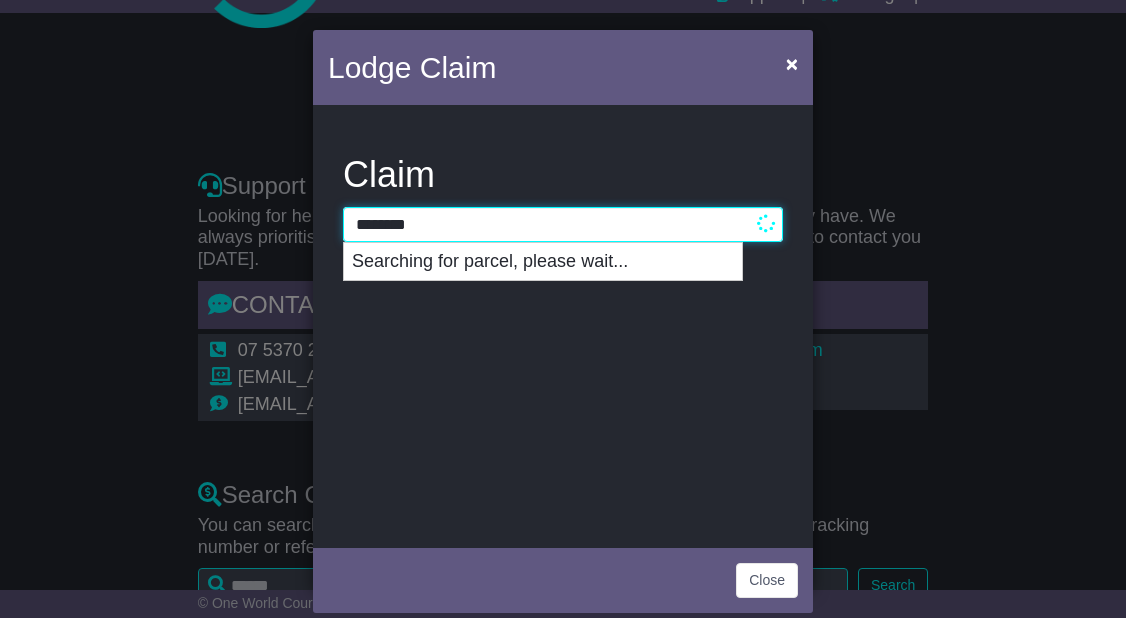 type on "**********" 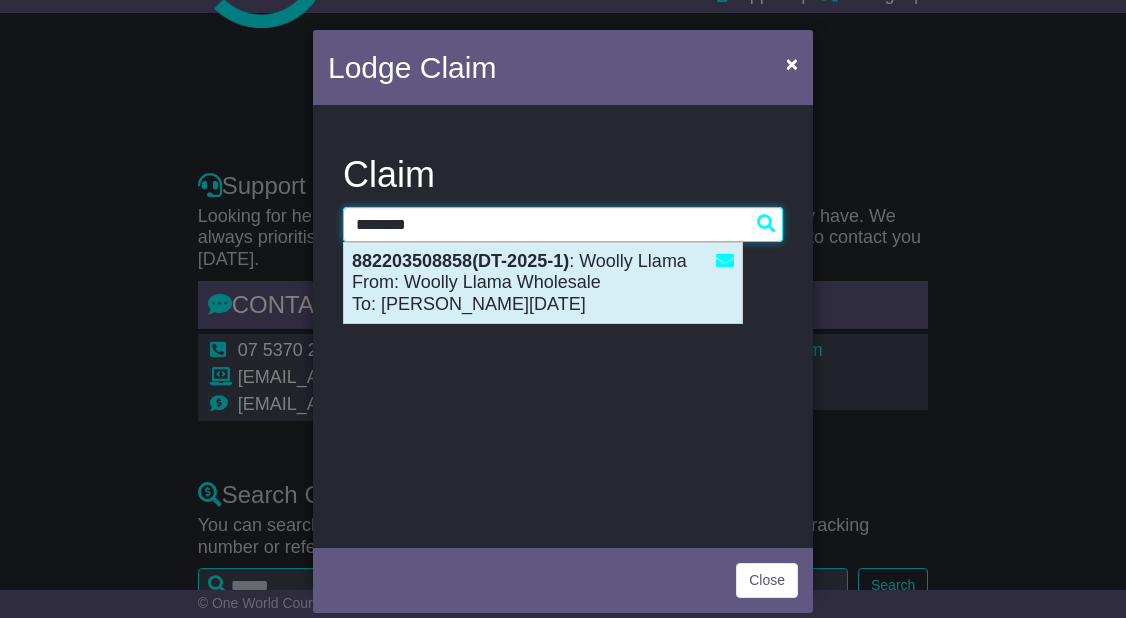 click on "882203508858(DT-2025-1) : Woolly Llama From: Woolly Llama Wholesale To: Donna Toussaint" at bounding box center (543, 283) 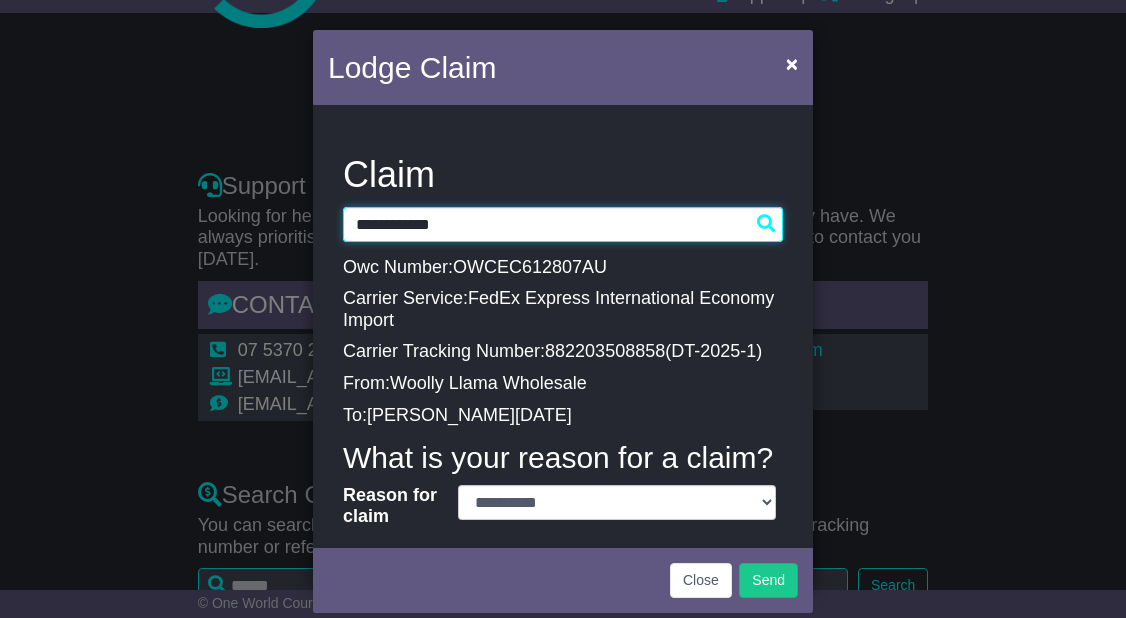 type on "**********" 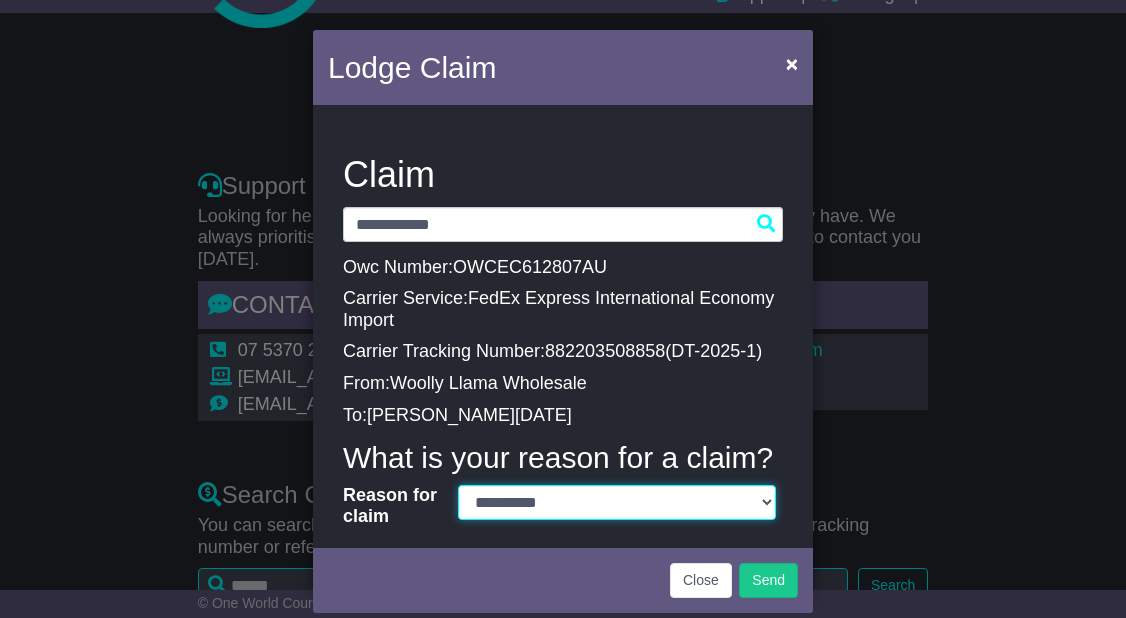 click on "**********" at bounding box center (617, 502) 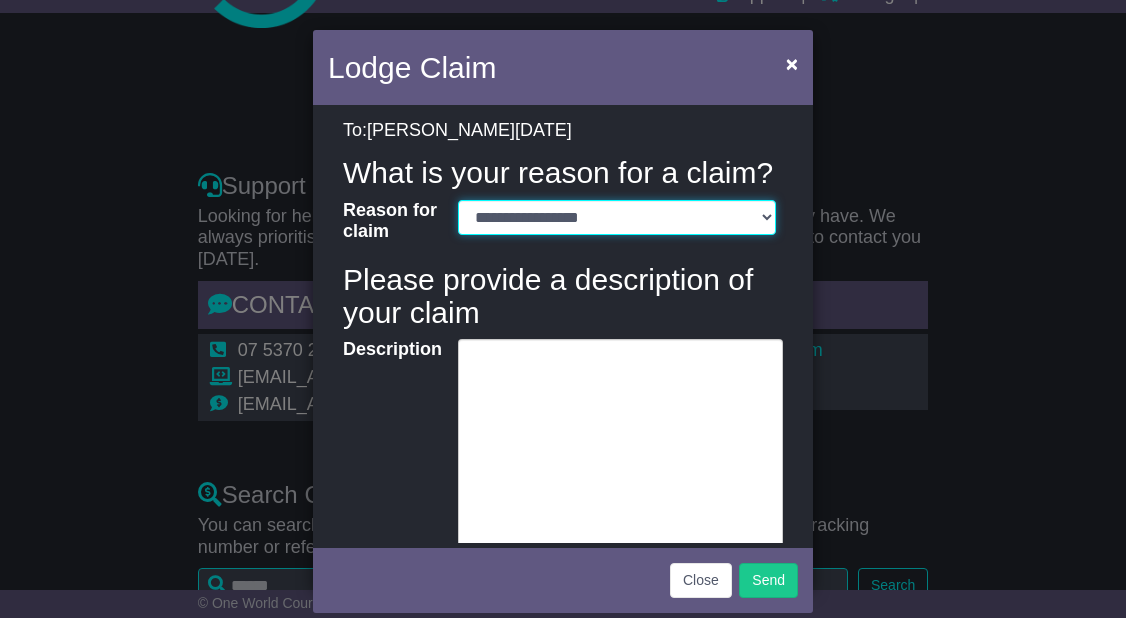 scroll, scrollTop: 341, scrollLeft: 0, axis: vertical 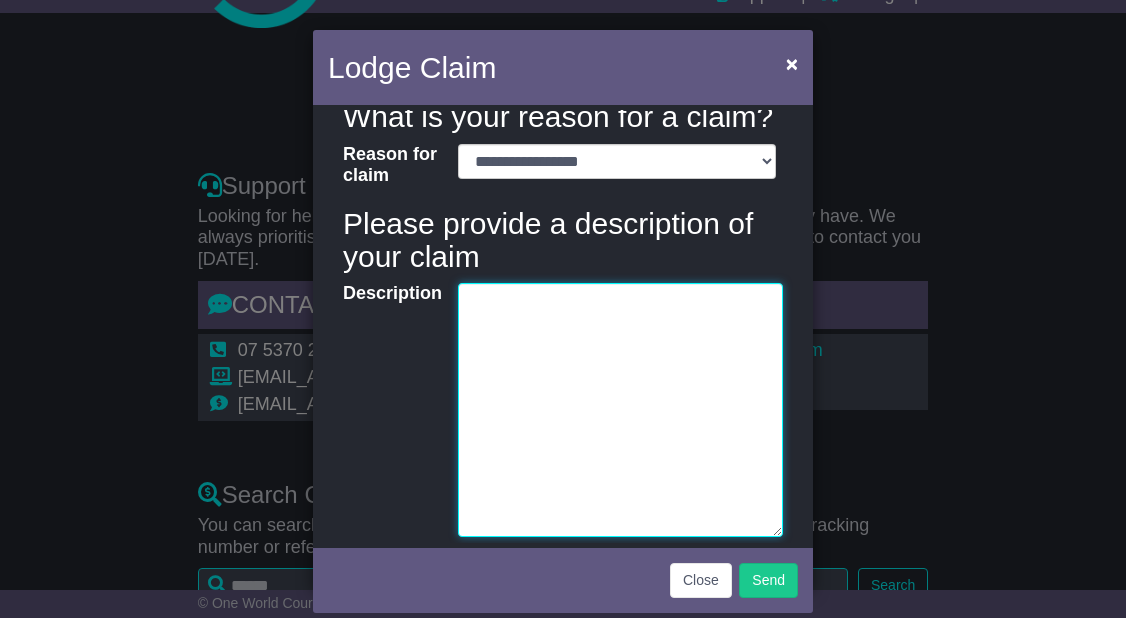 click on "Description" at bounding box center (620, 410) 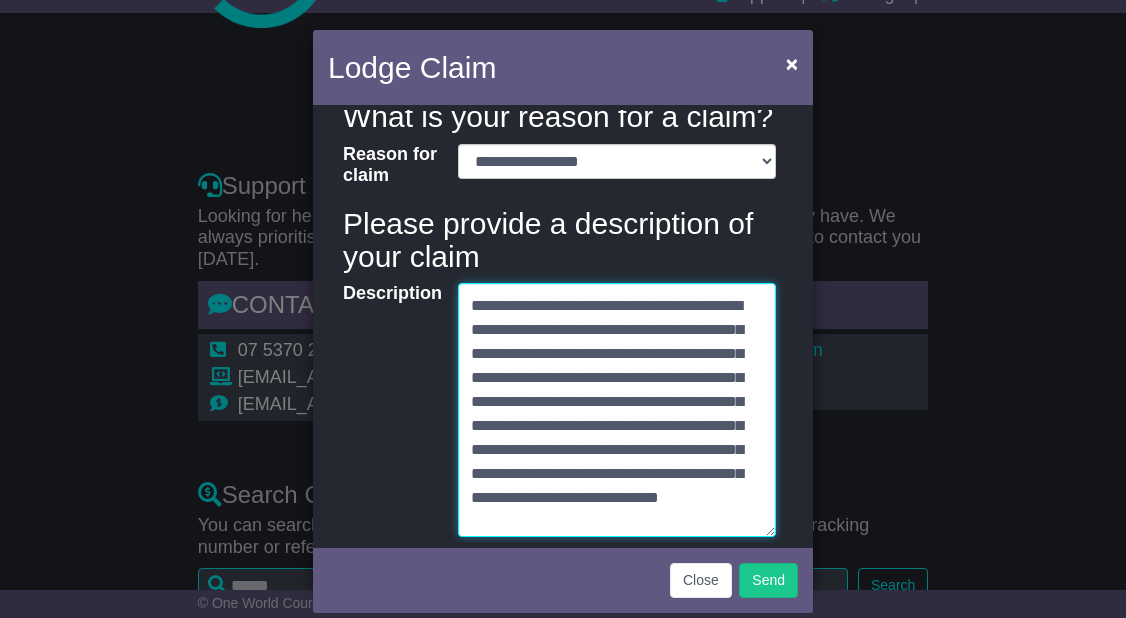 scroll, scrollTop: 2510, scrollLeft: 0, axis: vertical 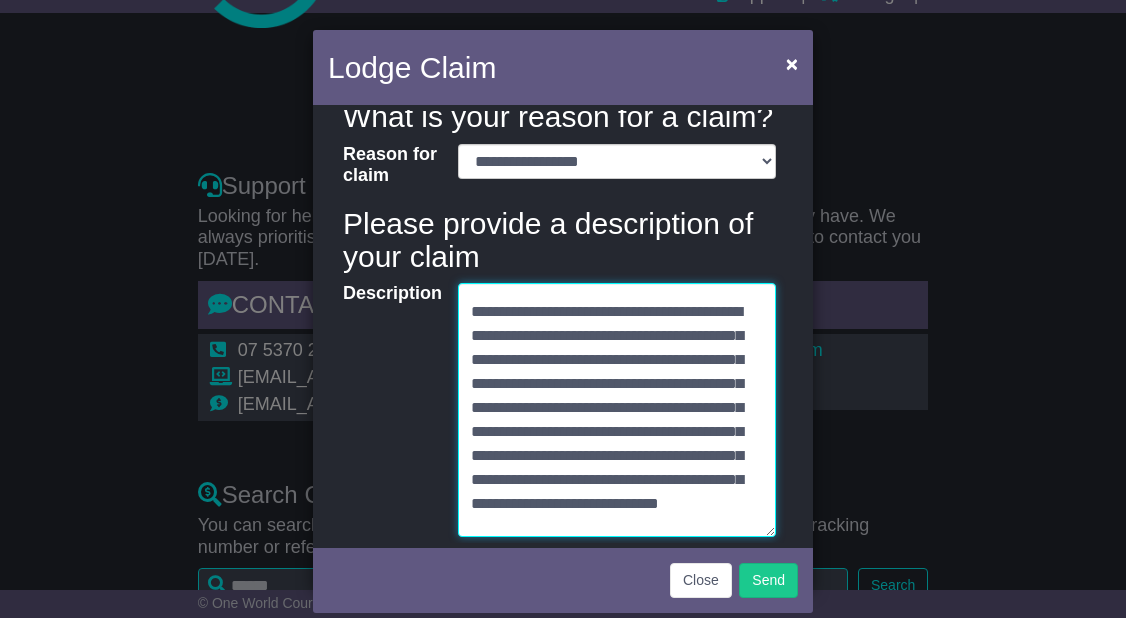 drag, startPoint x: 546, startPoint y: 335, endPoint x: 576, endPoint y: 337, distance: 30.066593 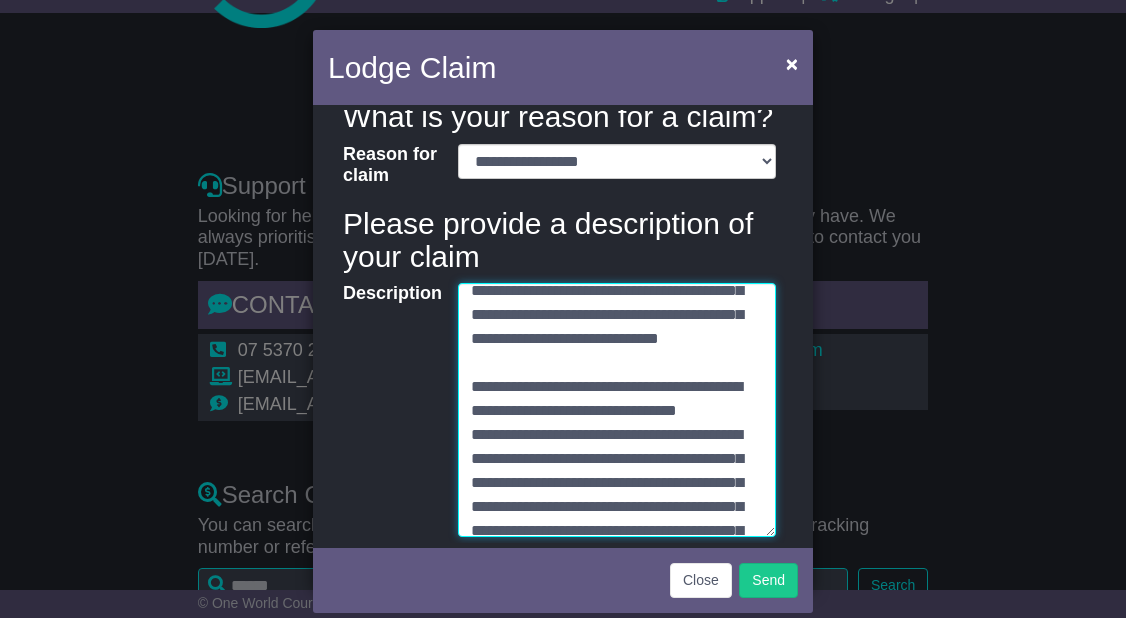 scroll, scrollTop: 2629, scrollLeft: 0, axis: vertical 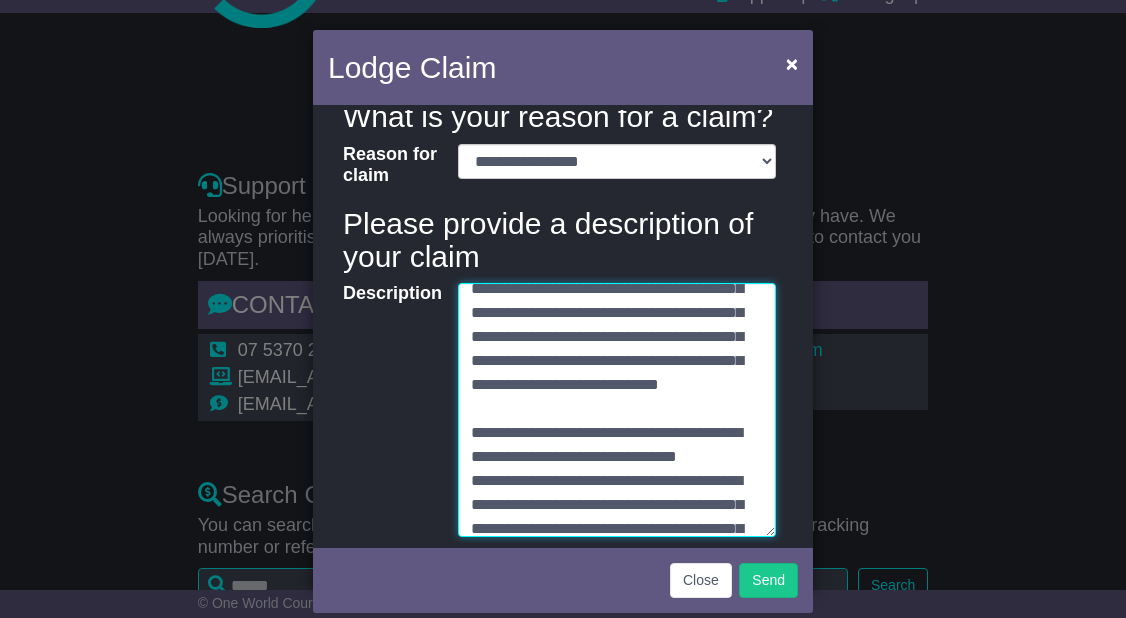 drag, startPoint x: 470, startPoint y: 382, endPoint x: 634, endPoint y: 411, distance: 166.54428 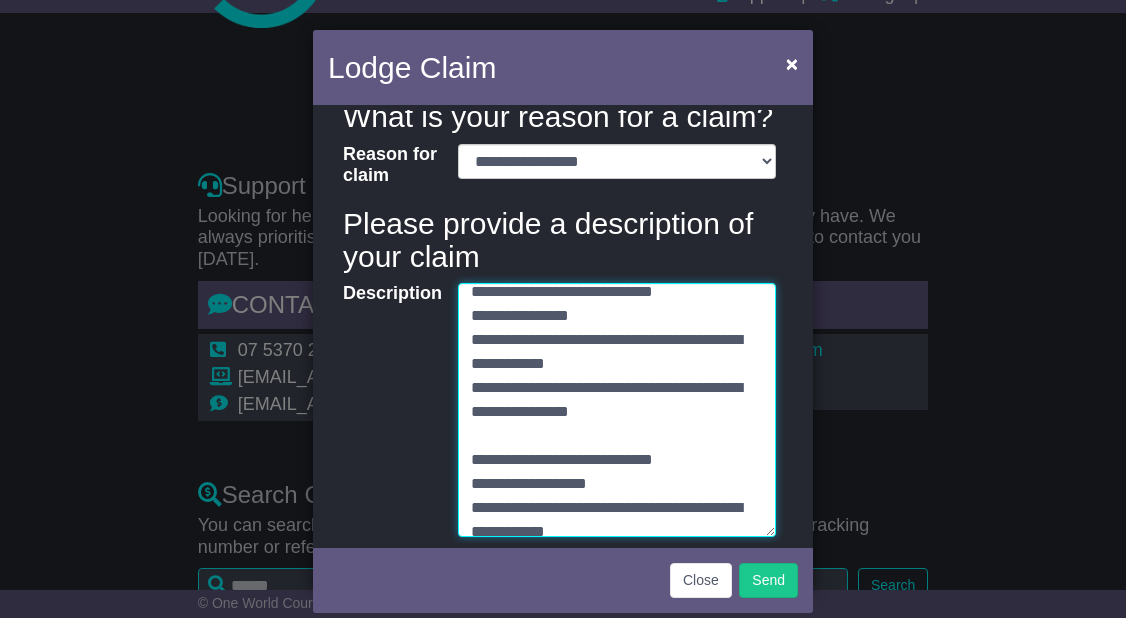 scroll, scrollTop: 0, scrollLeft: 0, axis: both 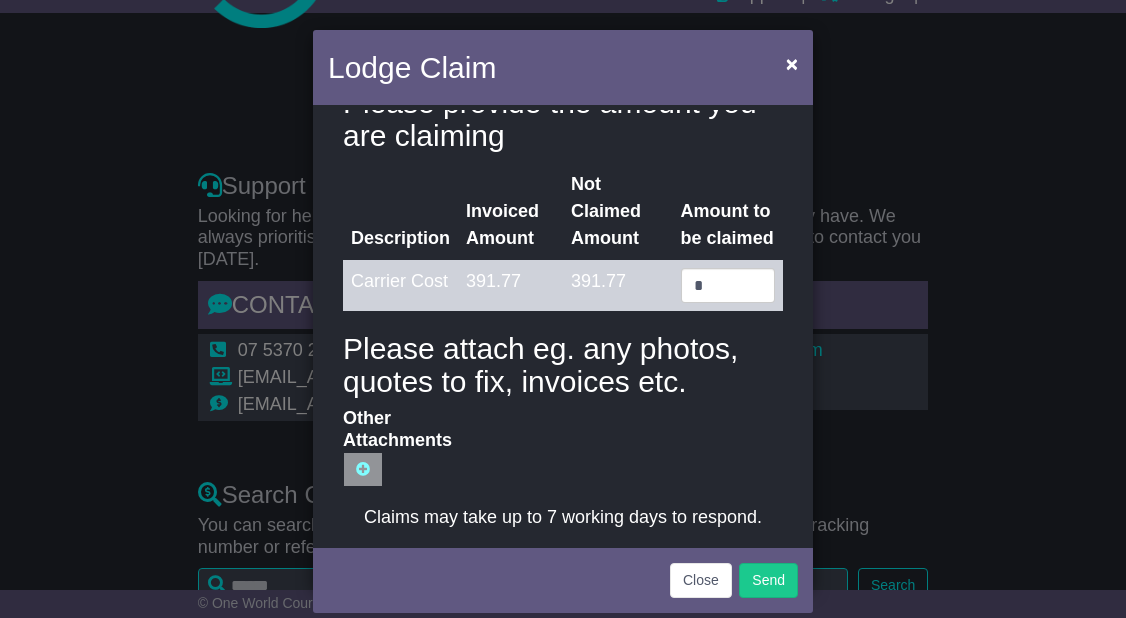 drag, startPoint x: 466, startPoint y: 307, endPoint x: 755, endPoint y: 703, distance: 490.2418 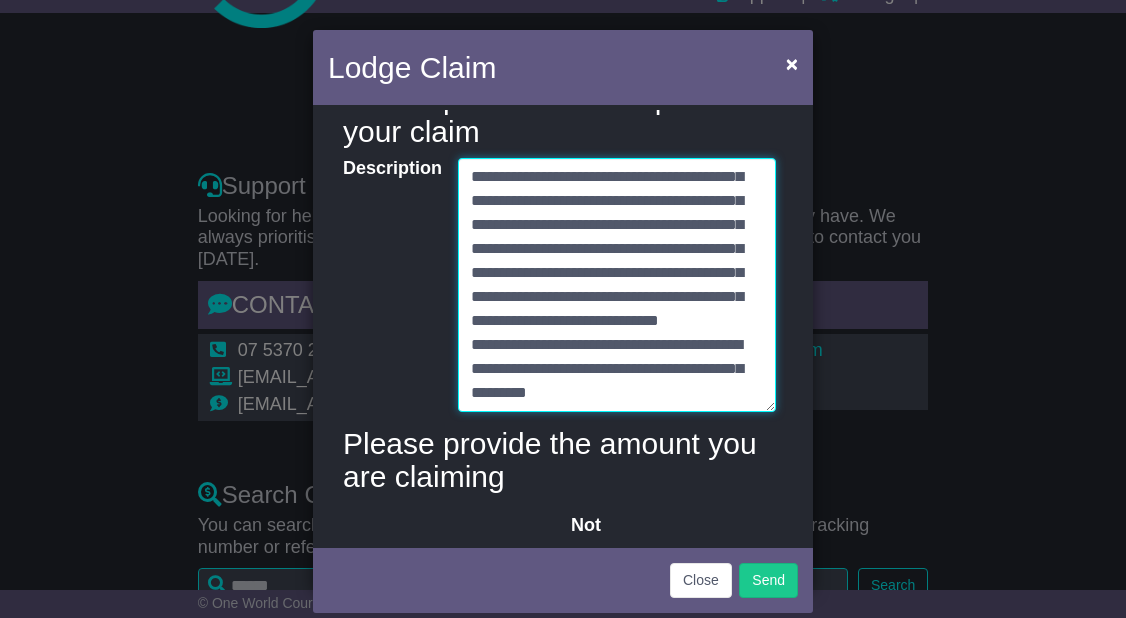 scroll, scrollTop: 261, scrollLeft: 0, axis: vertical 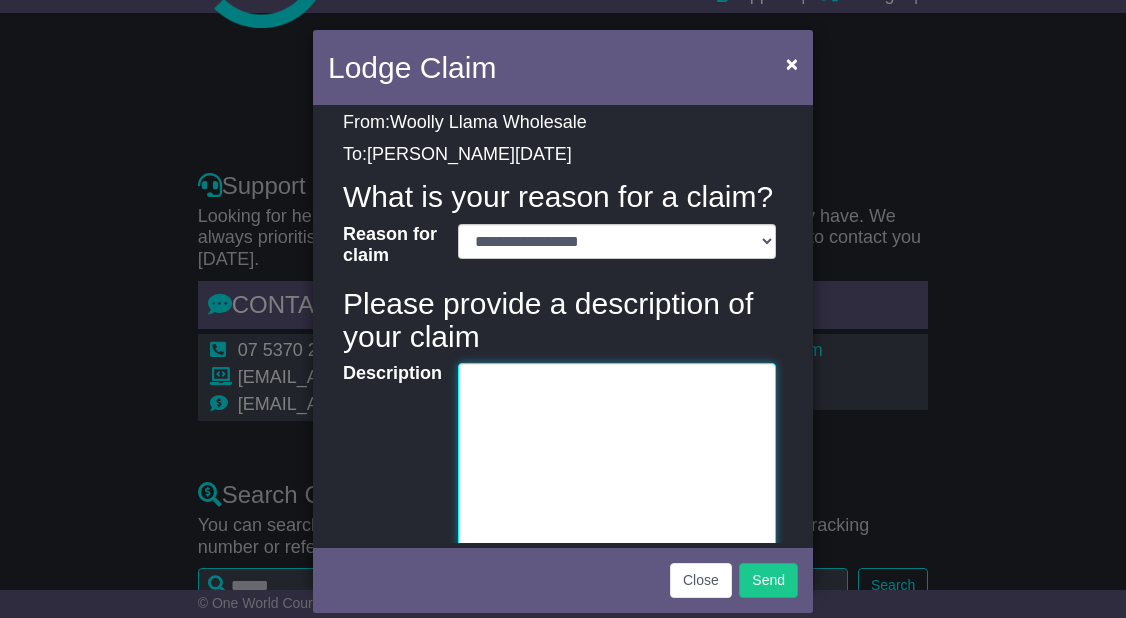 click on "Description" at bounding box center (617, 490) 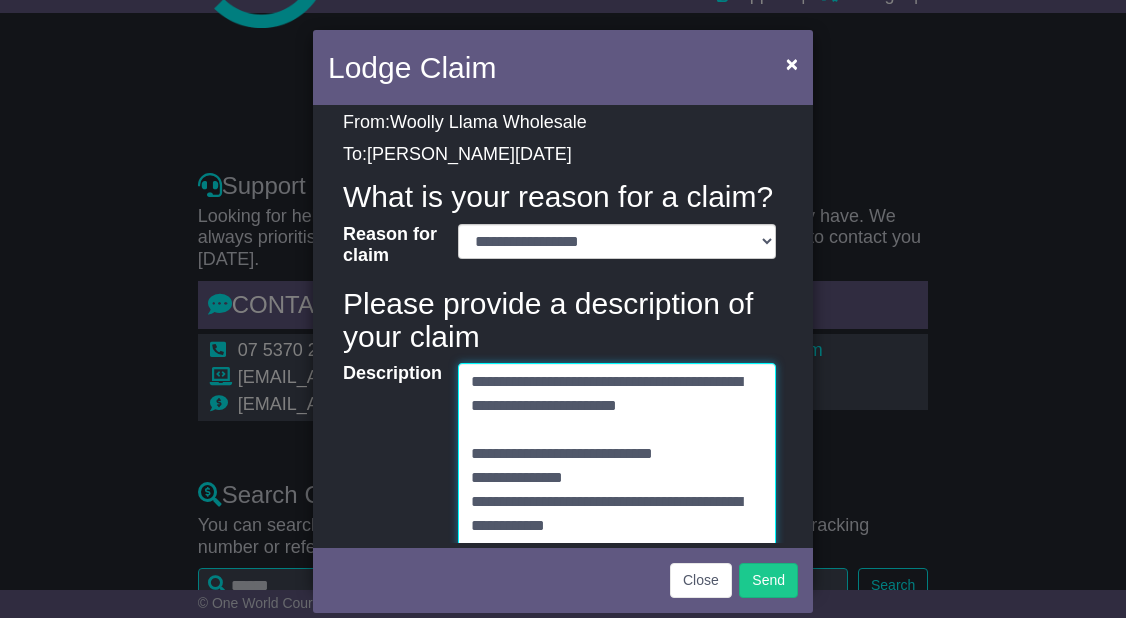 scroll, scrollTop: 3208, scrollLeft: 0, axis: vertical 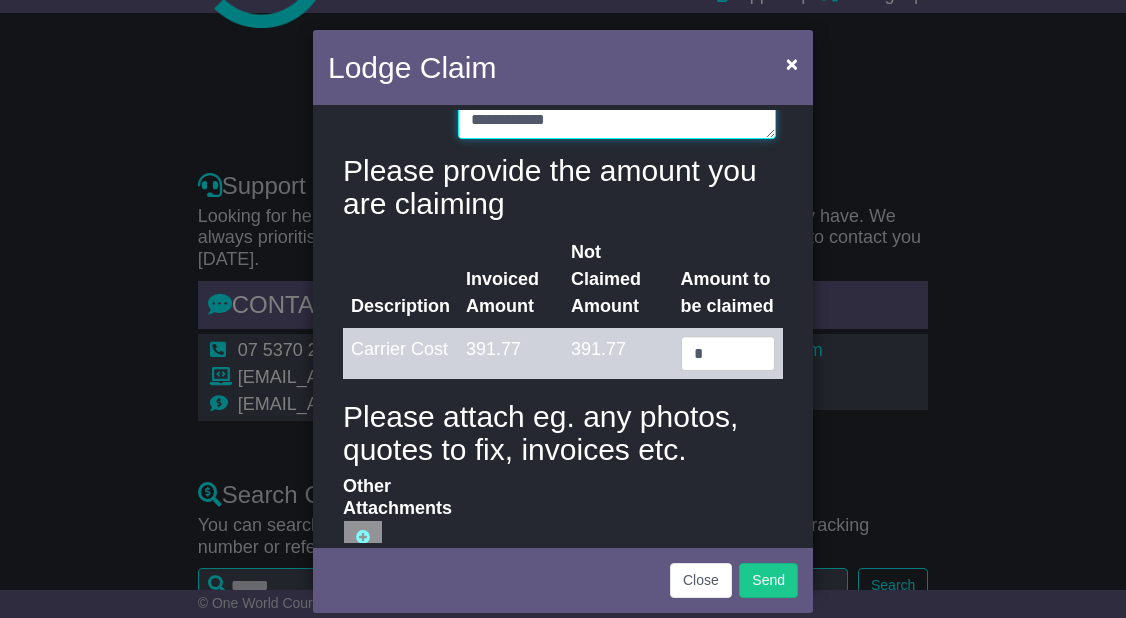 type on "**********" 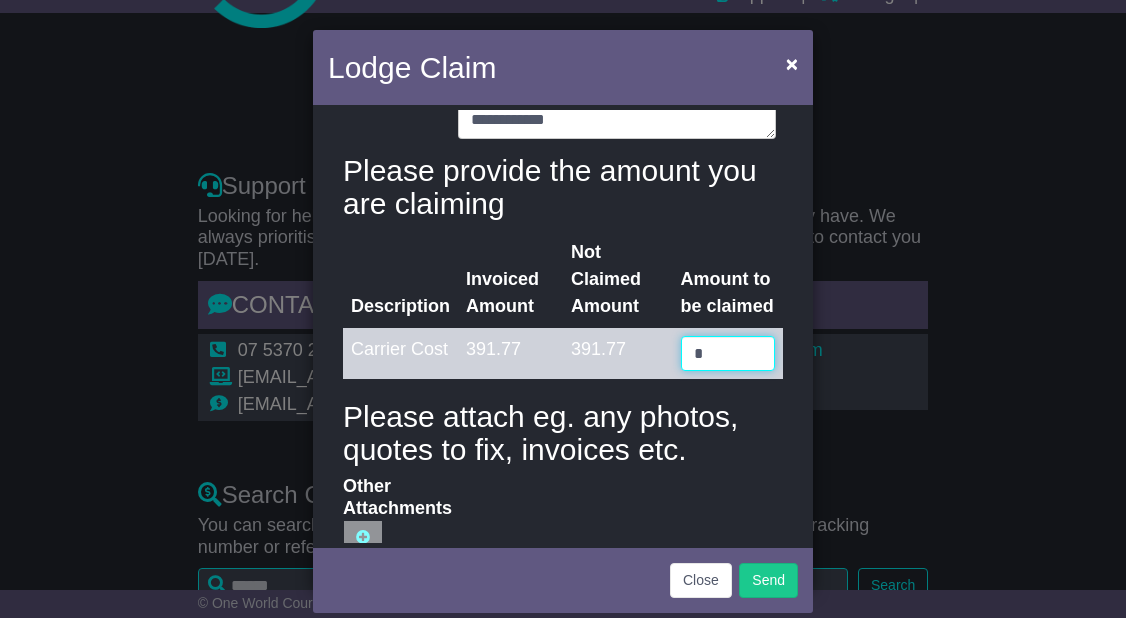 drag, startPoint x: 712, startPoint y: 354, endPoint x: 678, endPoint y: 348, distance: 34.525352 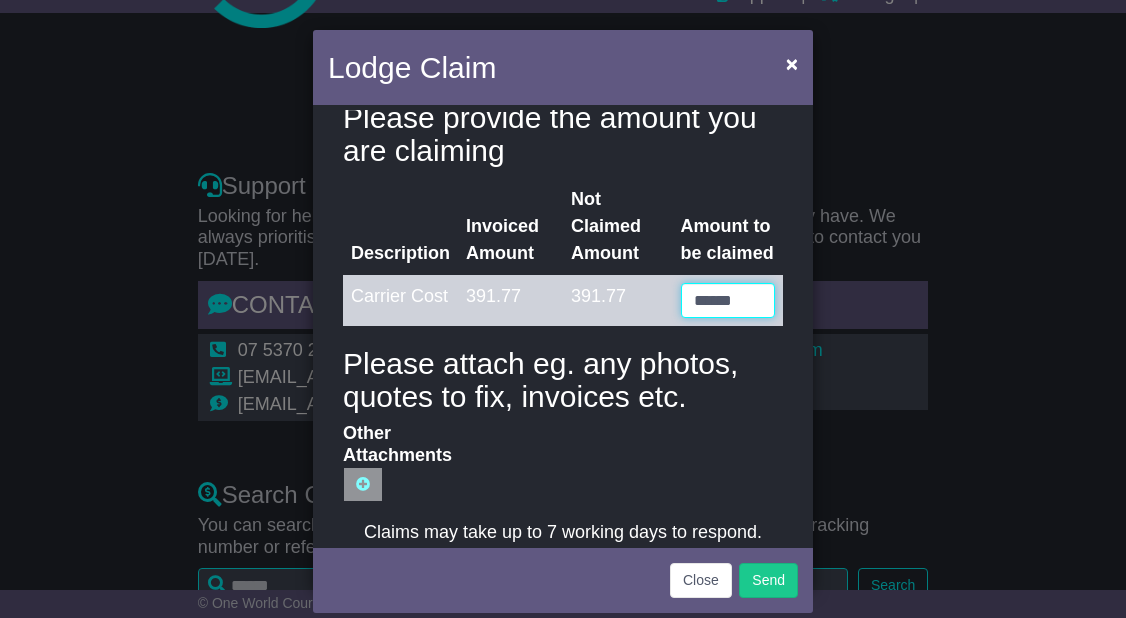 scroll, scrollTop: 807, scrollLeft: 0, axis: vertical 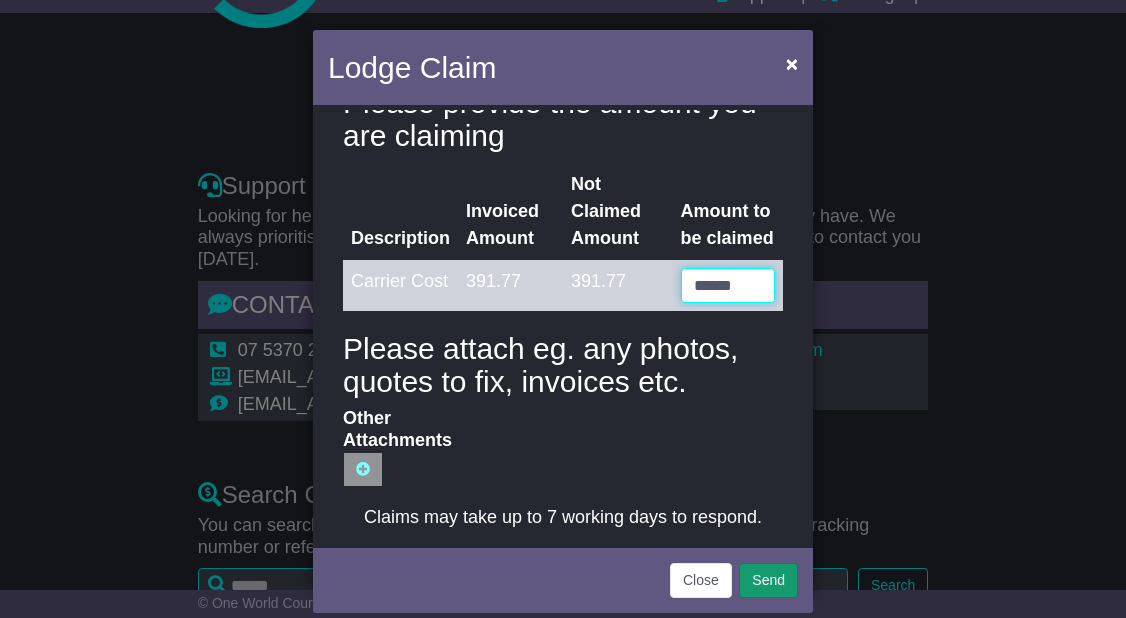type on "******" 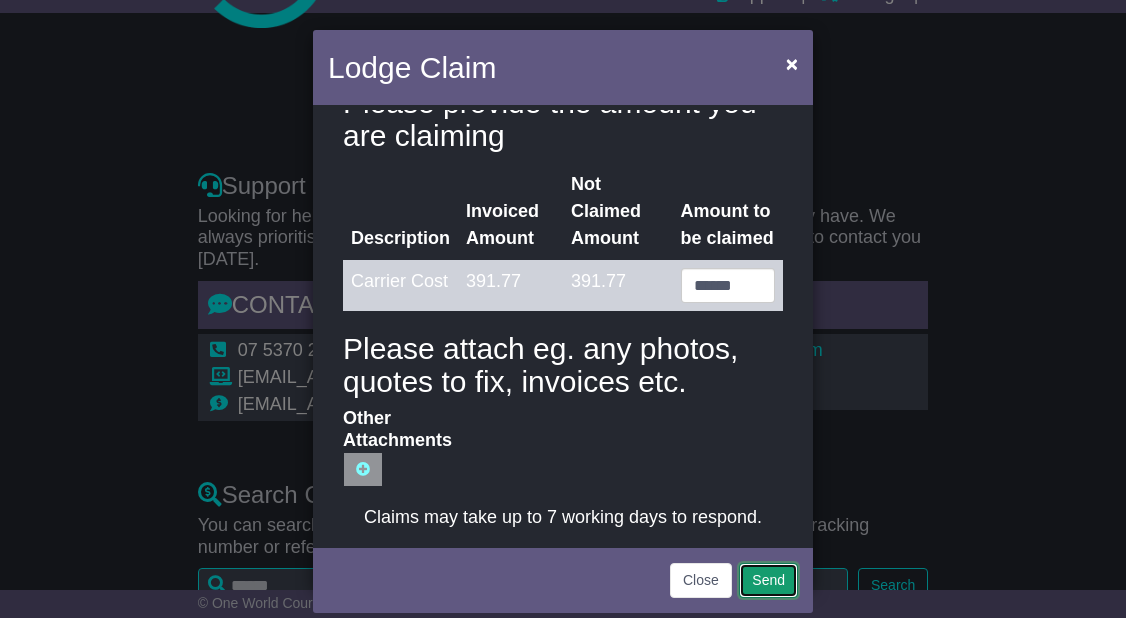 click on "Send" at bounding box center [768, 580] 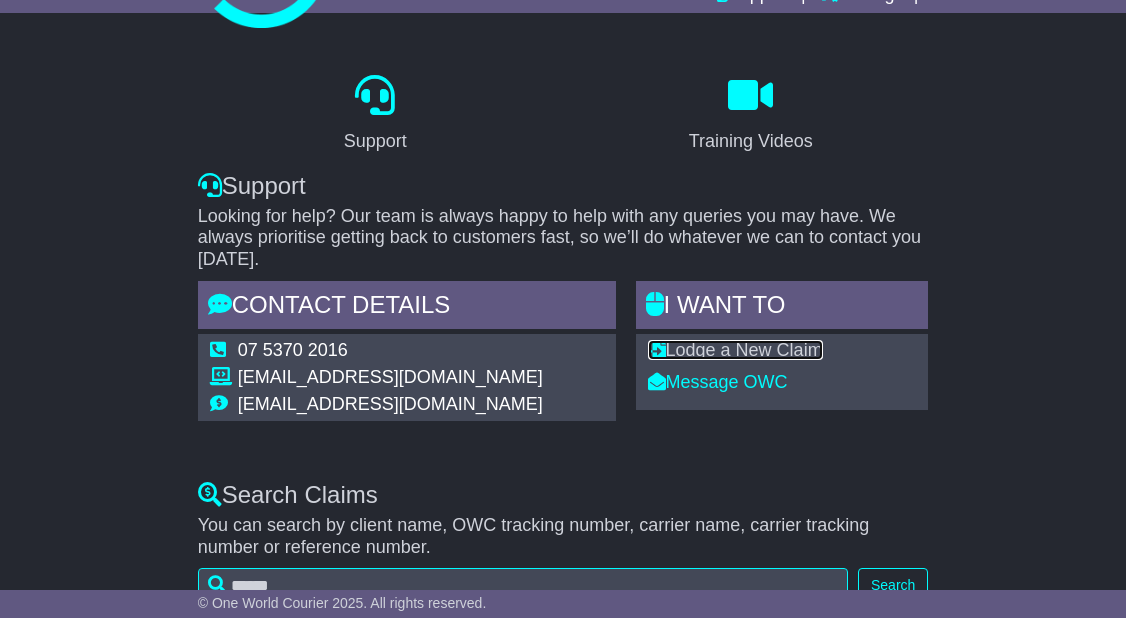 click on "Lodge a New Claim" at bounding box center [735, 350] 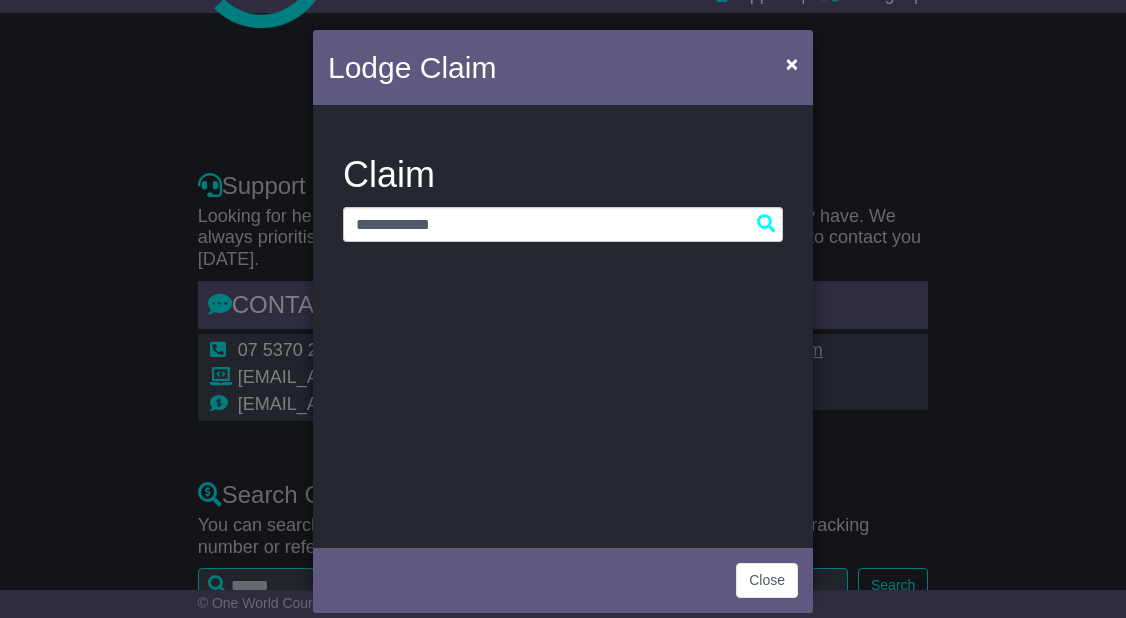 scroll, scrollTop: 0, scrollLeft: 0, axis: both 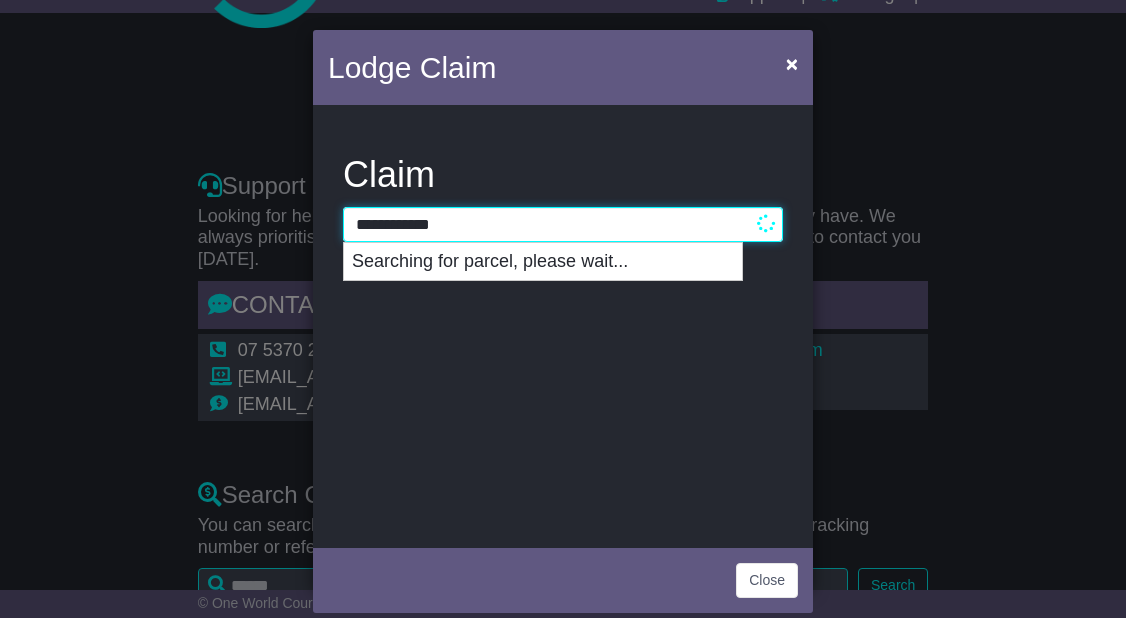 drag, startPoint x: 472, startPoint y: 224, endPoint x: 352, endPoint y: 233, distance: 120.33703 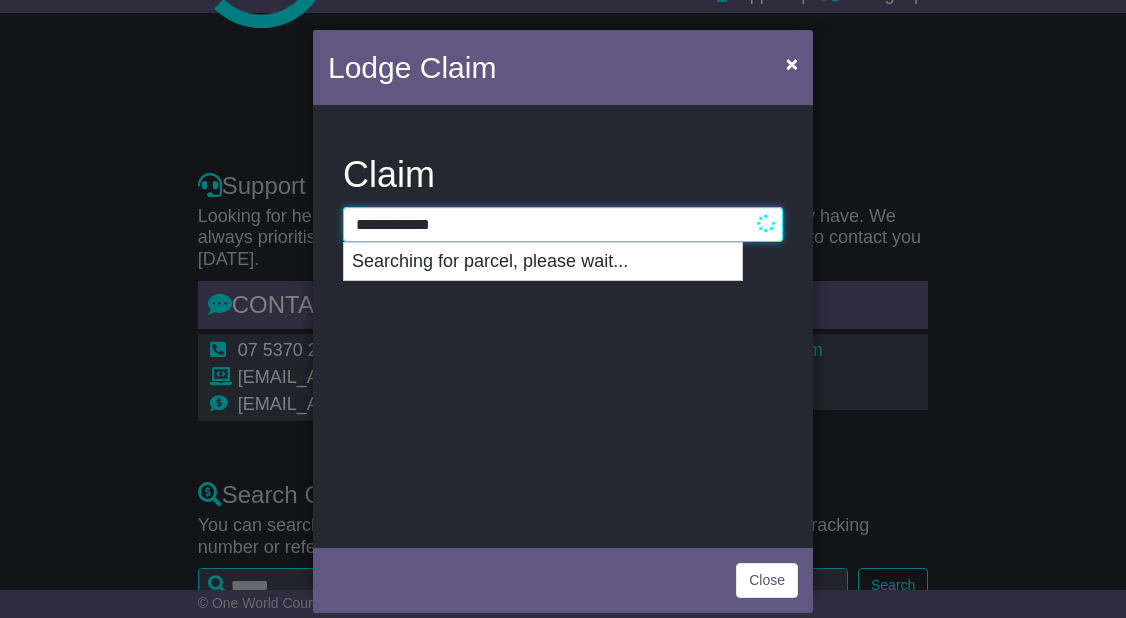 click on "**********" at bounding box center [563, 224] 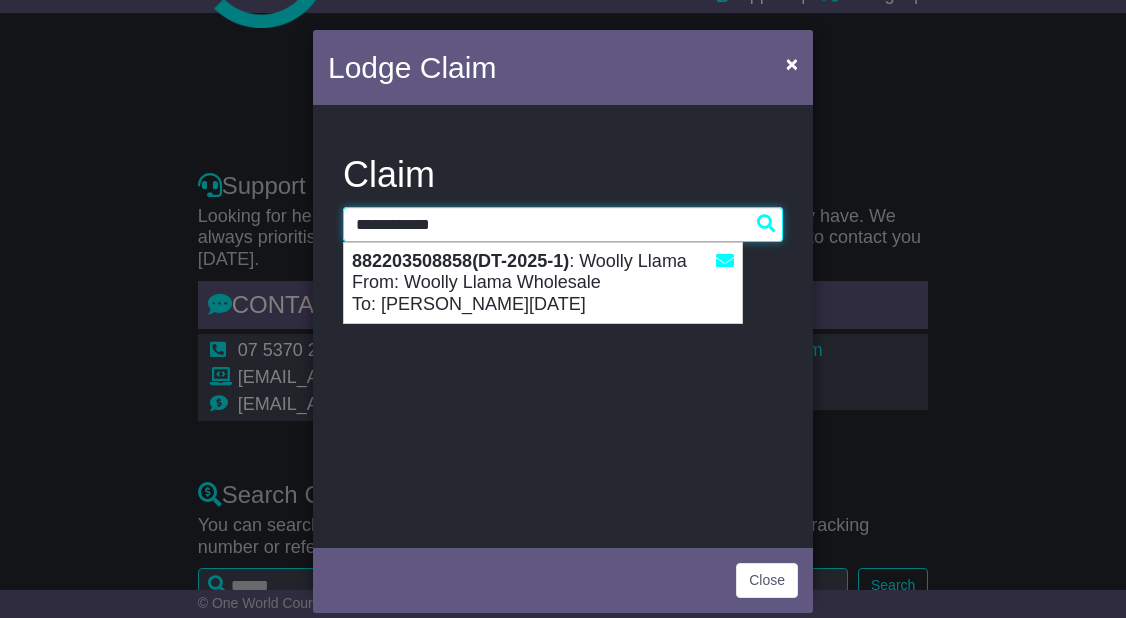 paste on "**********" 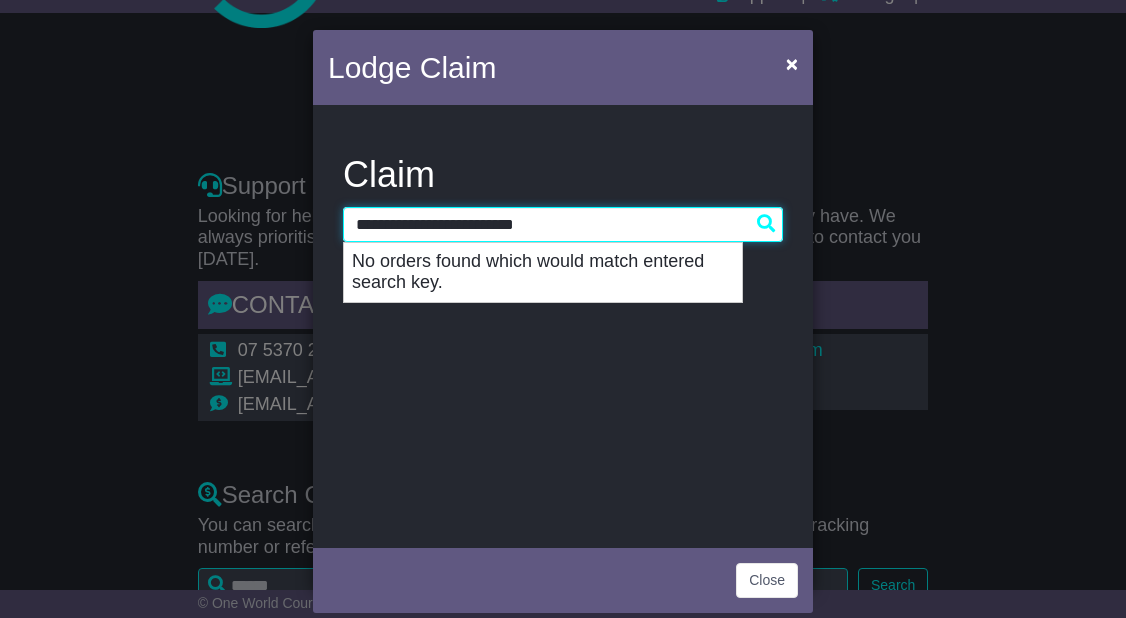 drag, startPoint x: 456, startPoint y: 219, endPoint x: 326, endPoint y: 219, distance: 130 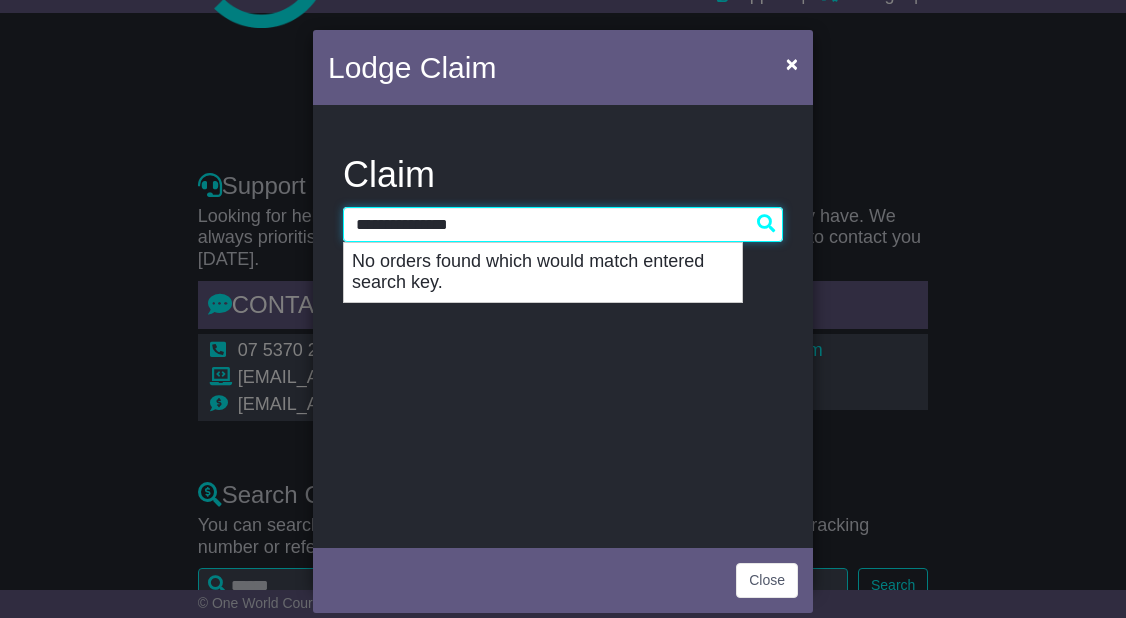 click on "**********" at bounding box center (563, 224) 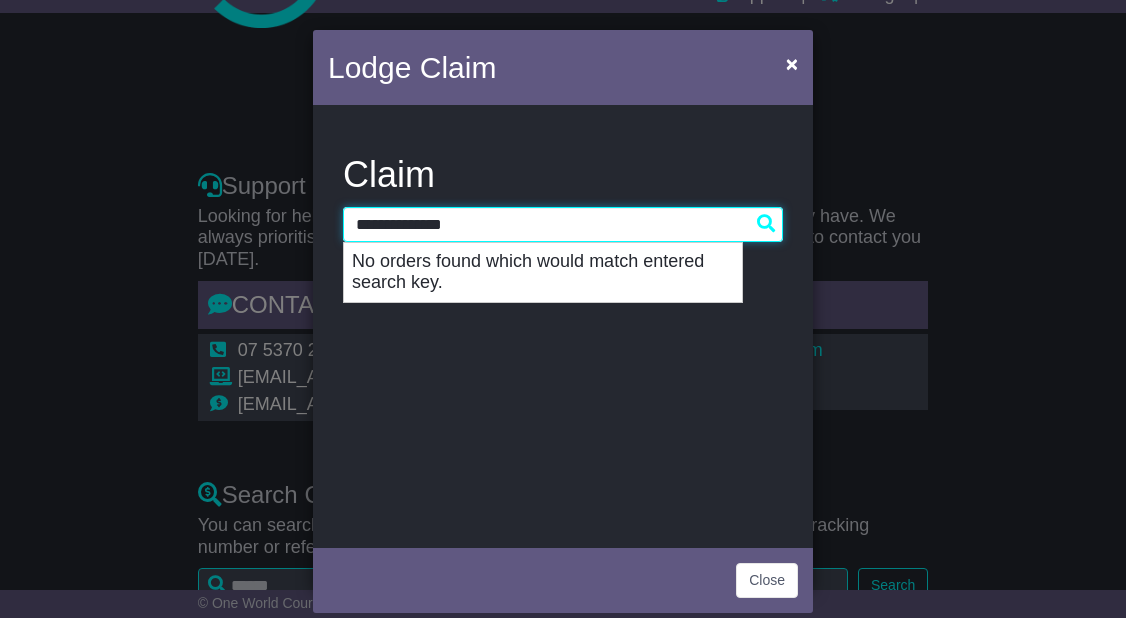click on "**********" at bounding box center (563, 224) 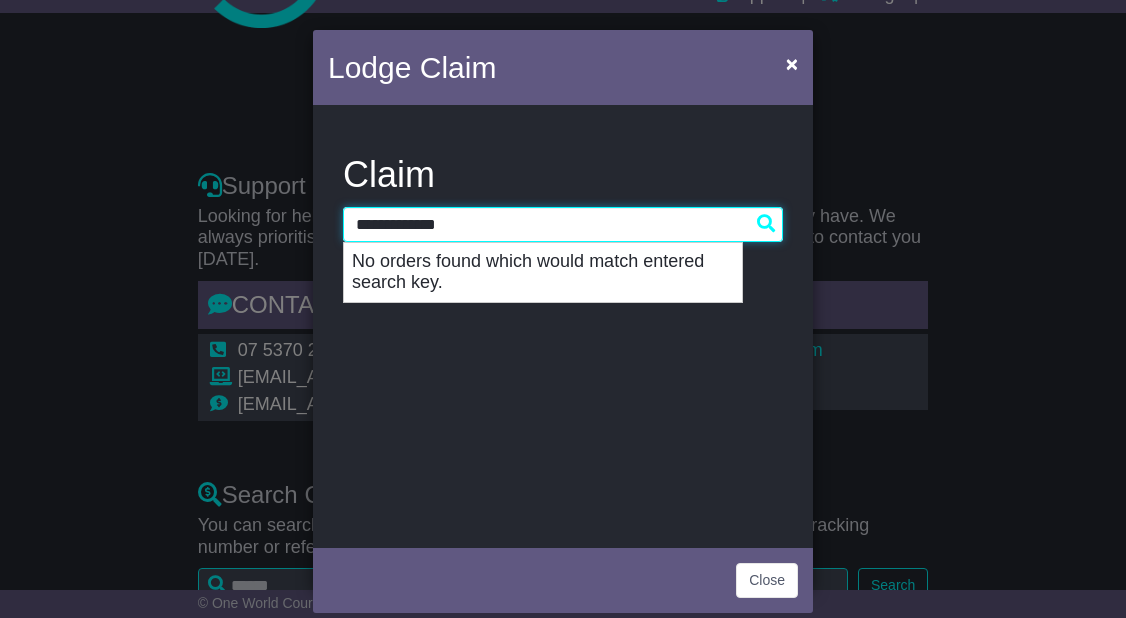 click on "**********" at bounding box center [563, 224] 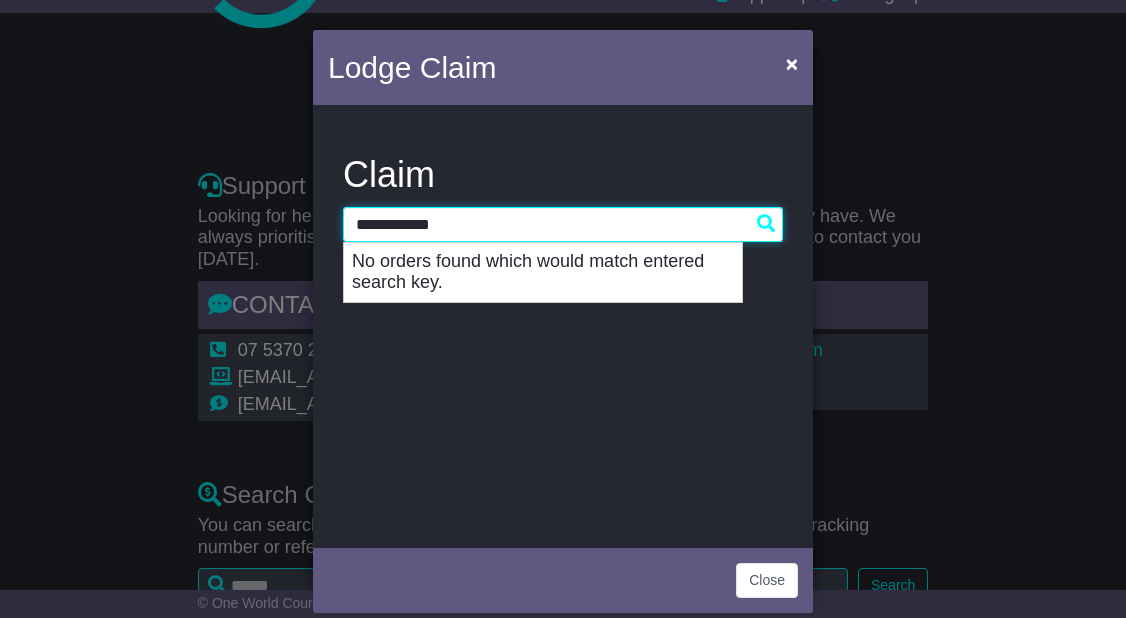 drag, startPoint x: 498, startPoint y: 225, endPoint x: 337, endPoint y: 225, distance: 161 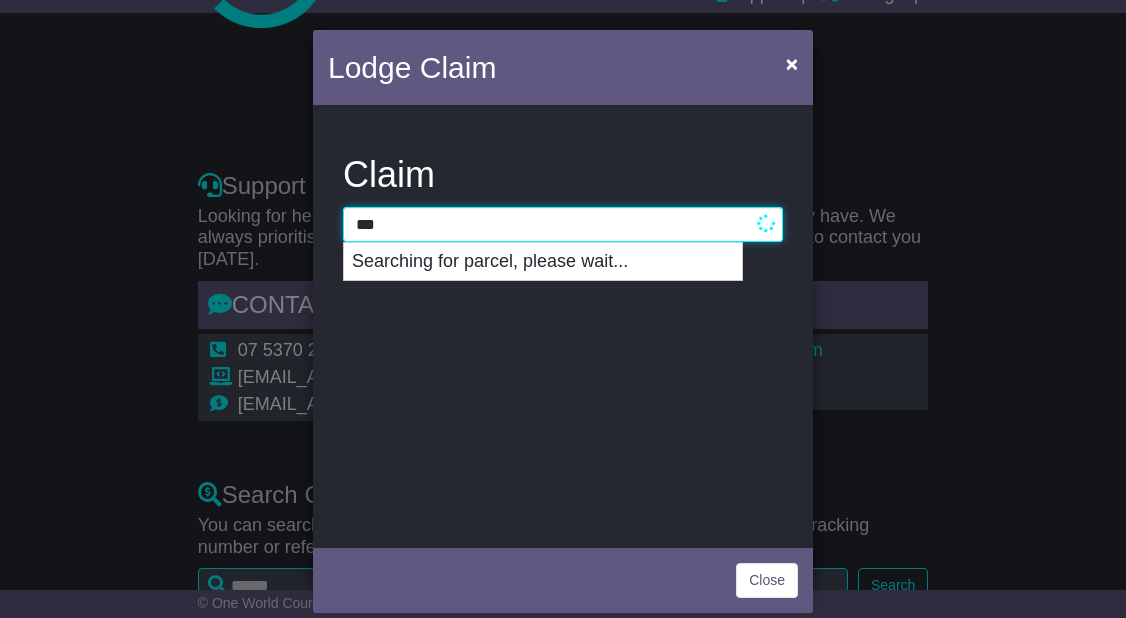 type on "****" 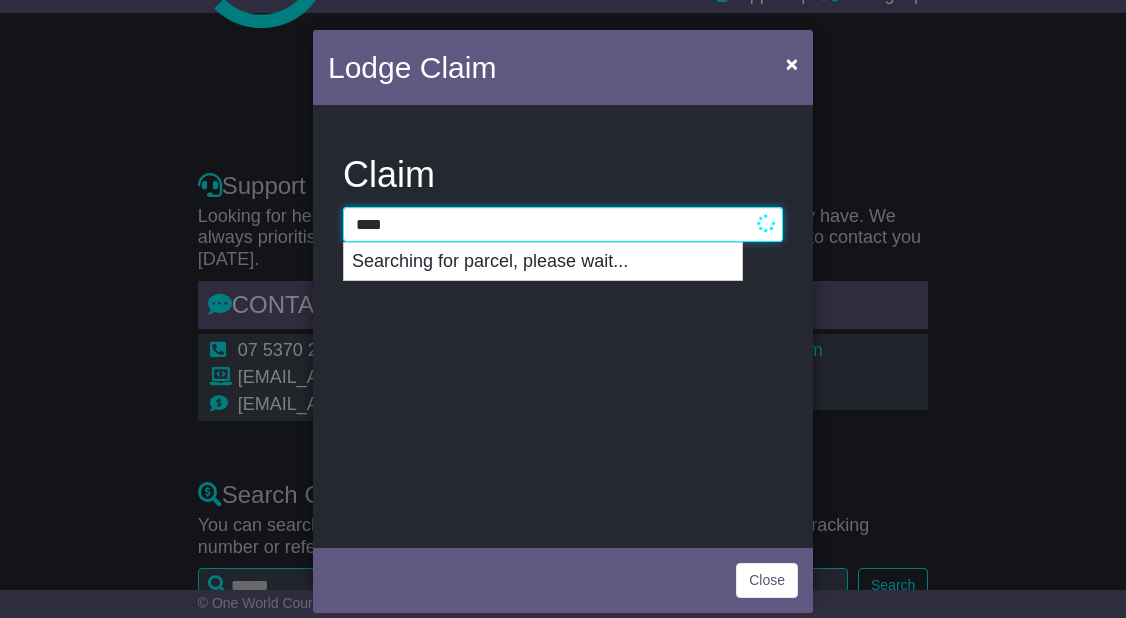 type on "**********" 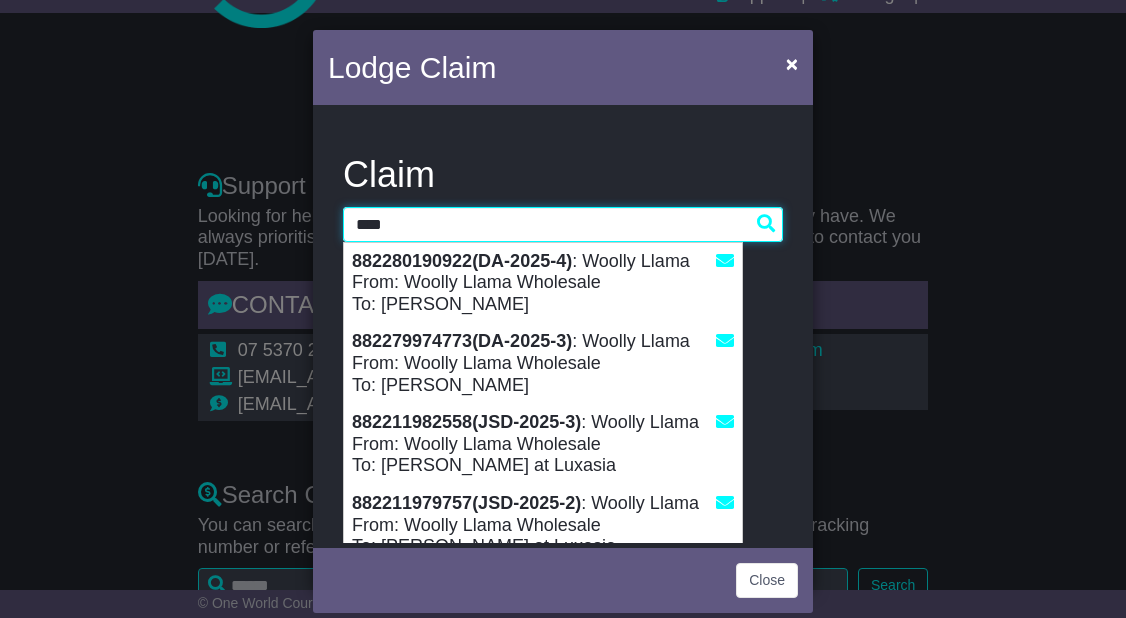type 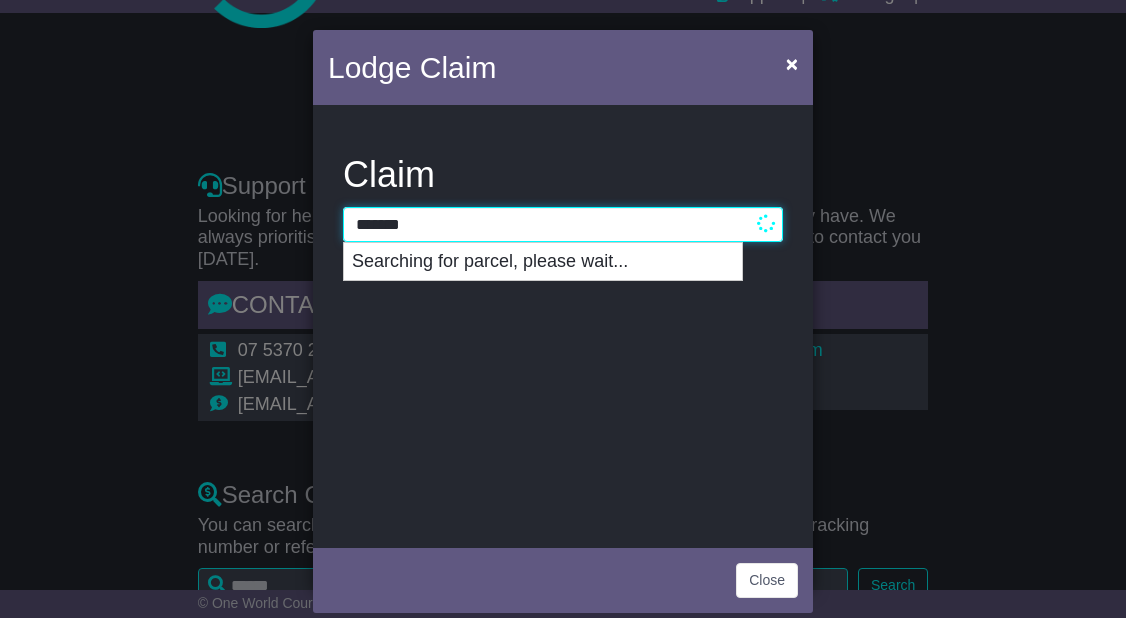 type on "********" 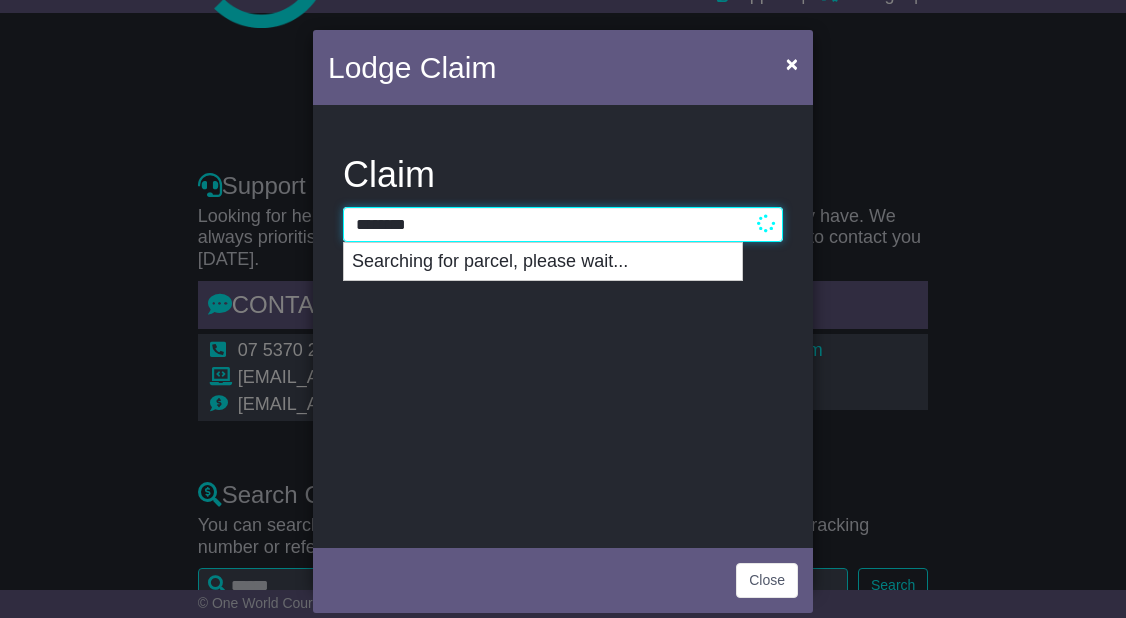 type on "**********" 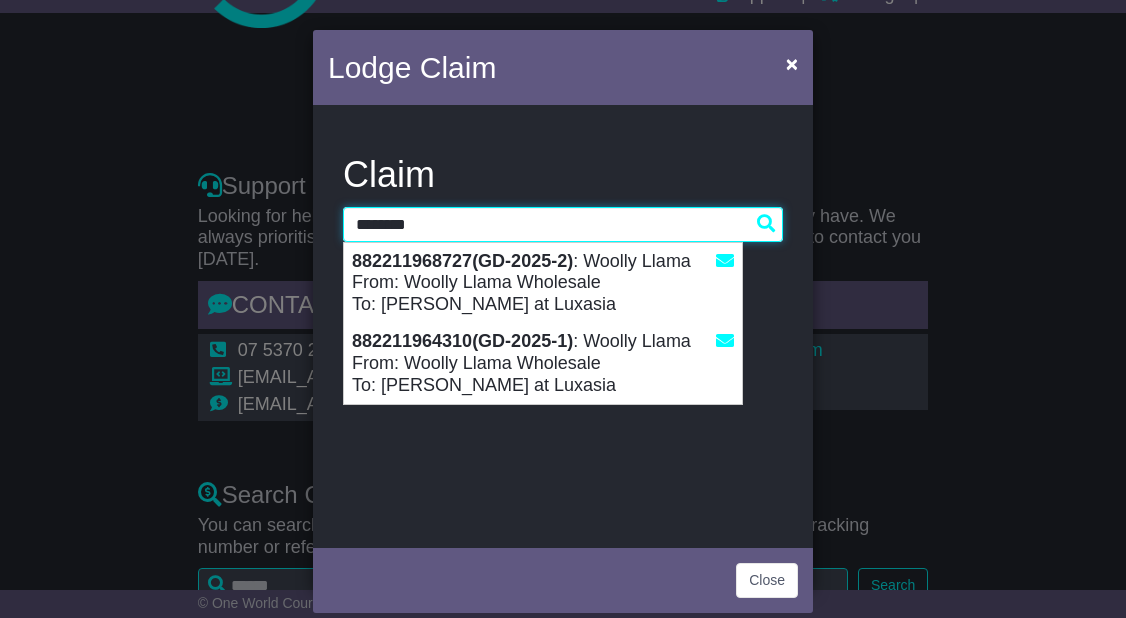 type 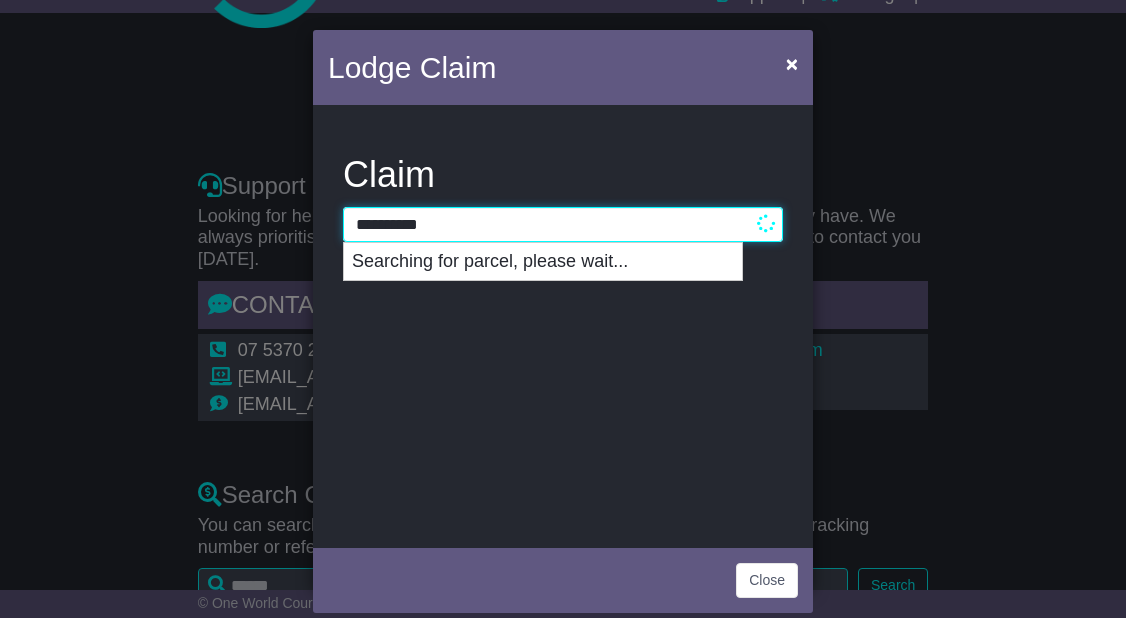 type on "**********" 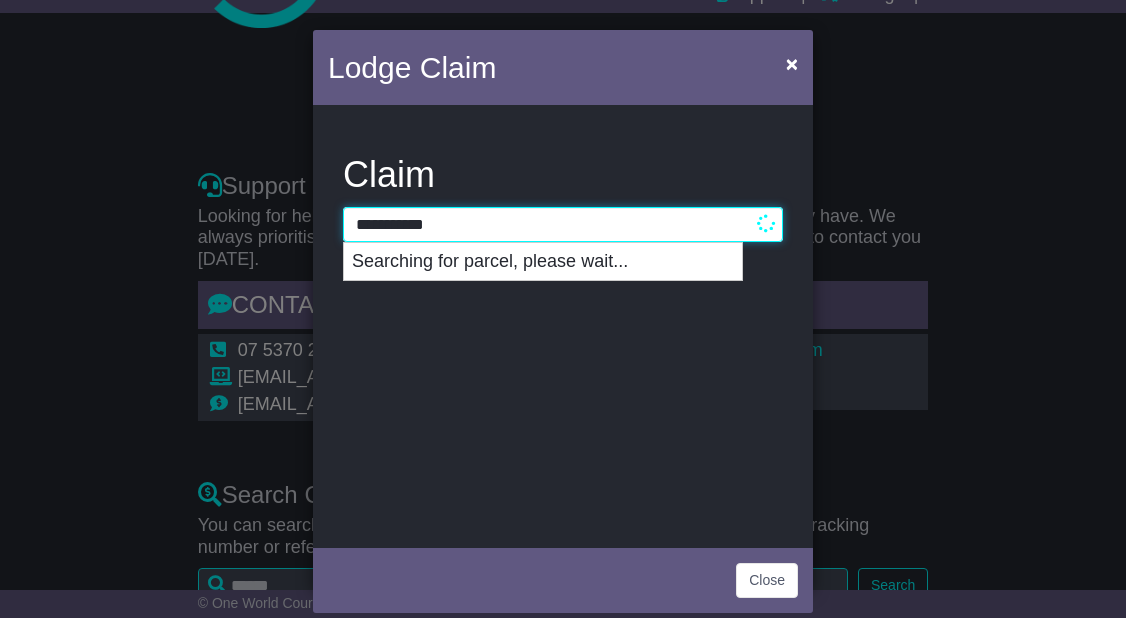 type on "**********" 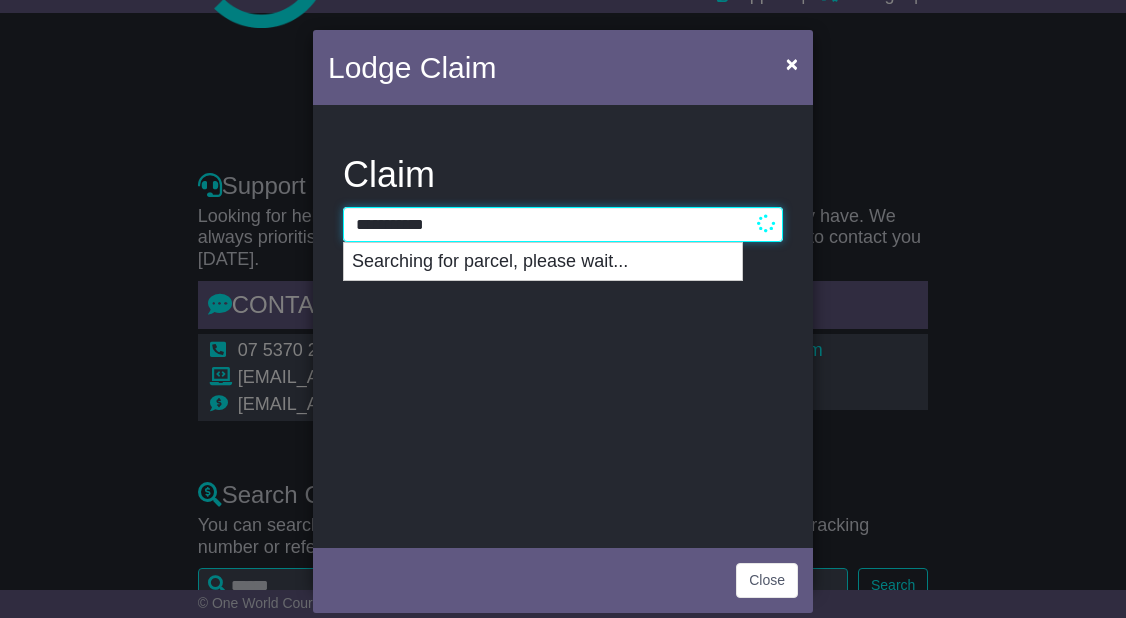 type 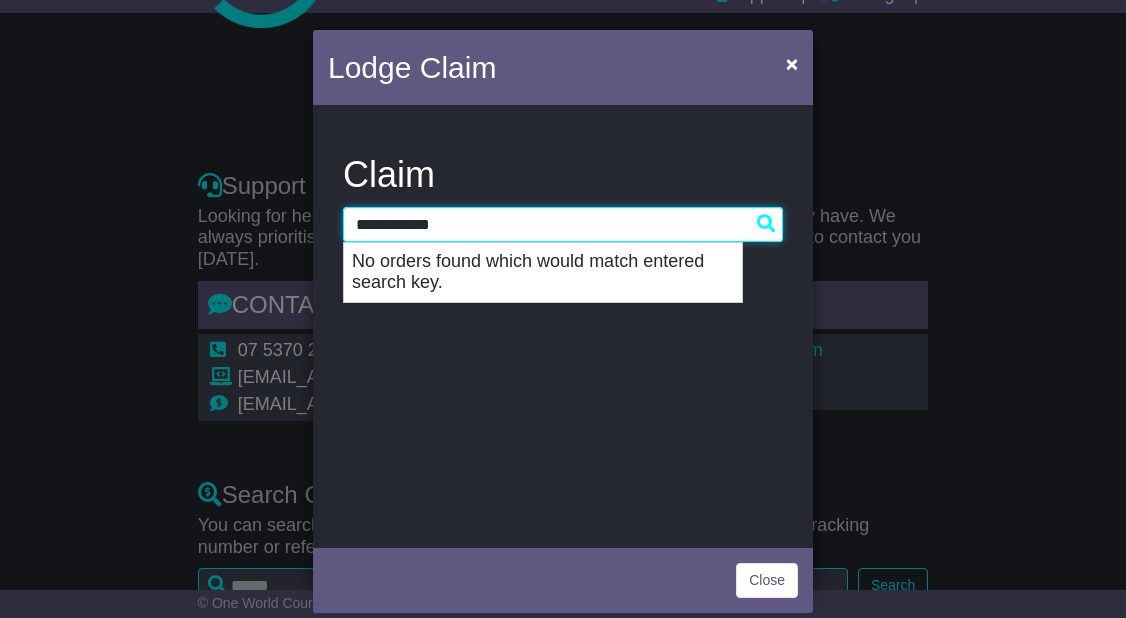 type on "**********" 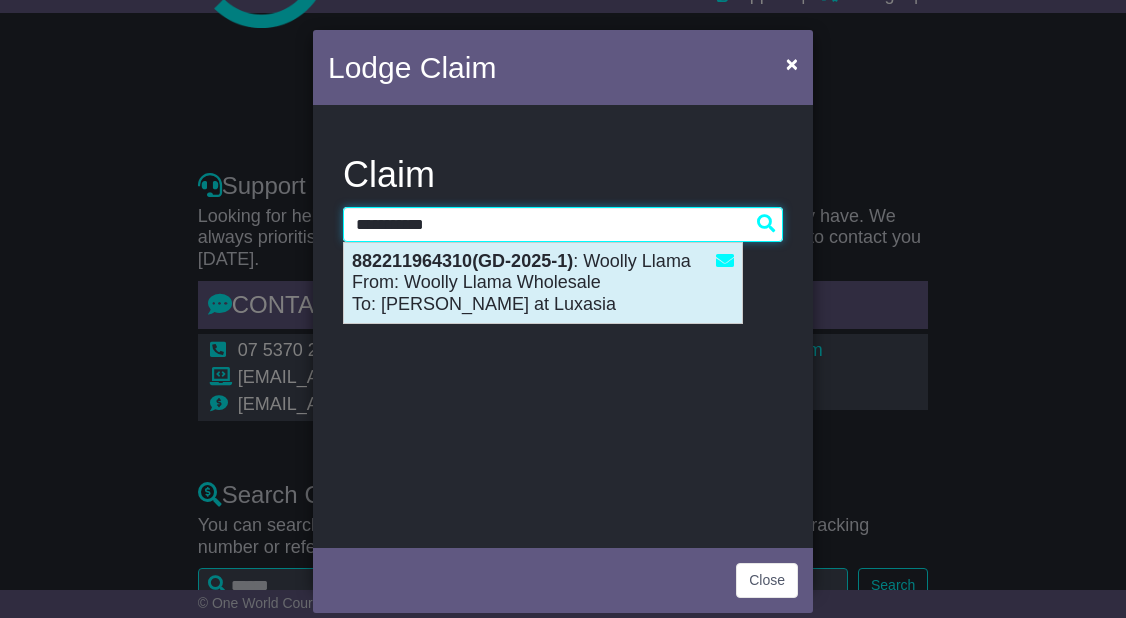 type 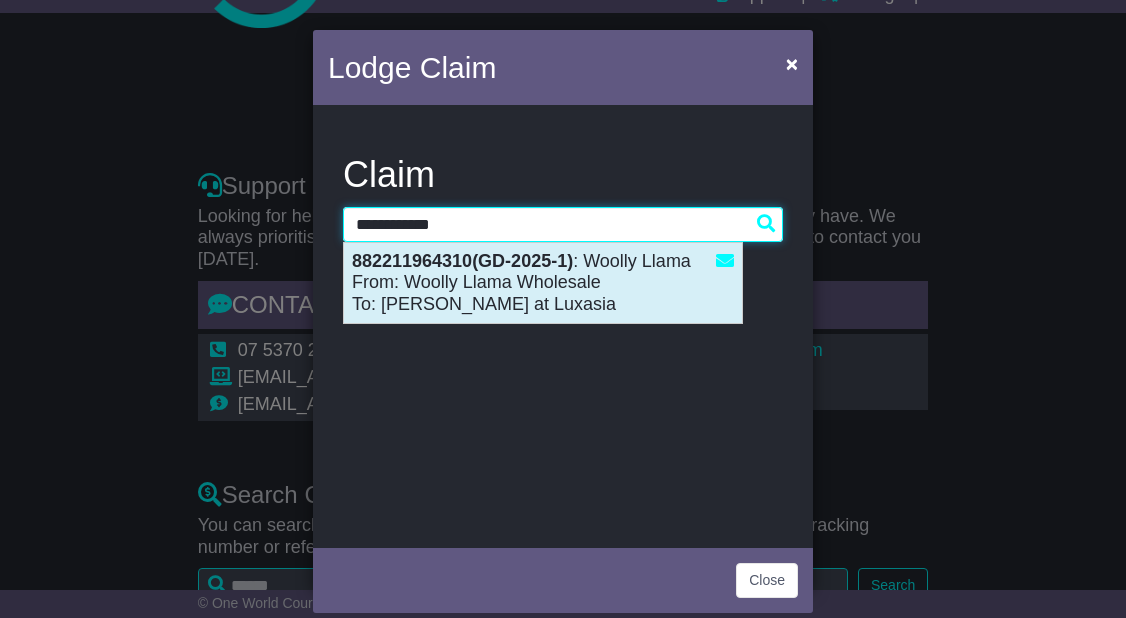 click on "882211964310(GD-2025-1) : Woolly Llama From: Woolly Llama Wholesale To: Gus Duijn at Luxasia" at bounding box center [543, 283] 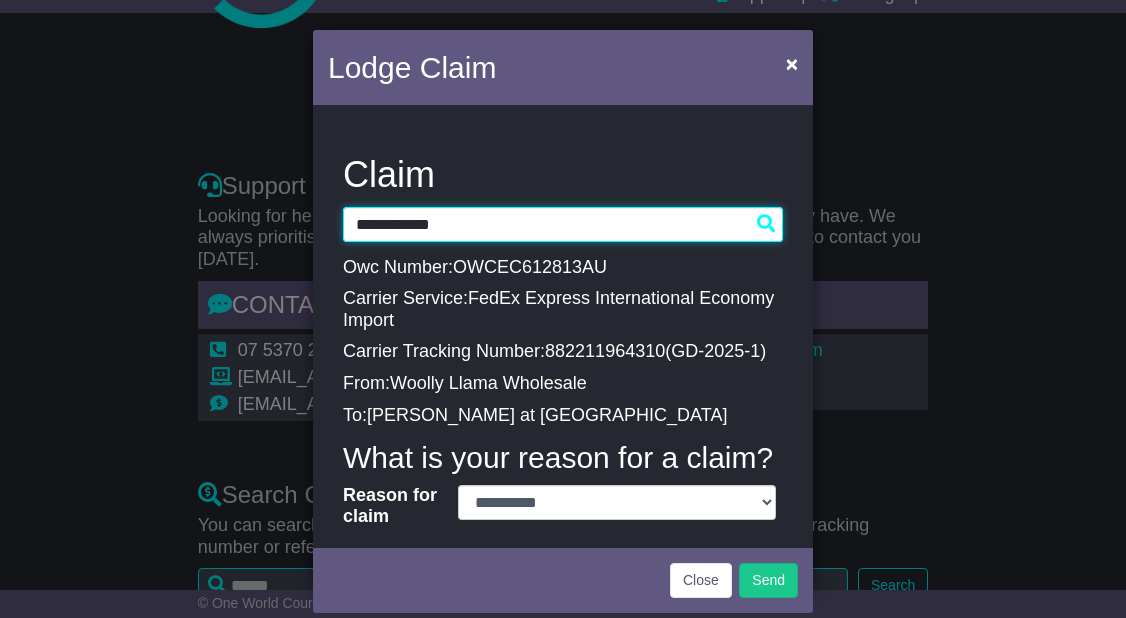 type on "**********" 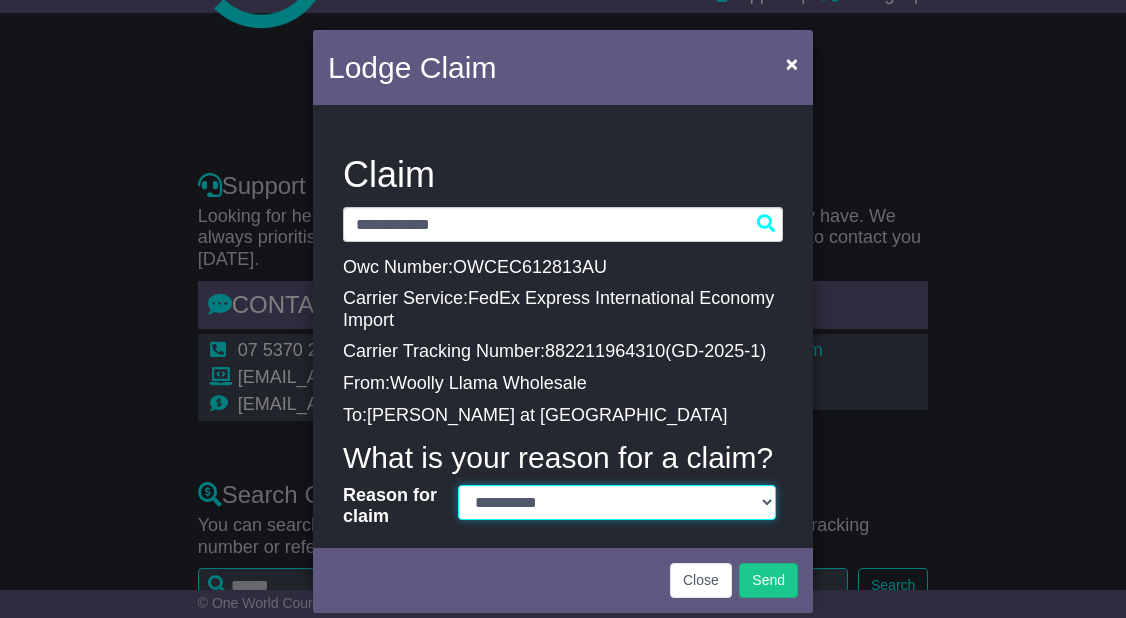 click on "**********" at bounding box center (617, 502) 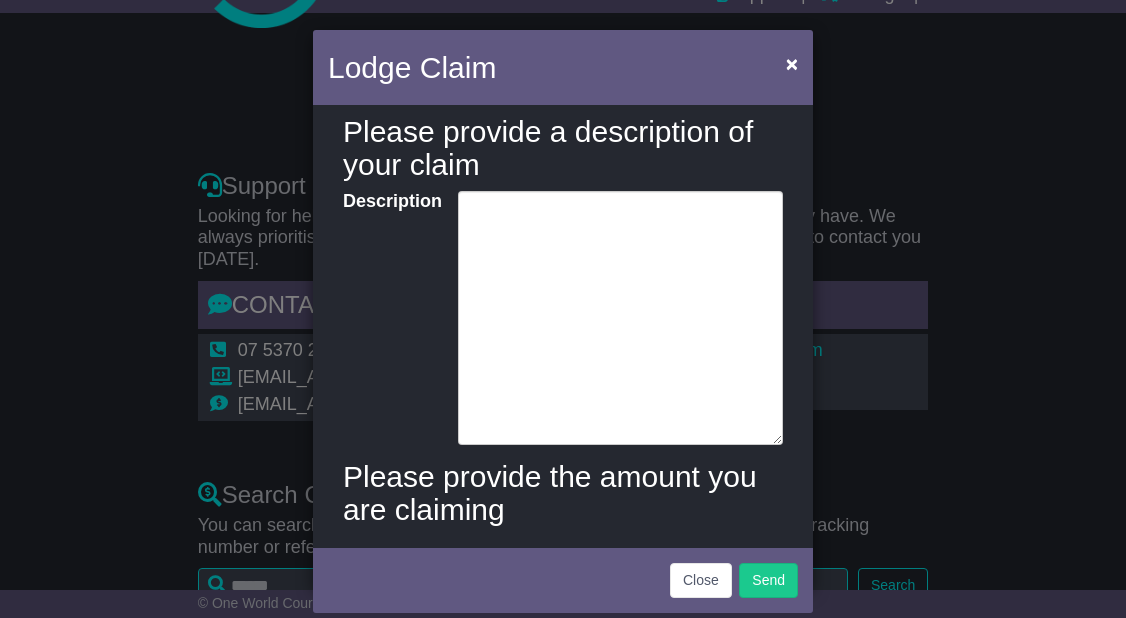 scroll, scrollTop: 447, scrollLeft: 0, axis: vertical 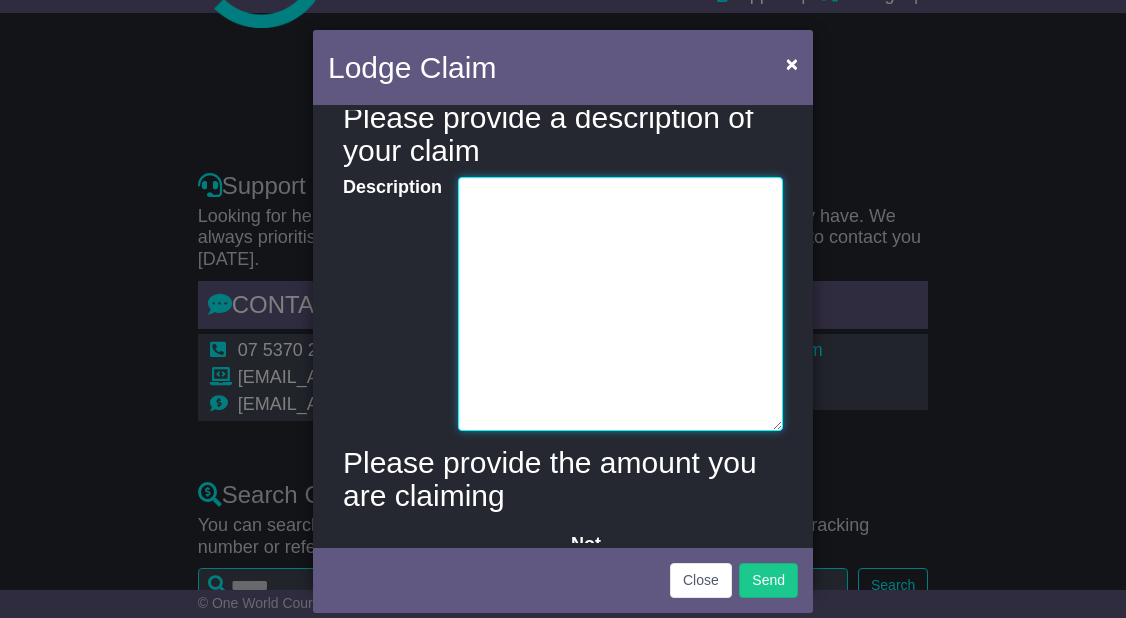 click on "Description" at bounding box center [620, 304] 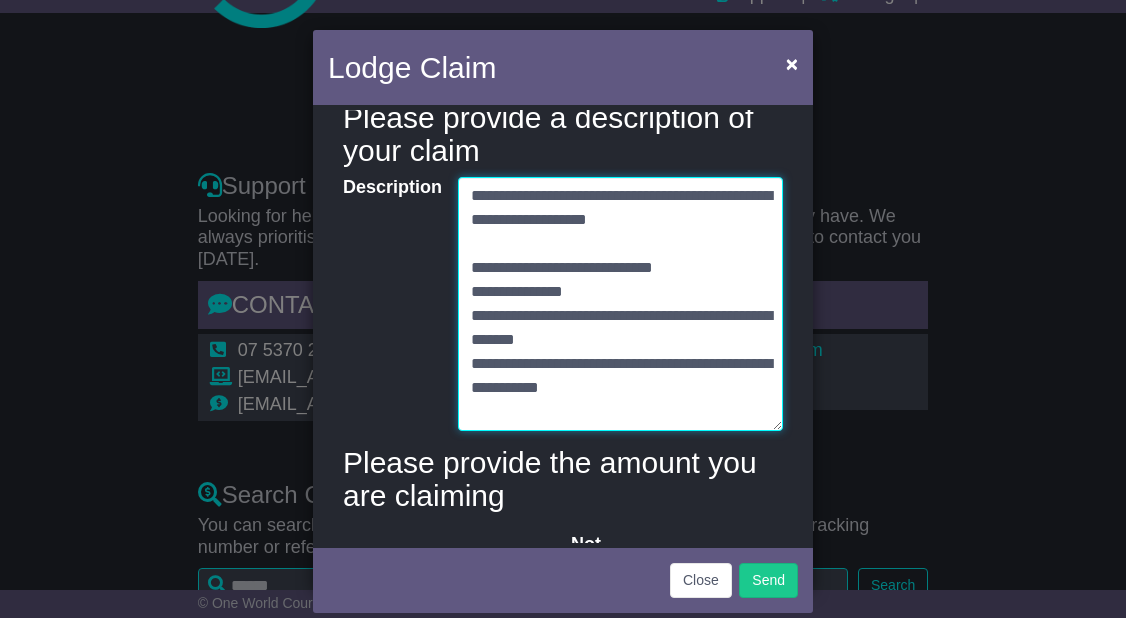 scroll, scrollTop: 3424, scrollLeft: 0, axis: vertical 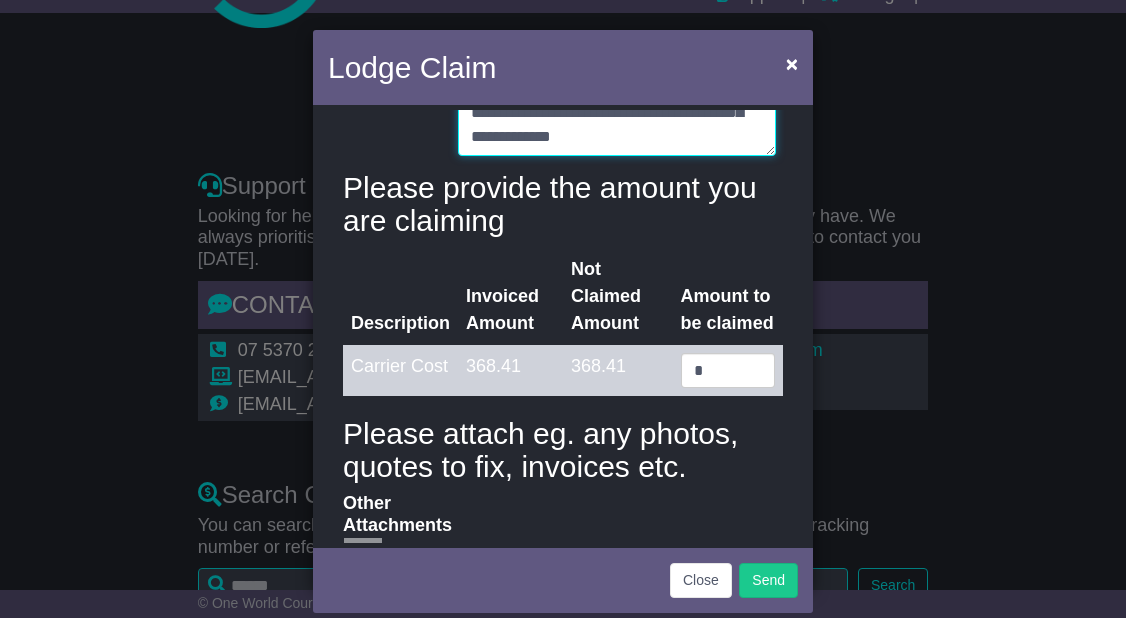 type on "**********" 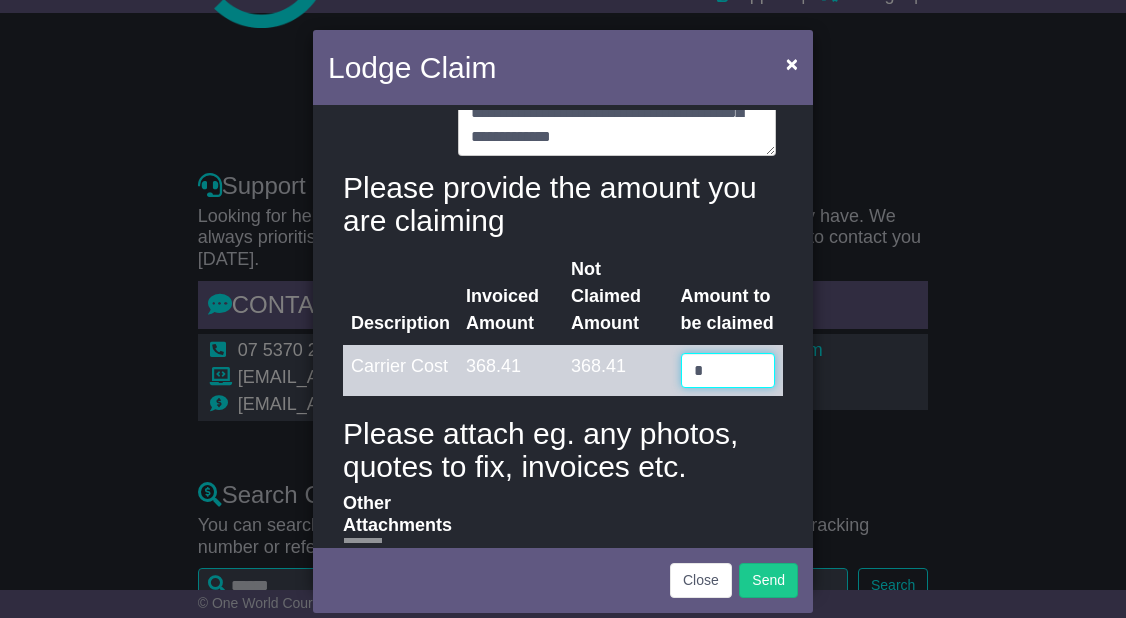 drag, startPoint x: 706, startPoint y: 368, endPoint x: 684, endPoint y: 368, distance: 22 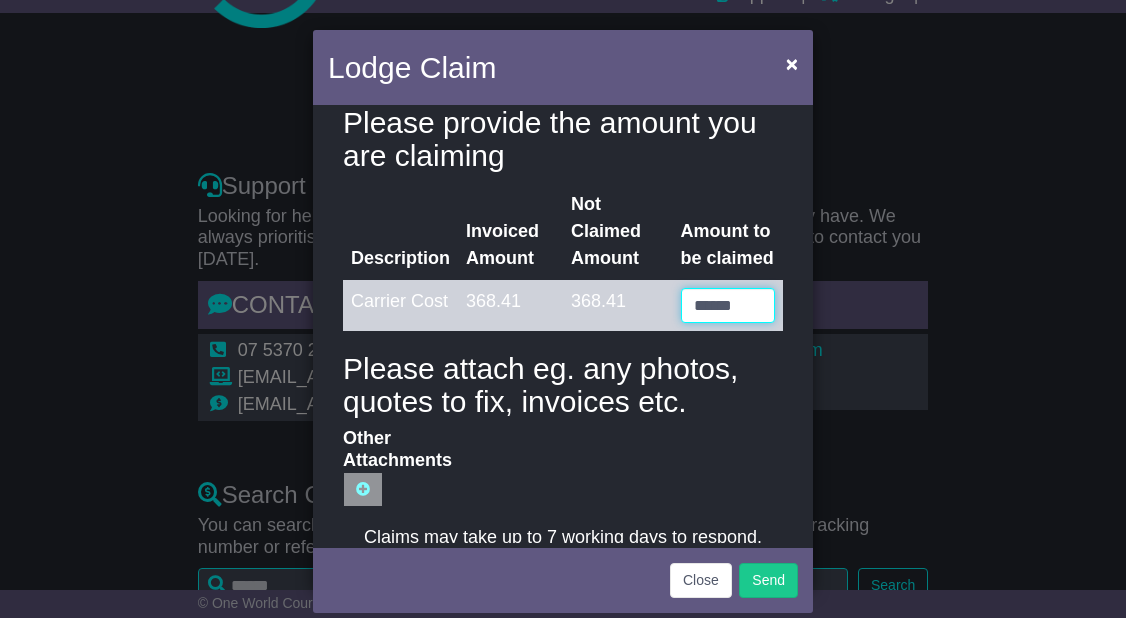 scroll, scrollTop: 807, scrollLeft: 0, axis: vertical 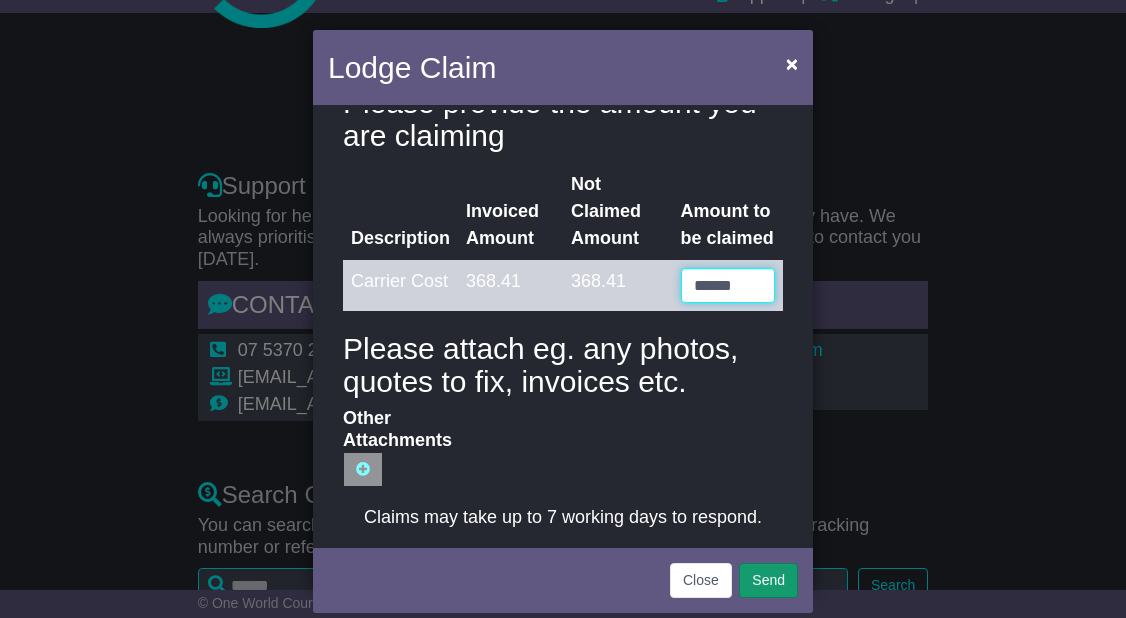type on "******" 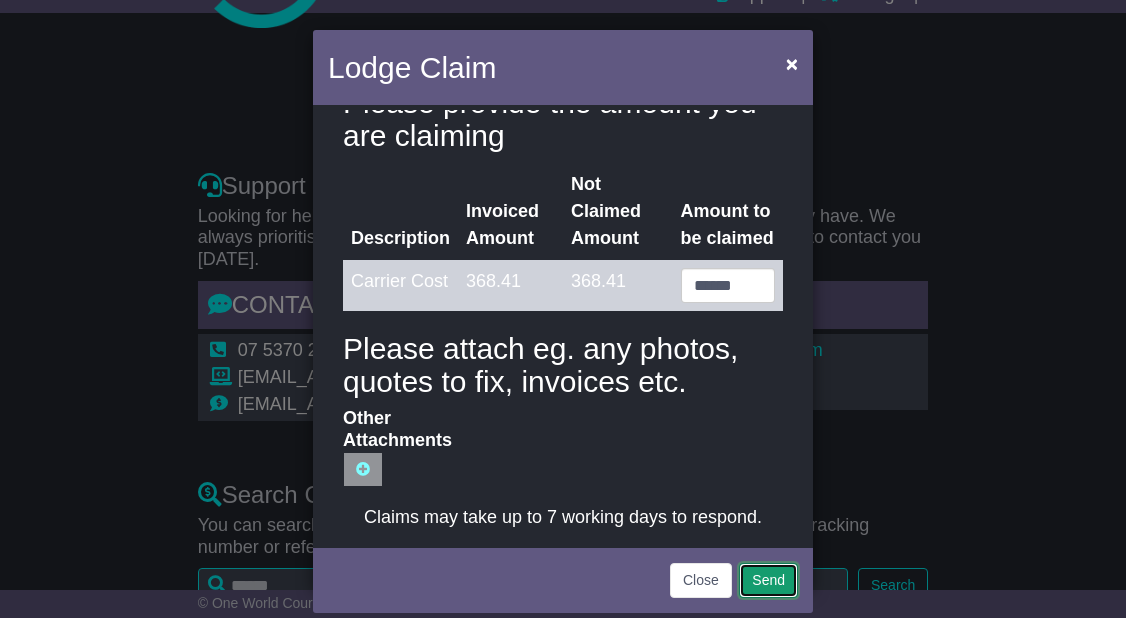 click on "Send" at bounding box center [768, 580] 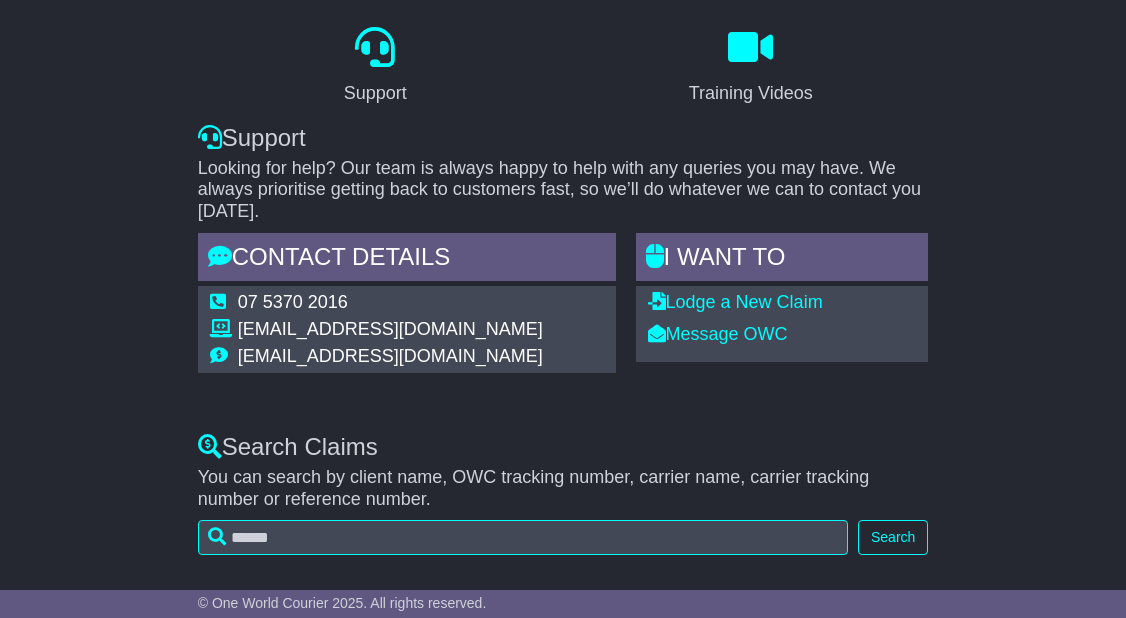 scroll, scrollTop: 0, scrollLeft: 0, axis: both 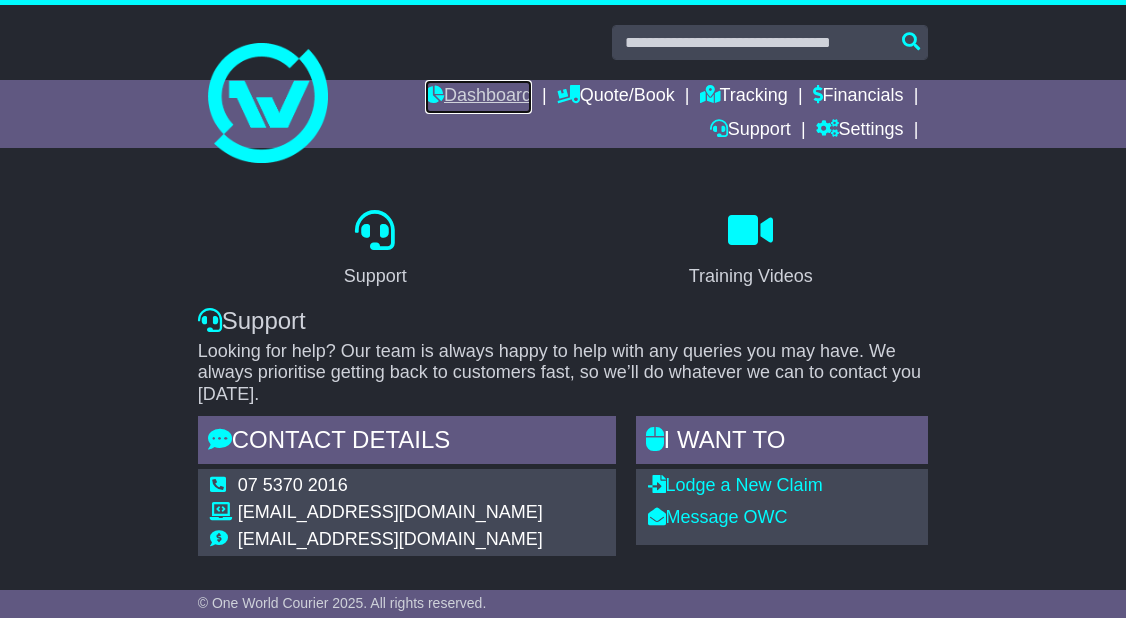 click on "Dashboard" at bounding box center [478, 97] 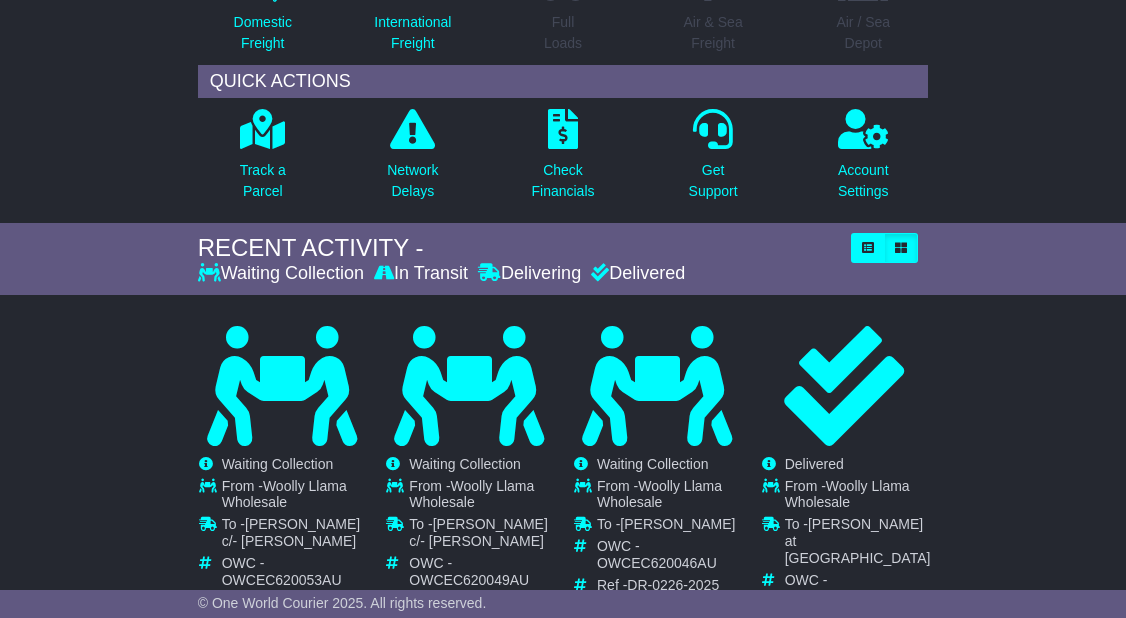 scroll, scrollTop: 0, scrollLeft: 0, axis: both 